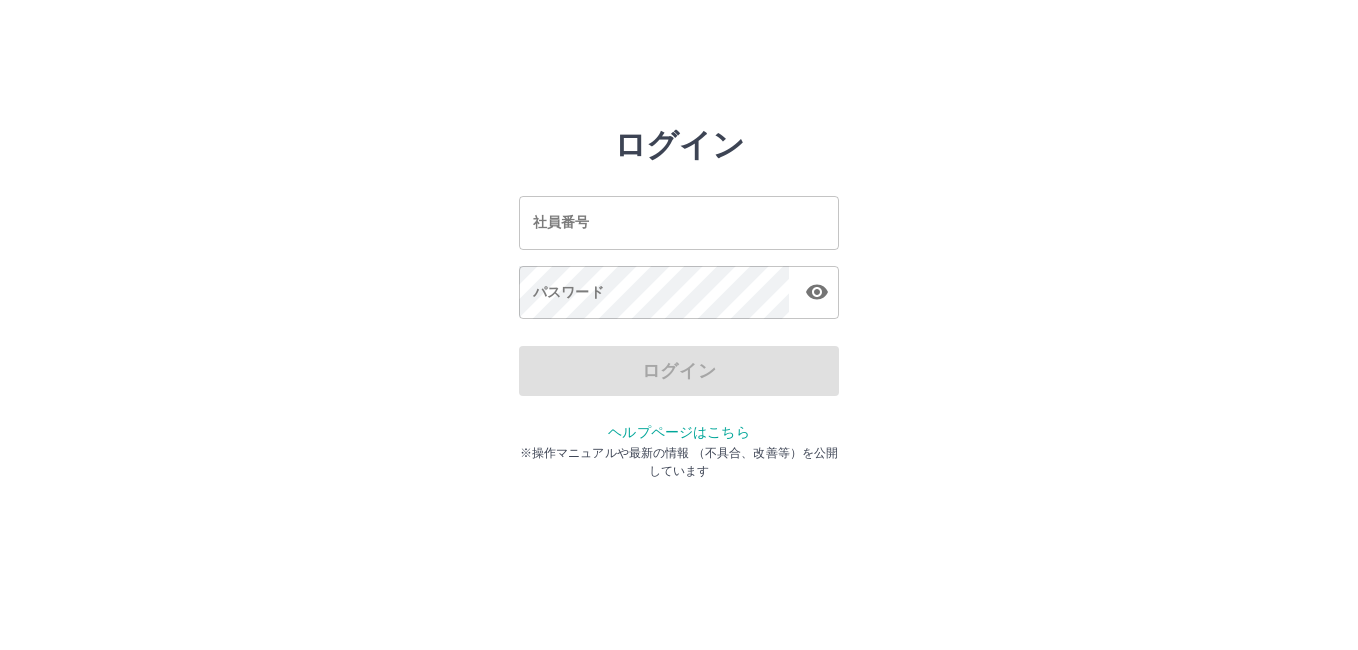 scroll, scrollTop: 0, scrollLeft: 0, axis: both 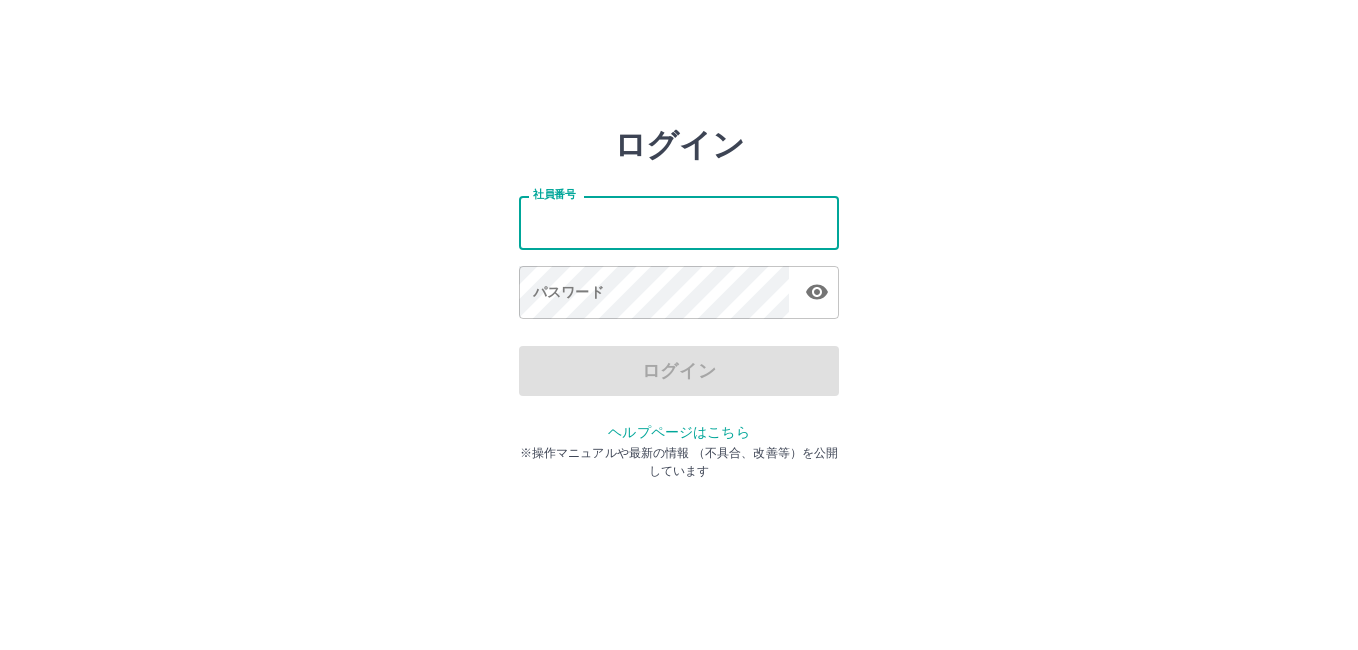 drag, startPoint x: 587, startPoint y: 249, endPoint x: 657, endPoint y: 160, distance: 113.22986 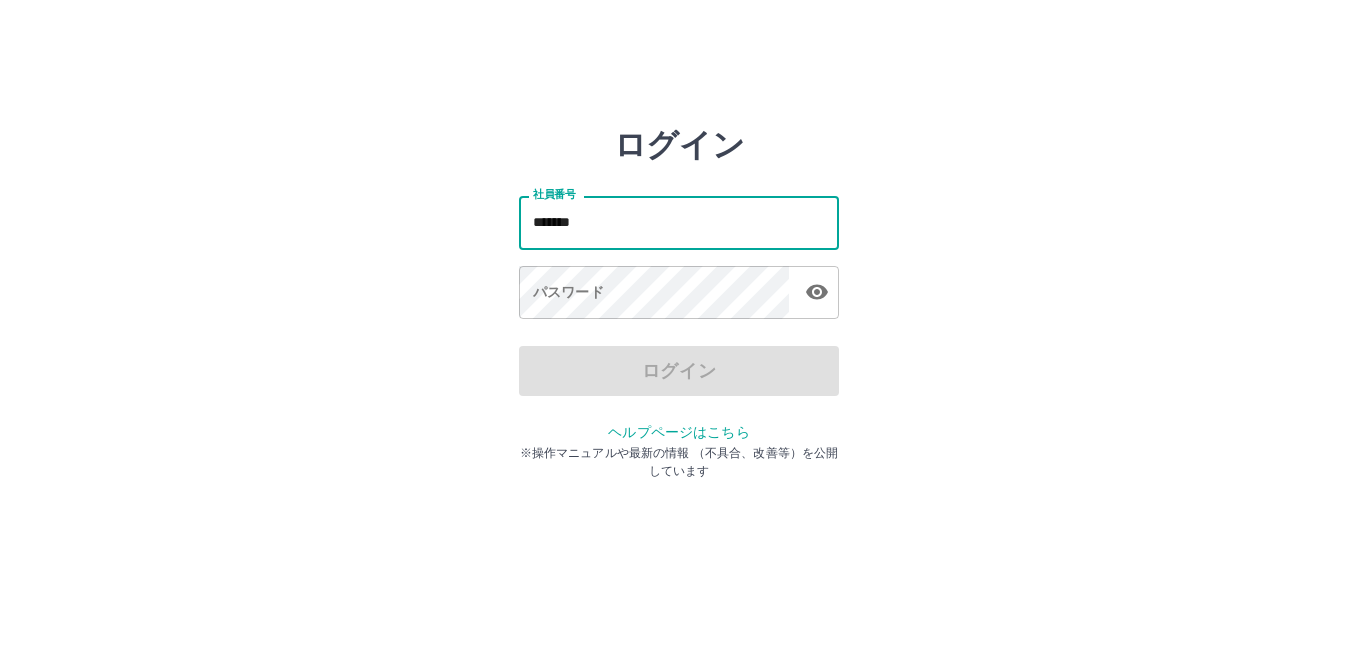 type on "*******" 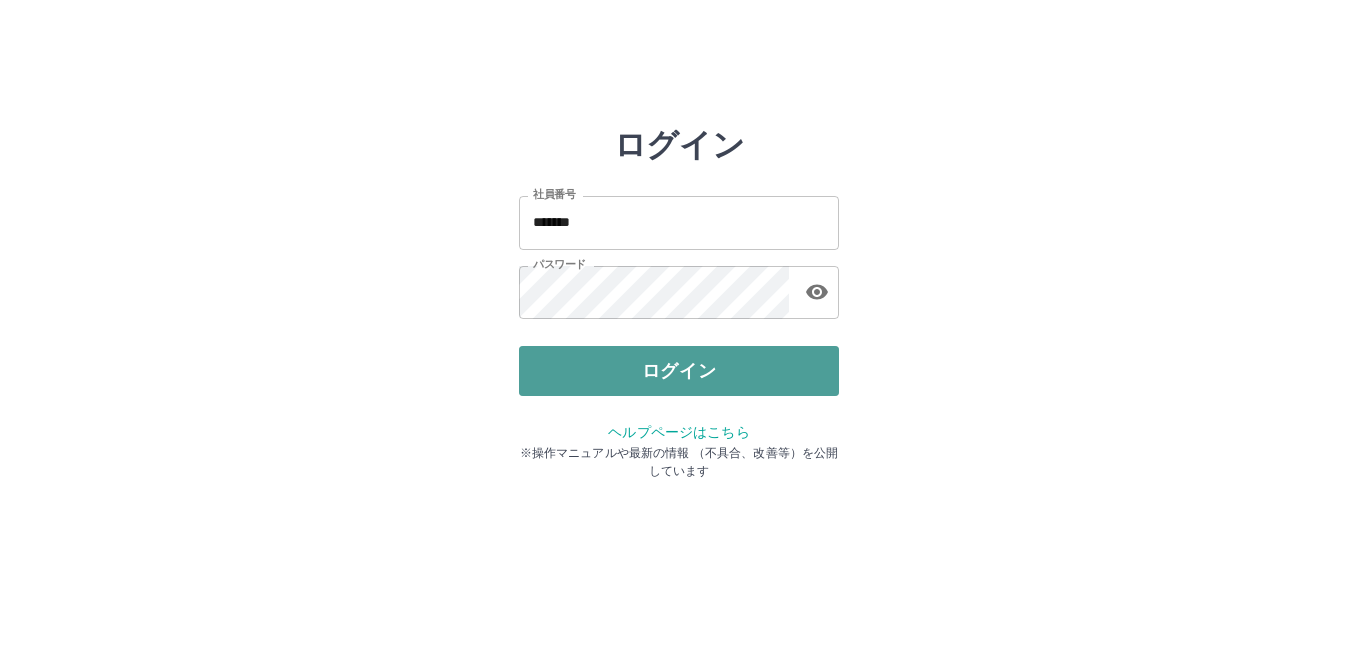 click on "ログイン" at bounding box center [679, 371] 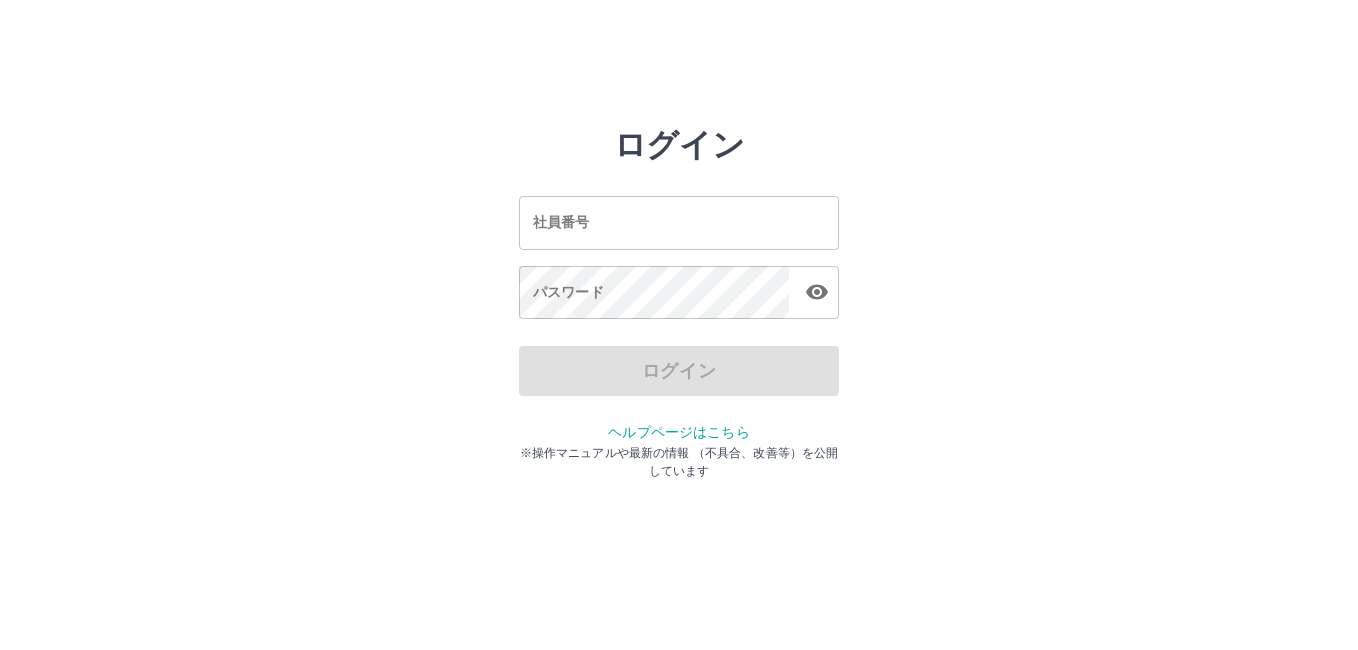 scroll, scrollTop: 0, scrollLeft: 0, axis: both 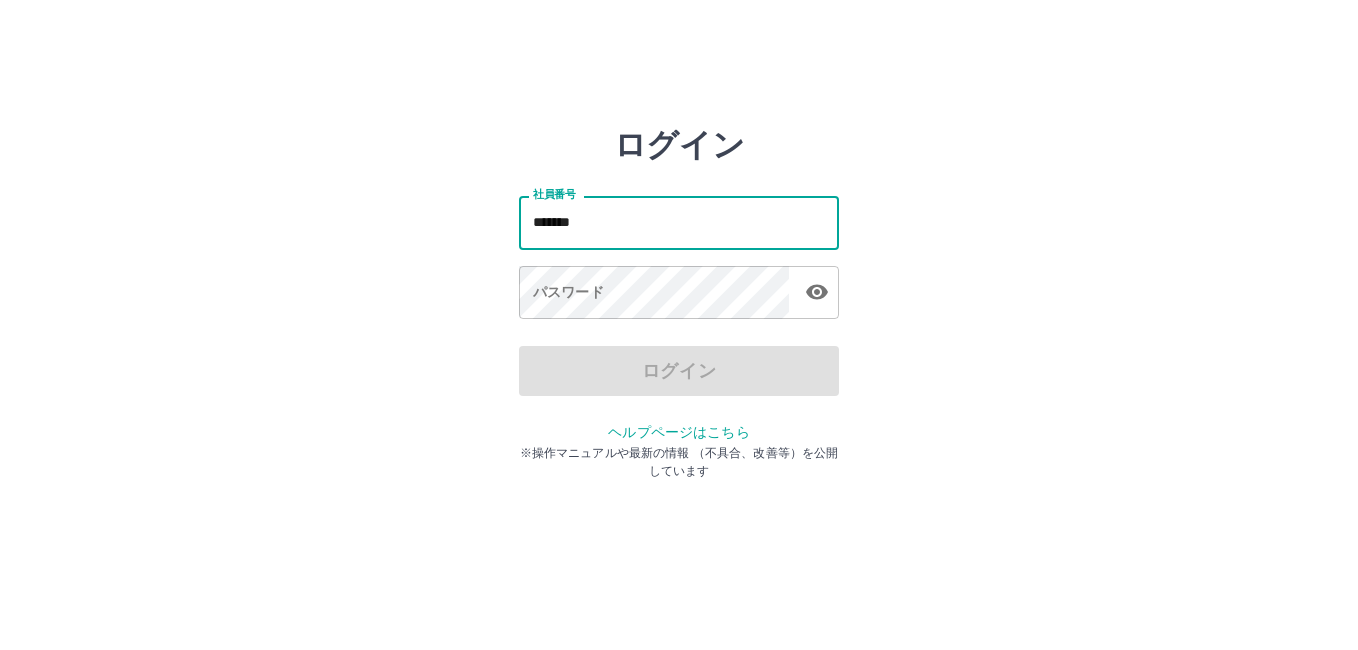 type on "*******" 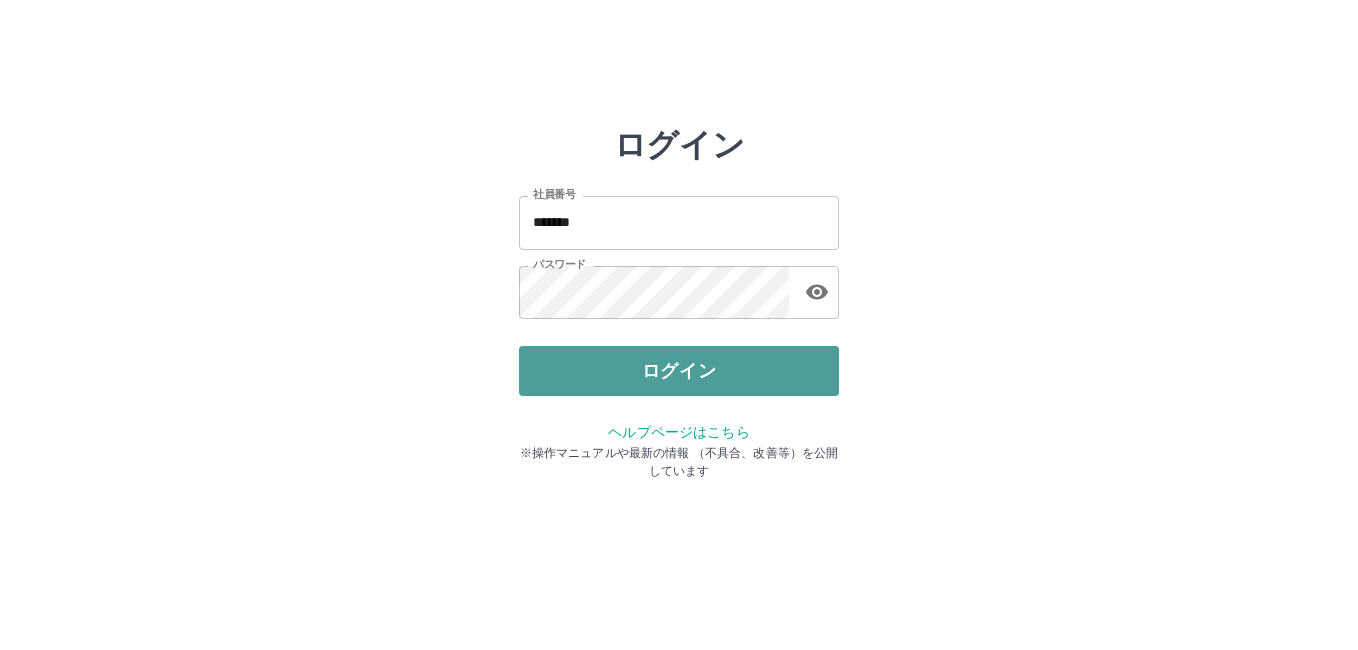 click on "ログイン" at bounding box center (679, 371) 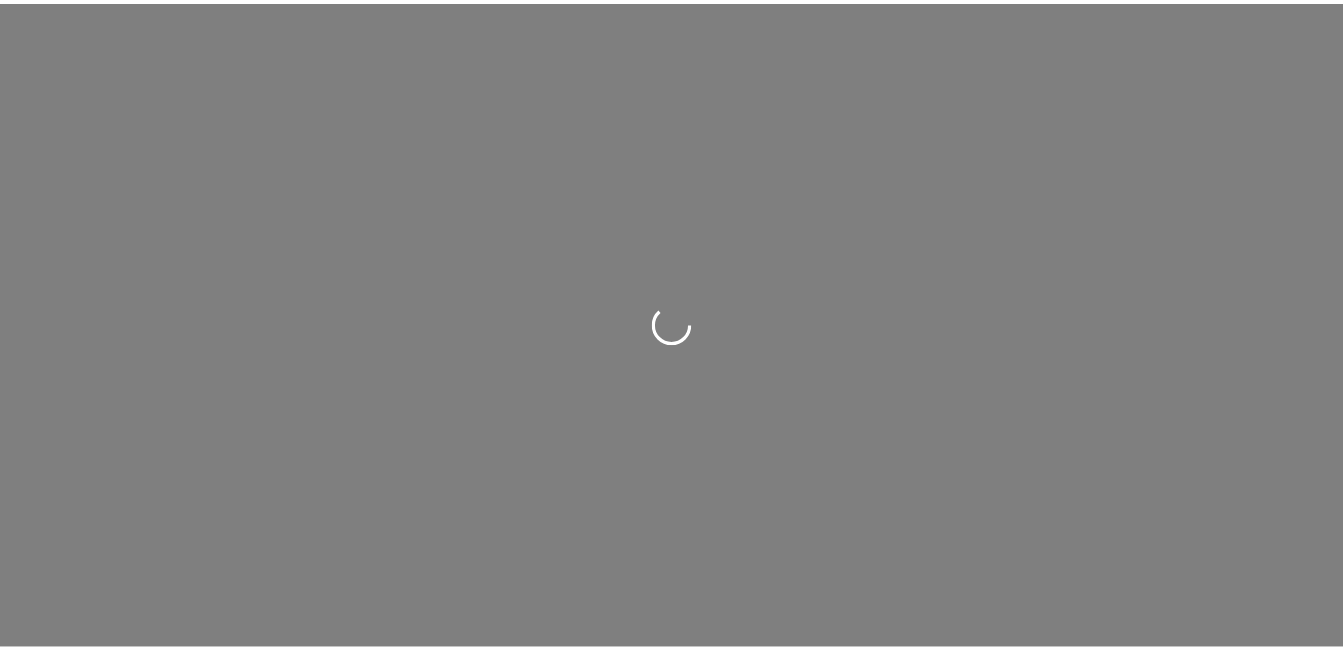scroll, scrollTop: 0, scrollLeft: 0, axis: both 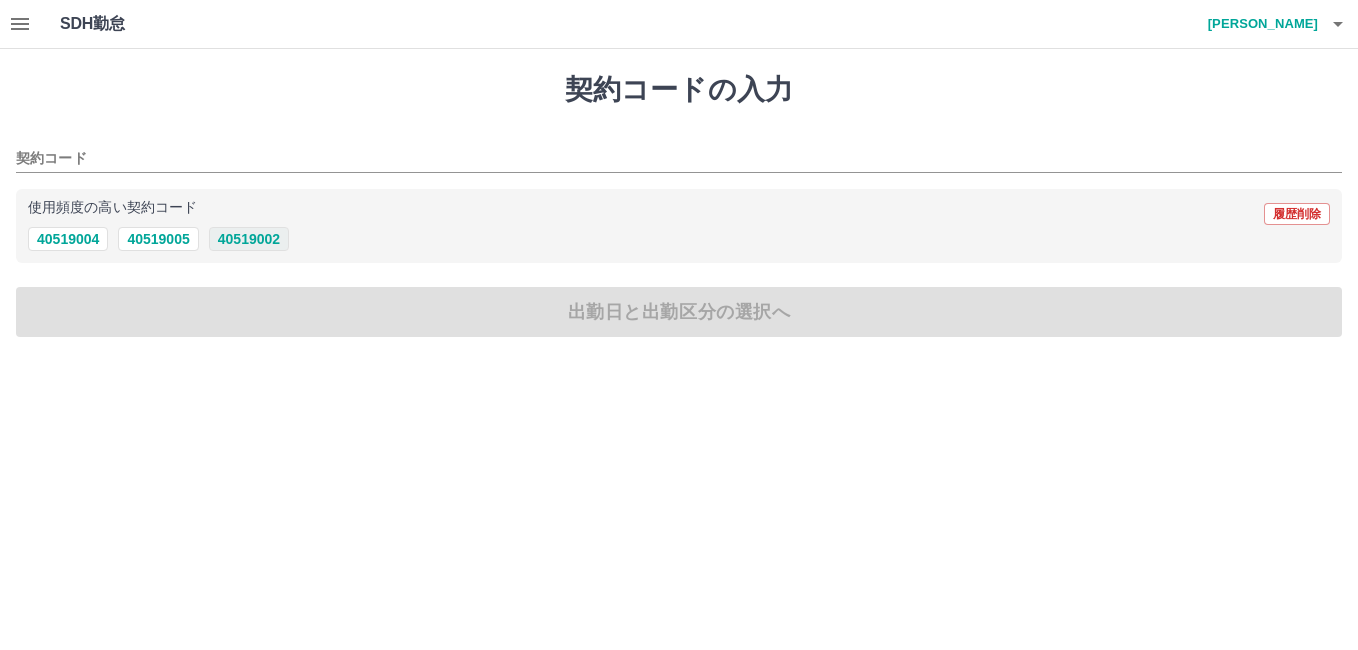 click on "40519002" at bounding box center [249, 239] 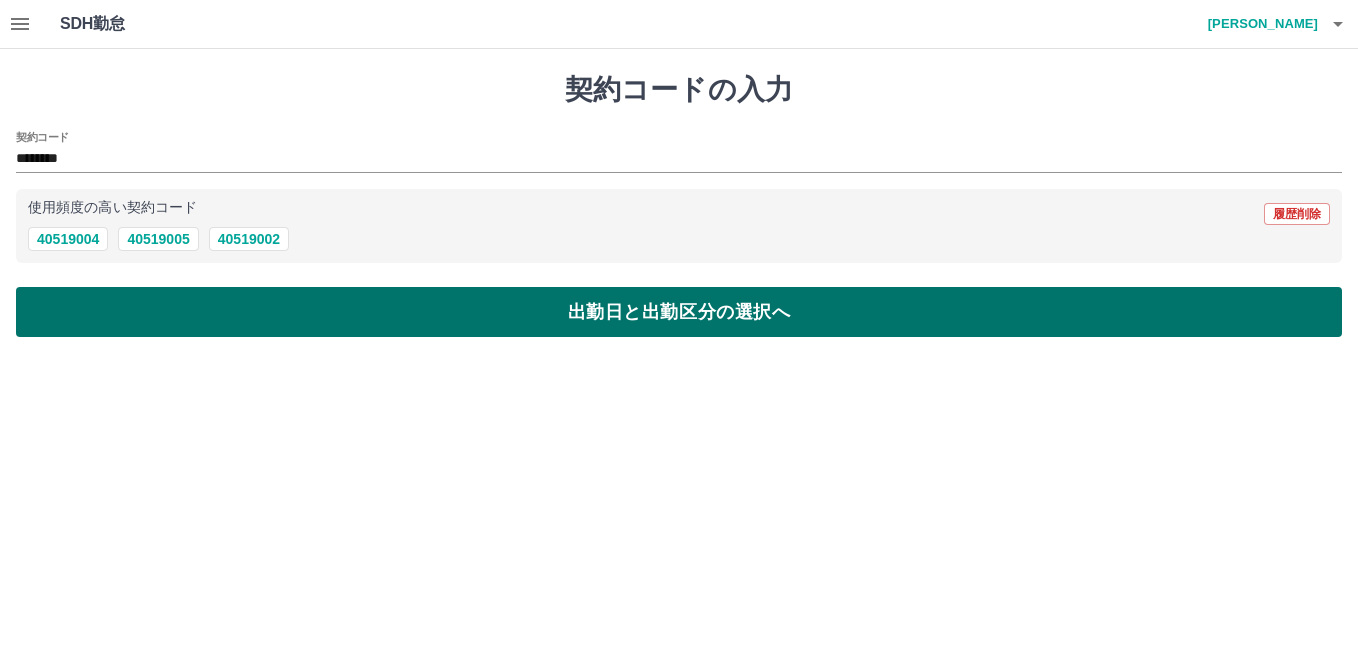click on "出勤日と出勤区分の選択へ" at bounding box center (679, 312) 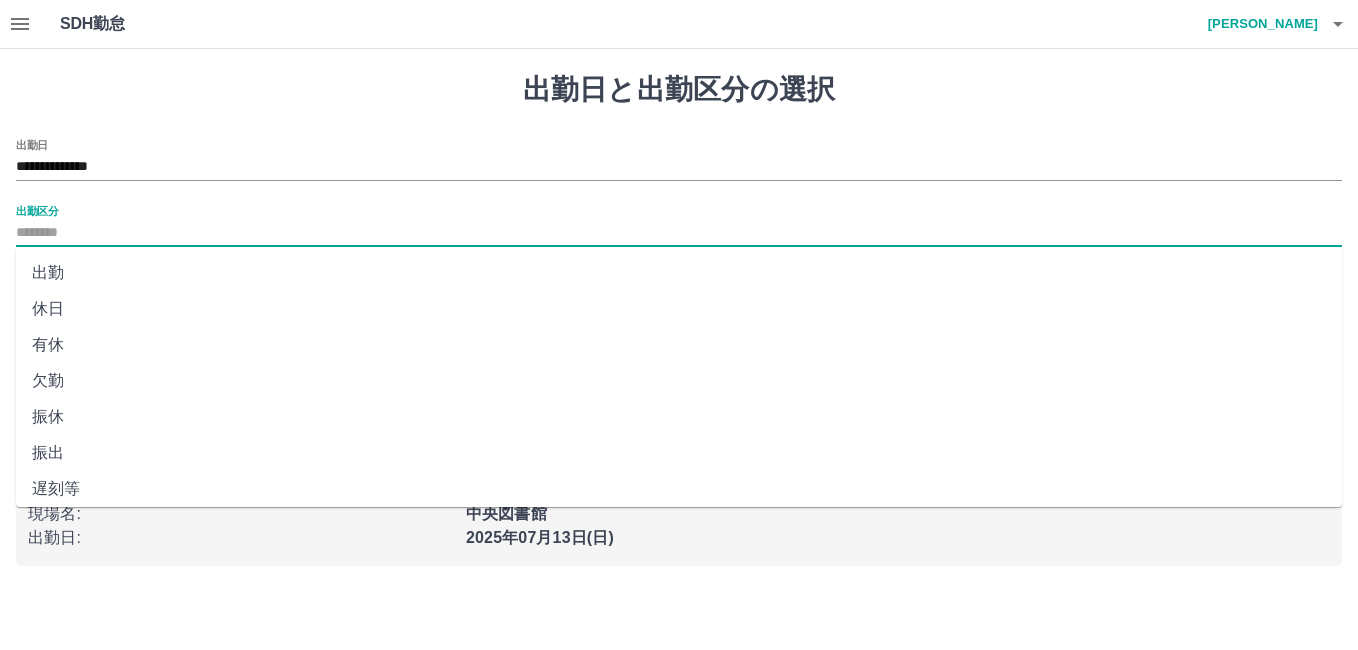 click on "出勤区分" at bounding box center [679, 233] 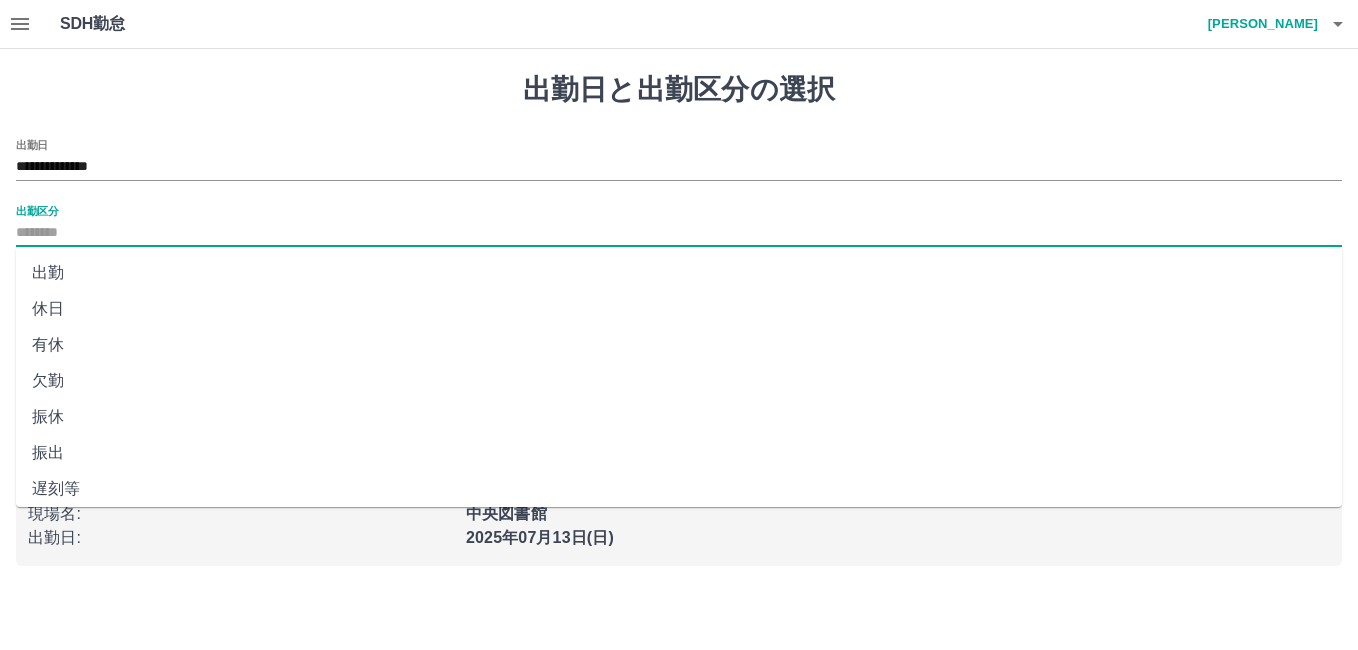 click on "出勤" at bounding box center (679, 273) 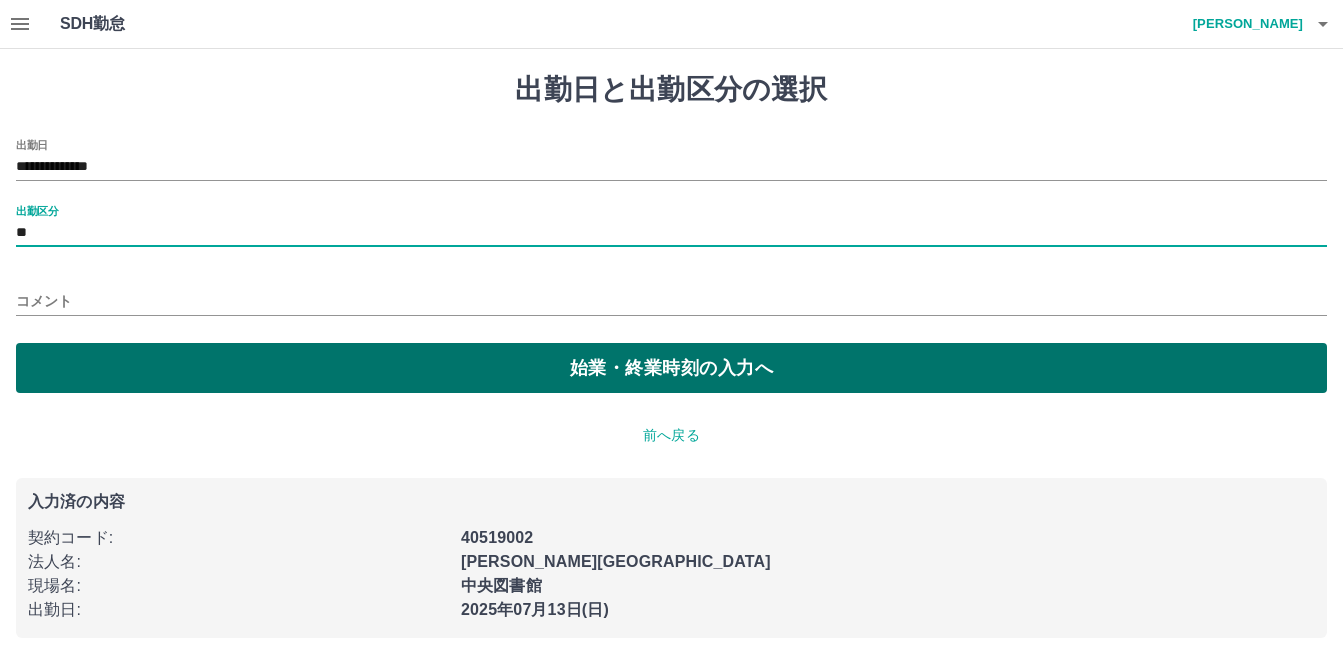 click on "始業・終業時刻の入力へ" at bounding box center (671, 368) 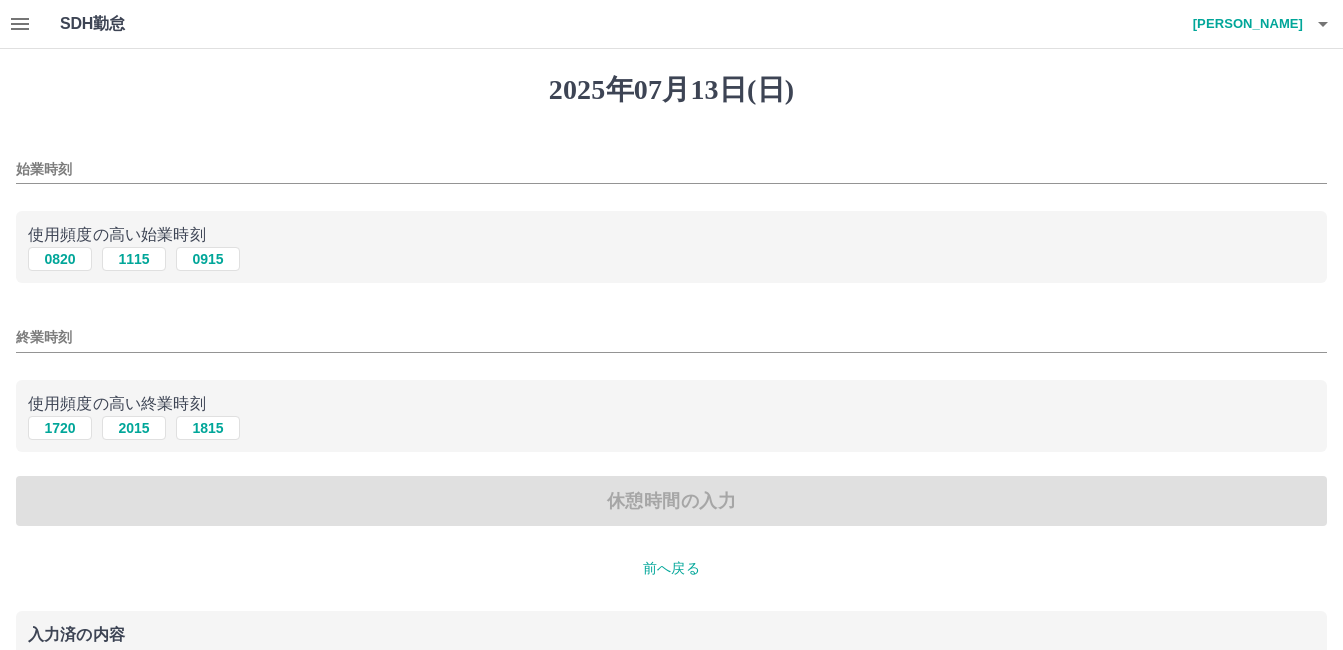 click on "始業時刻" at bounding box center [671, 169] 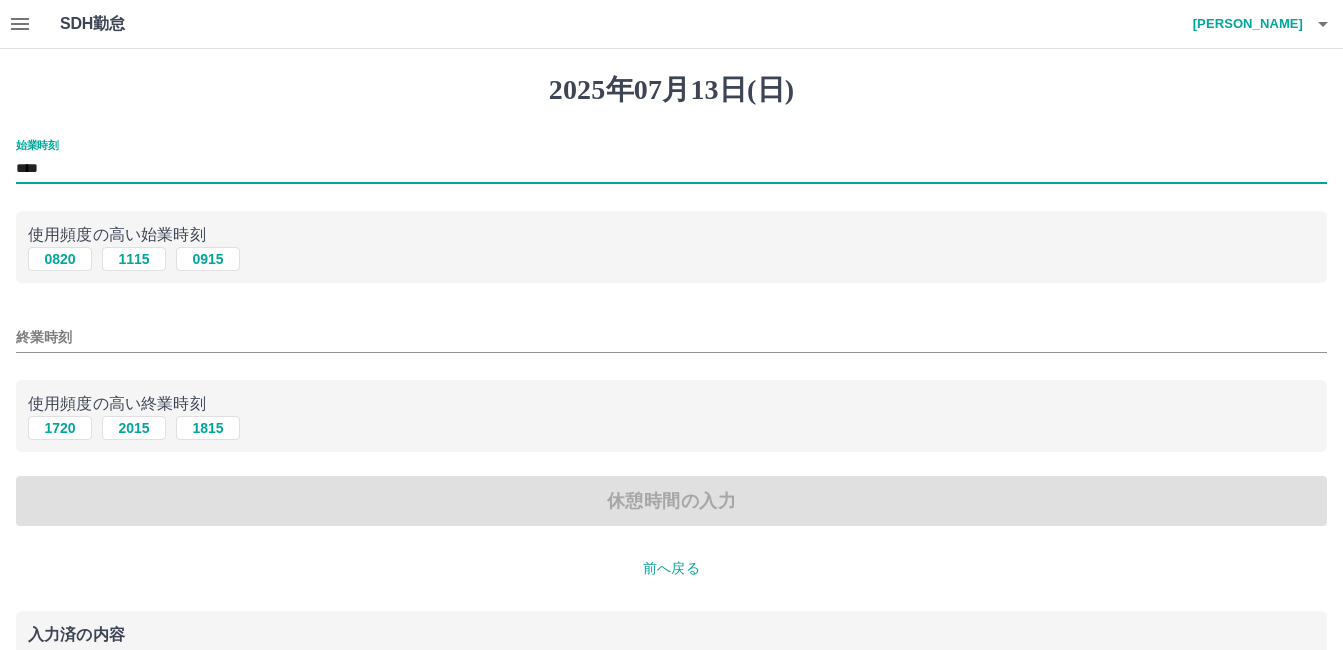 type on "****" 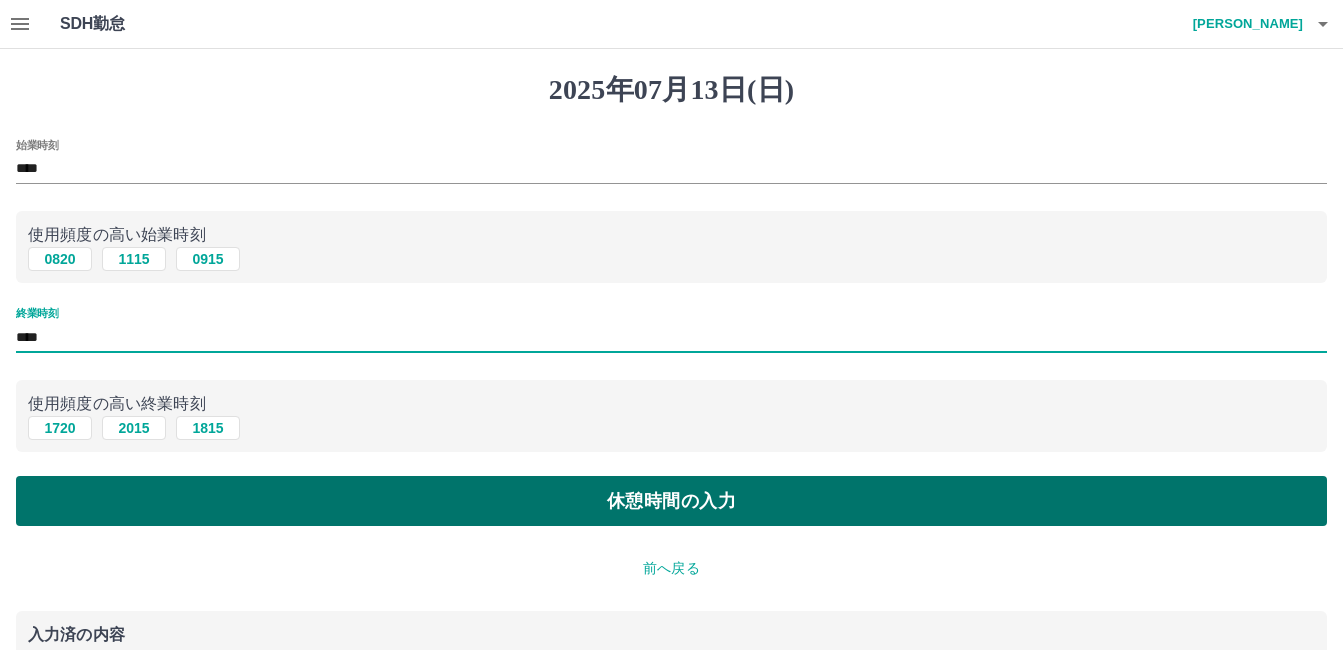 type on "****" 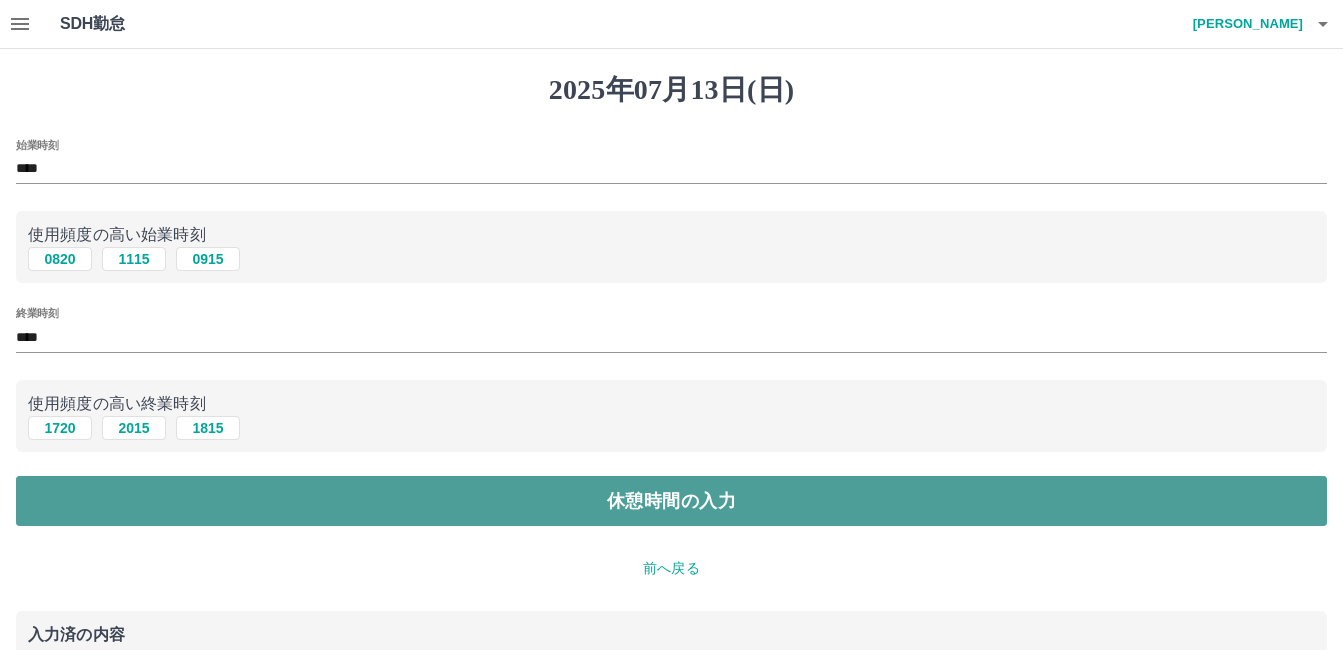 click on "休憩時間の入力" at bounding box center (671, 501) 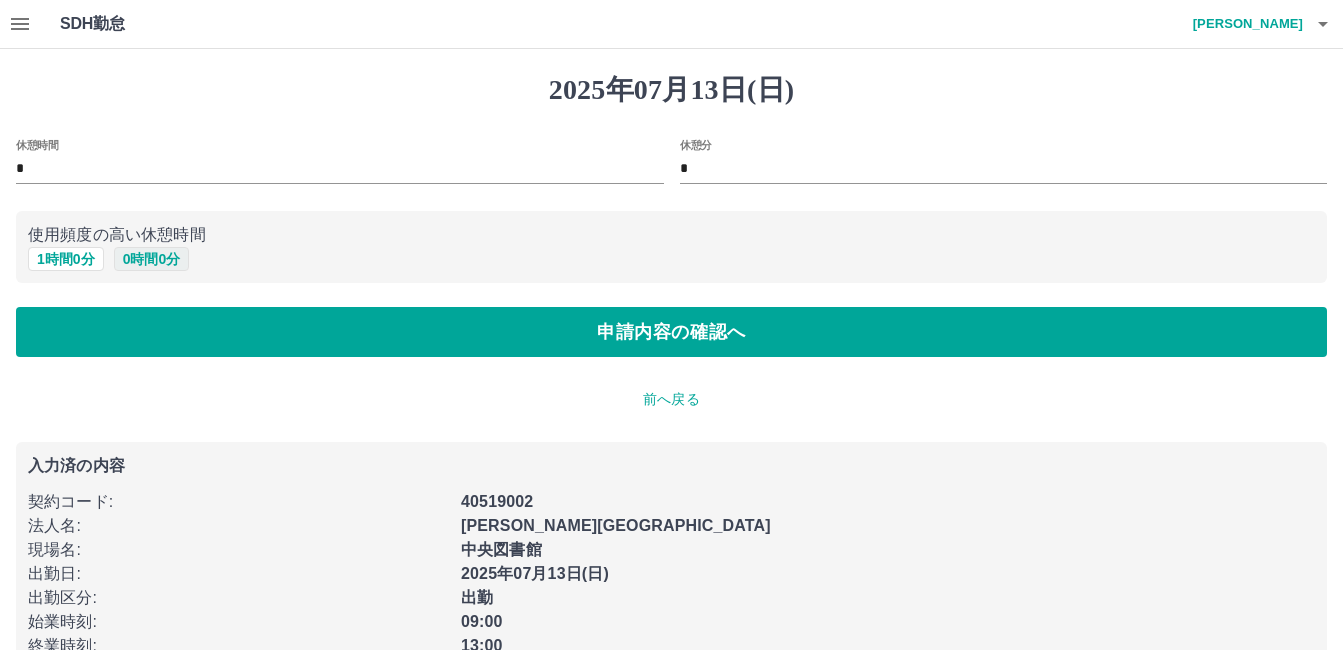 click on "0 時間 0 分" at bounding box center [152, 259] 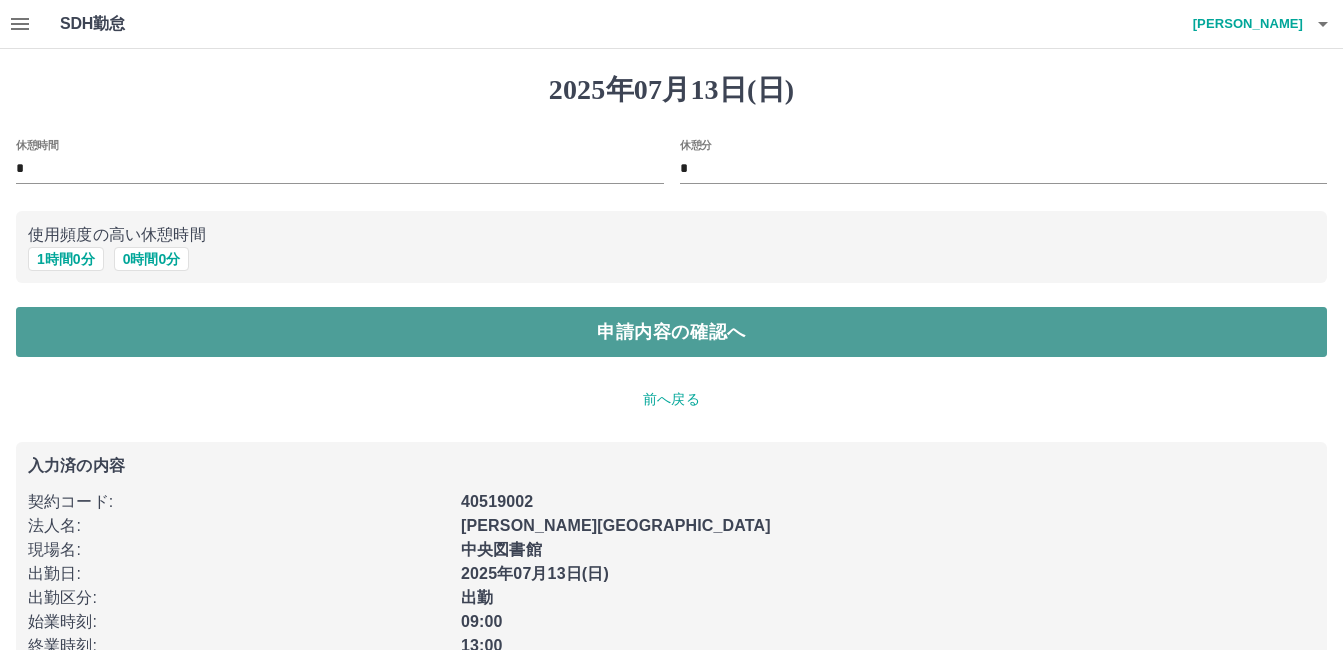 click on "申請内容の確認へ" at bounding box center (671, 332) 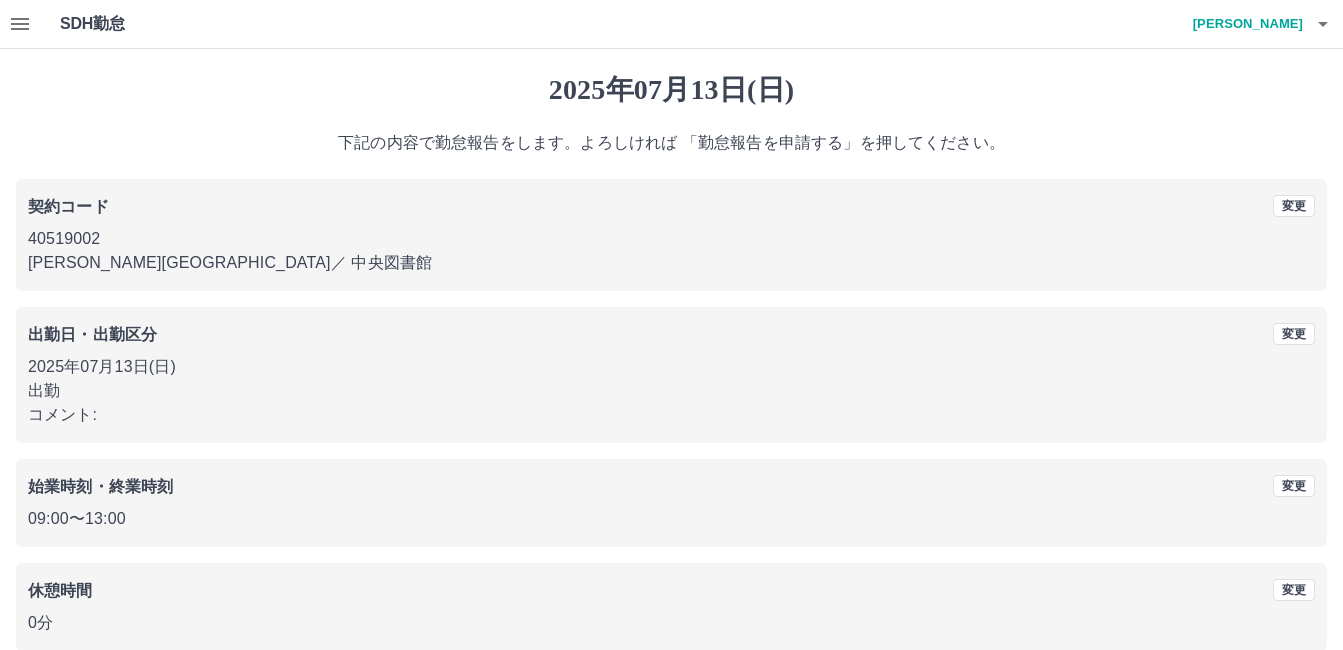 scroll, scrollTop: 99, scrollLeft: 0, axis: vertical 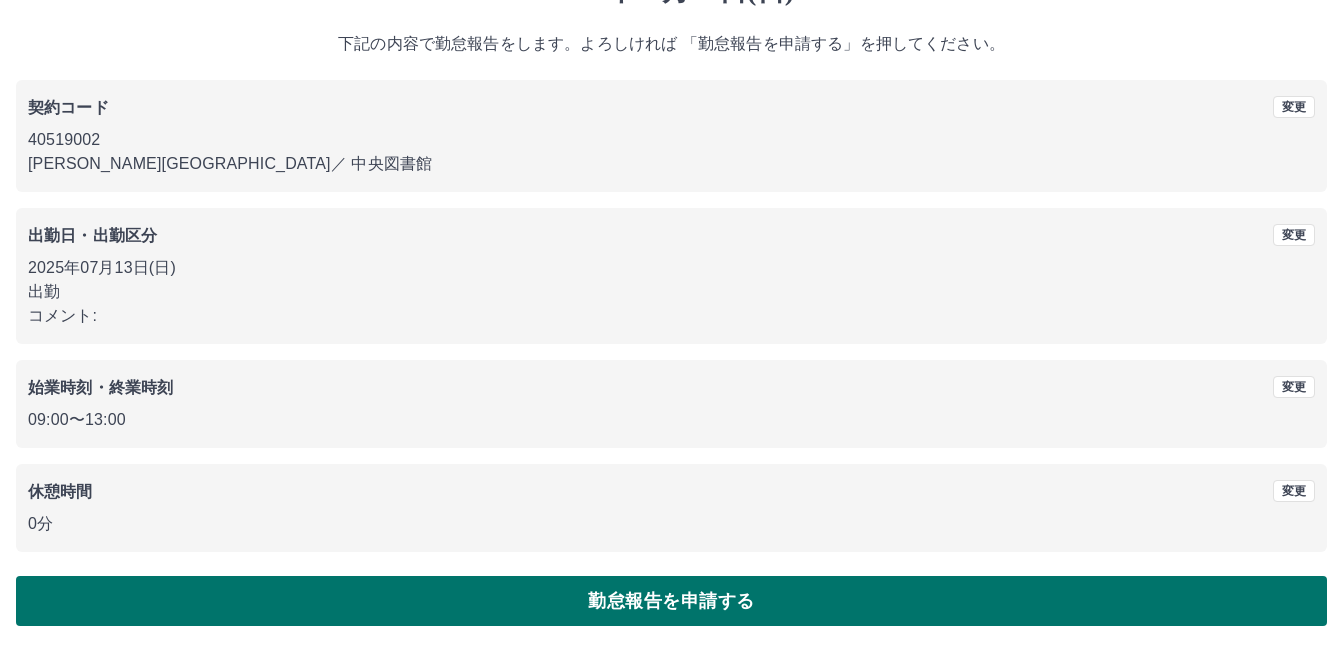 click on "勤怠報告を申請する" at bounding box center [671, 601] 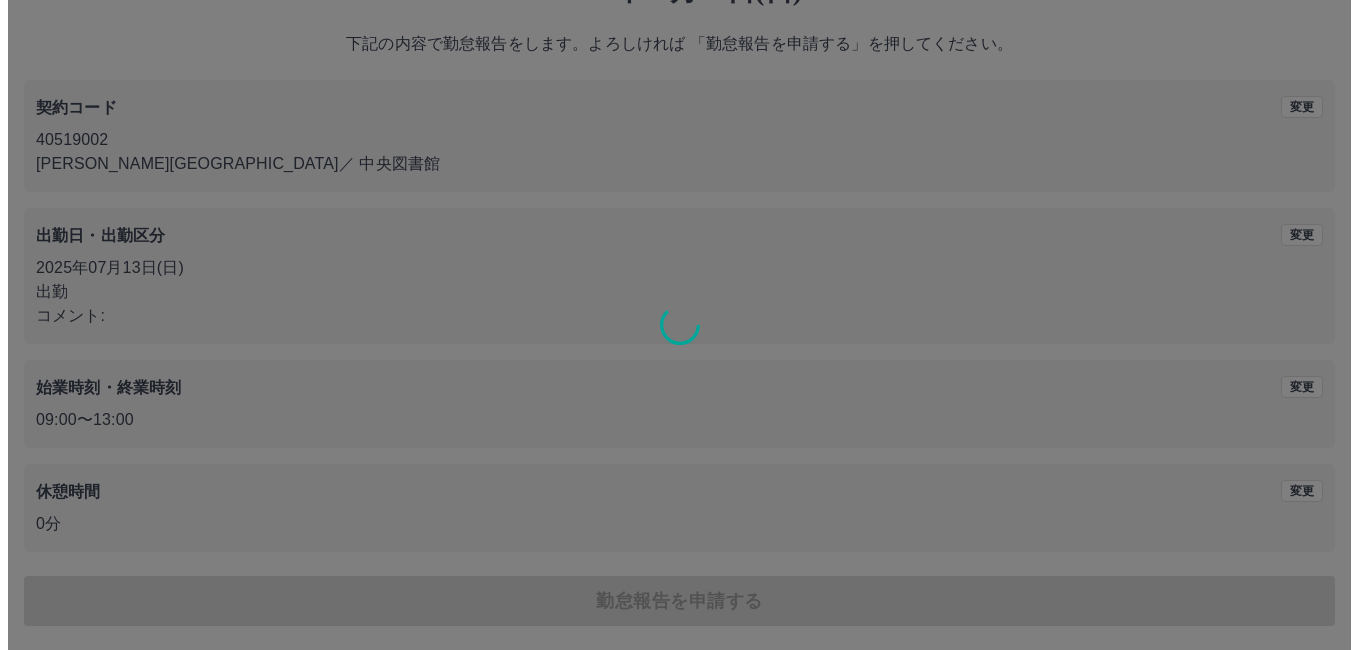 scroll, scrollTop: 0, scrollLeft: 0, axis: both 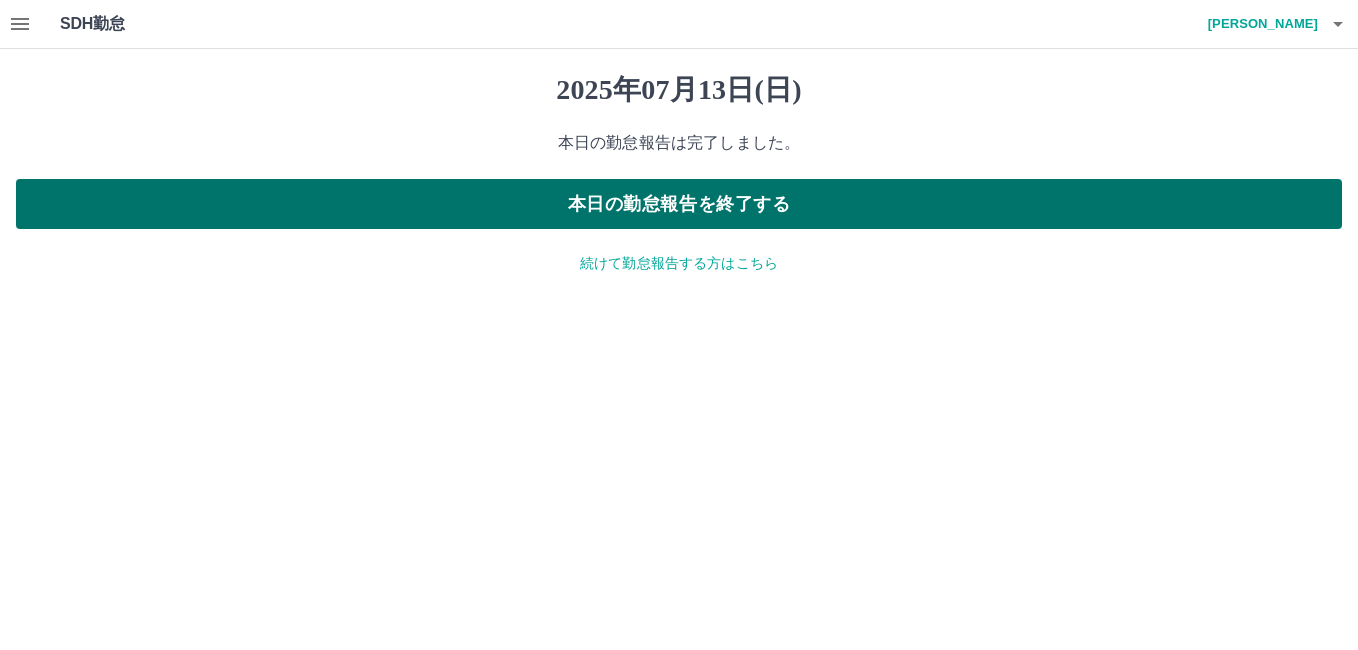 click on "本日の勤怠報告を終了する" at bounding box center (679, 204) 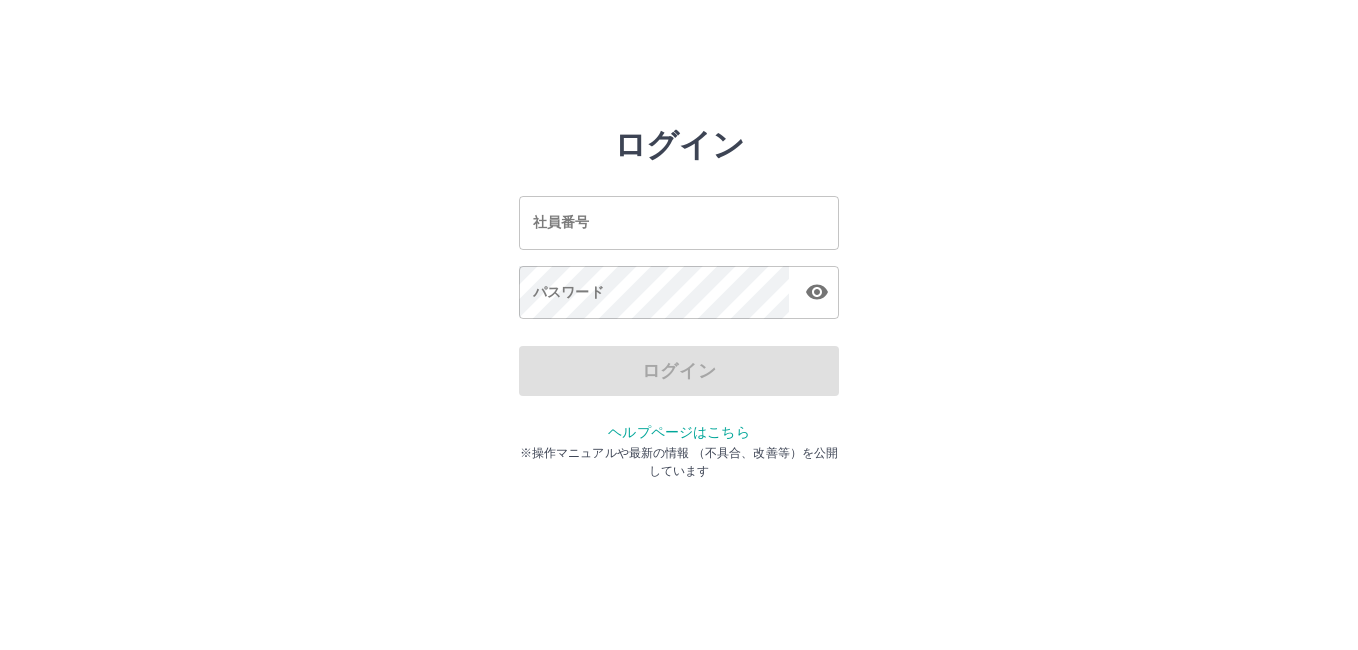 scroll, scrollTop: 0, scrollLeft: 0, axis: both 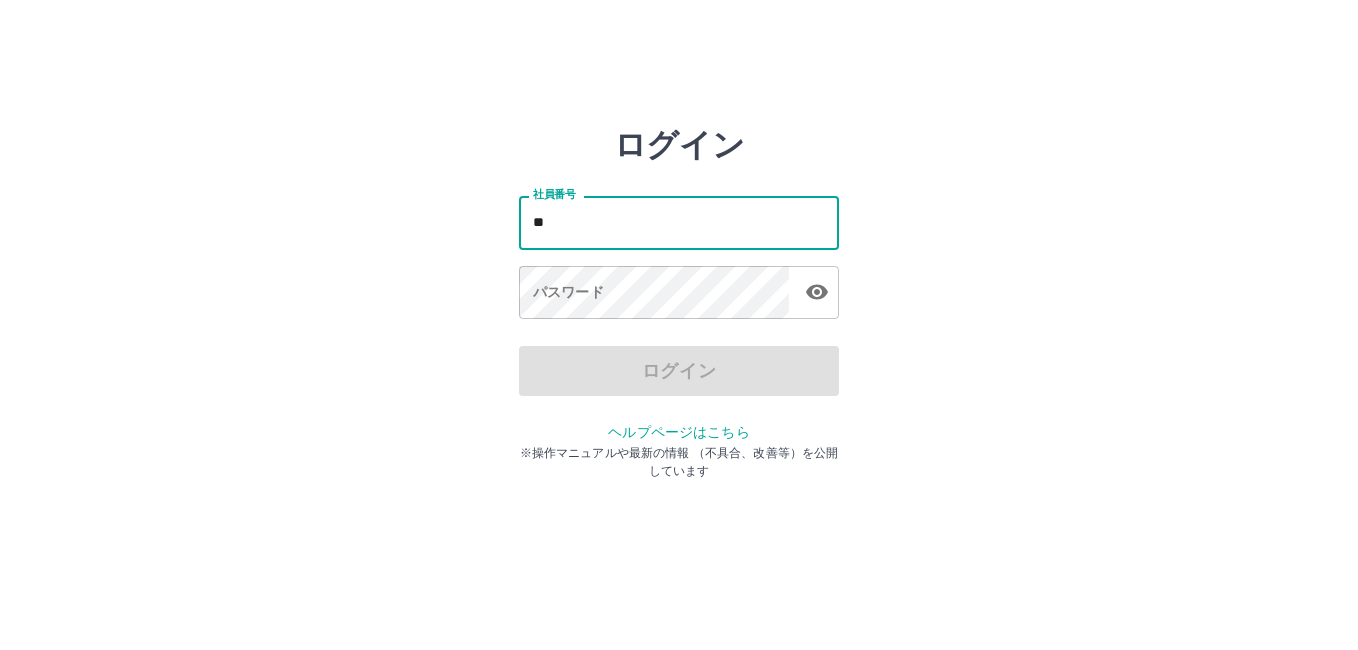 type on "*******" 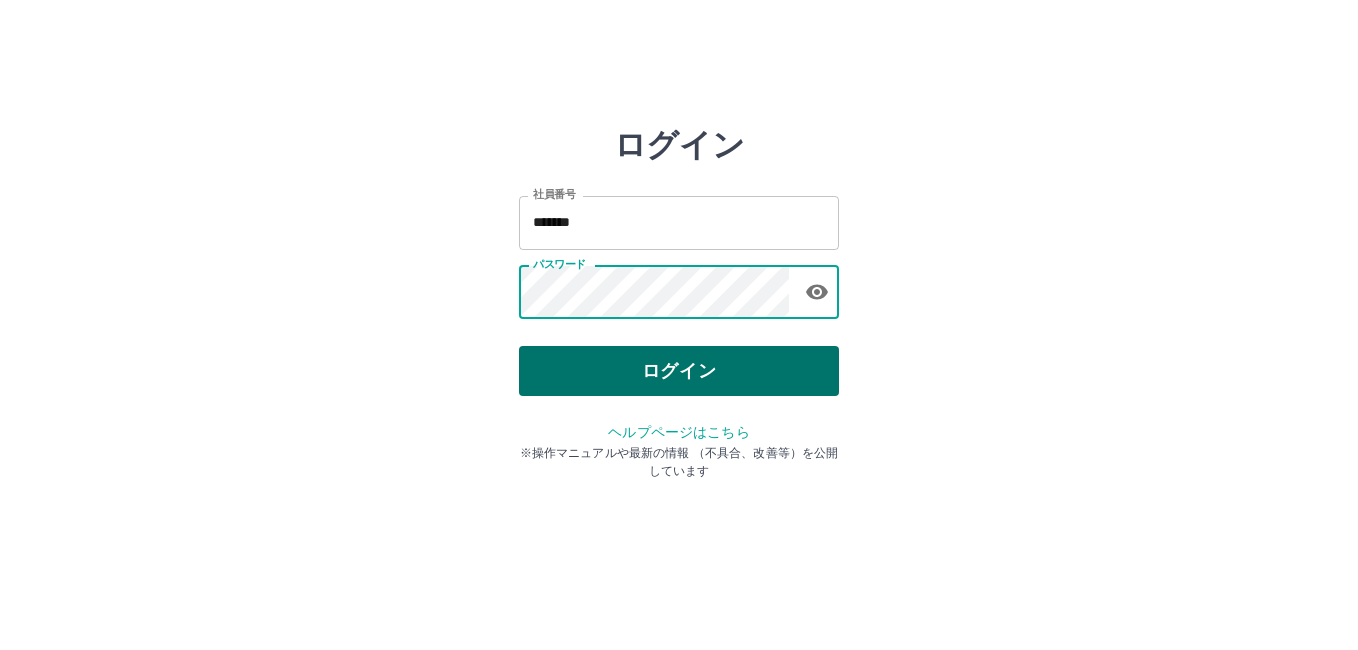 click on "ログイン" at bounding box center (679, 371) 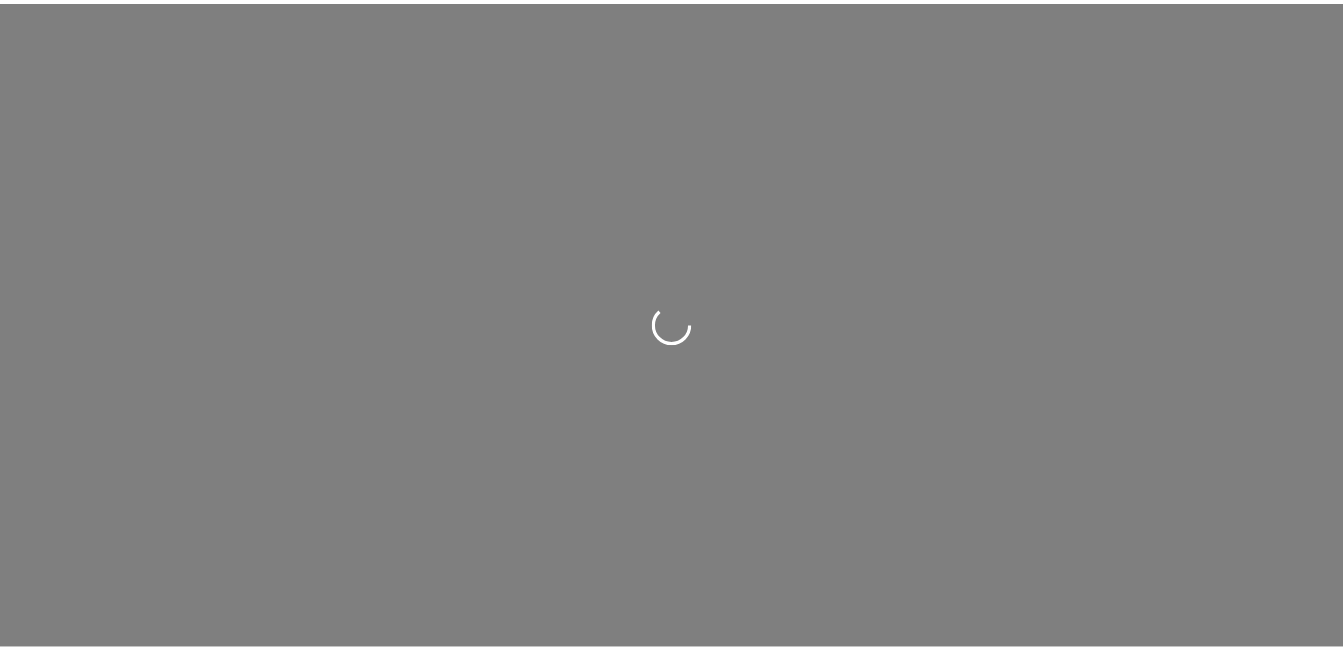 scroll, scrollTop: 0, scrollLeft: 0, axis: both 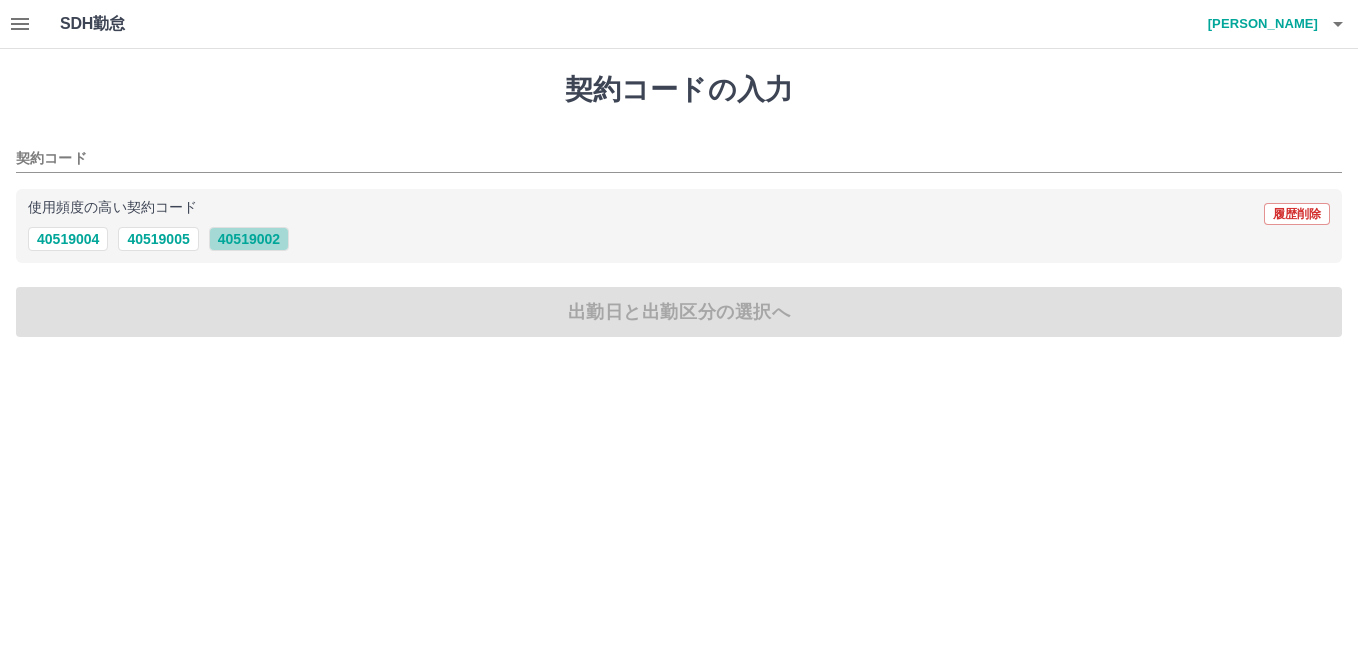click on "40519002" at bounding box center (249, 239) 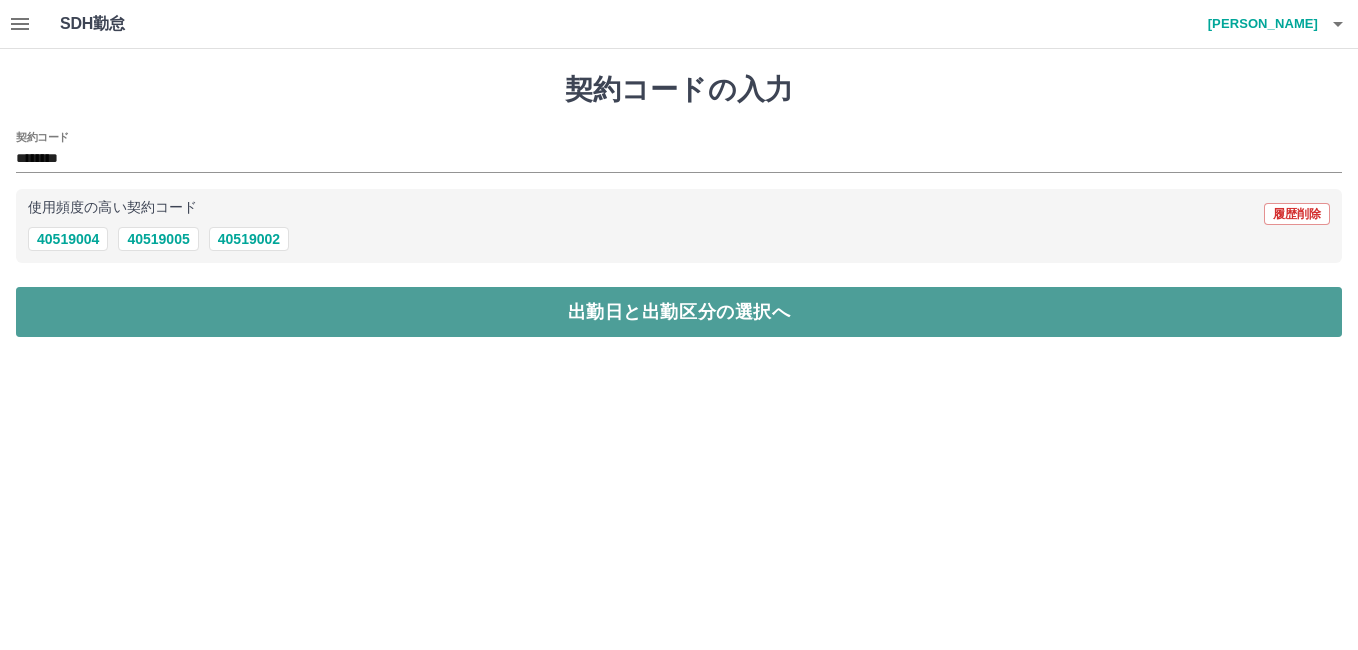 click on "出勤日と出勤区分の選択へ" at bounding box center [679, 312] 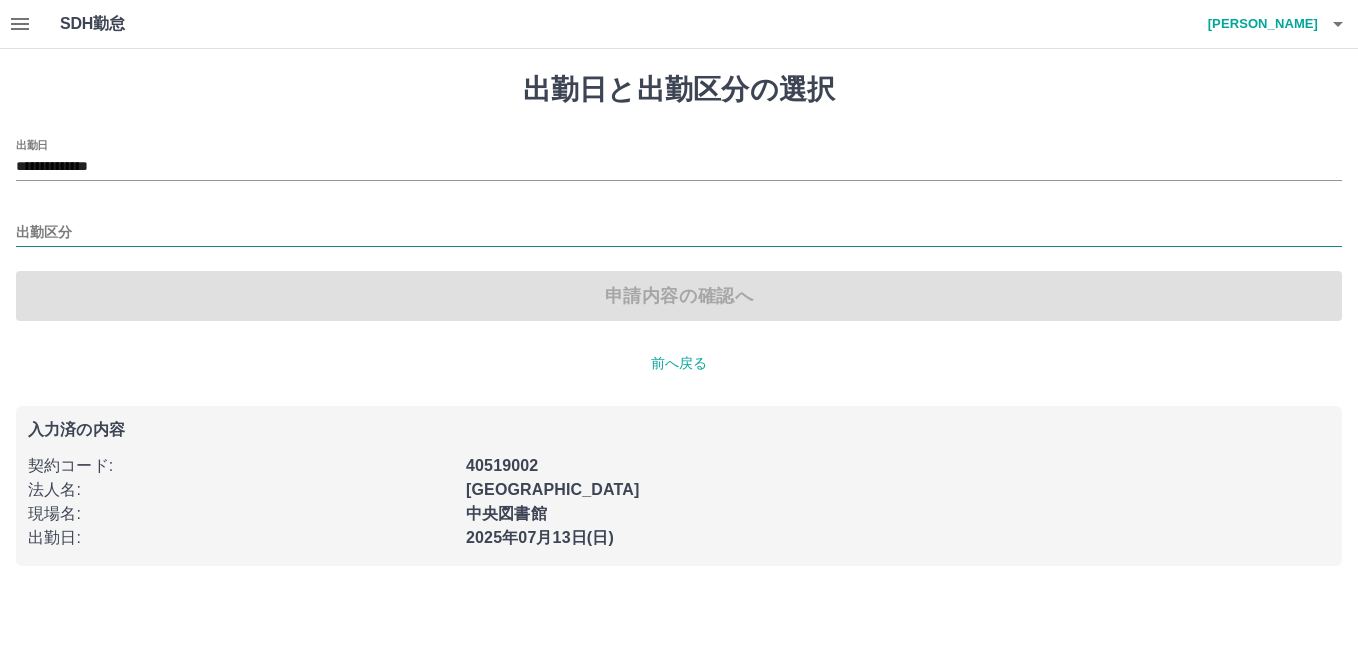 click on "出勤区分" at bounding box center (679, 233) 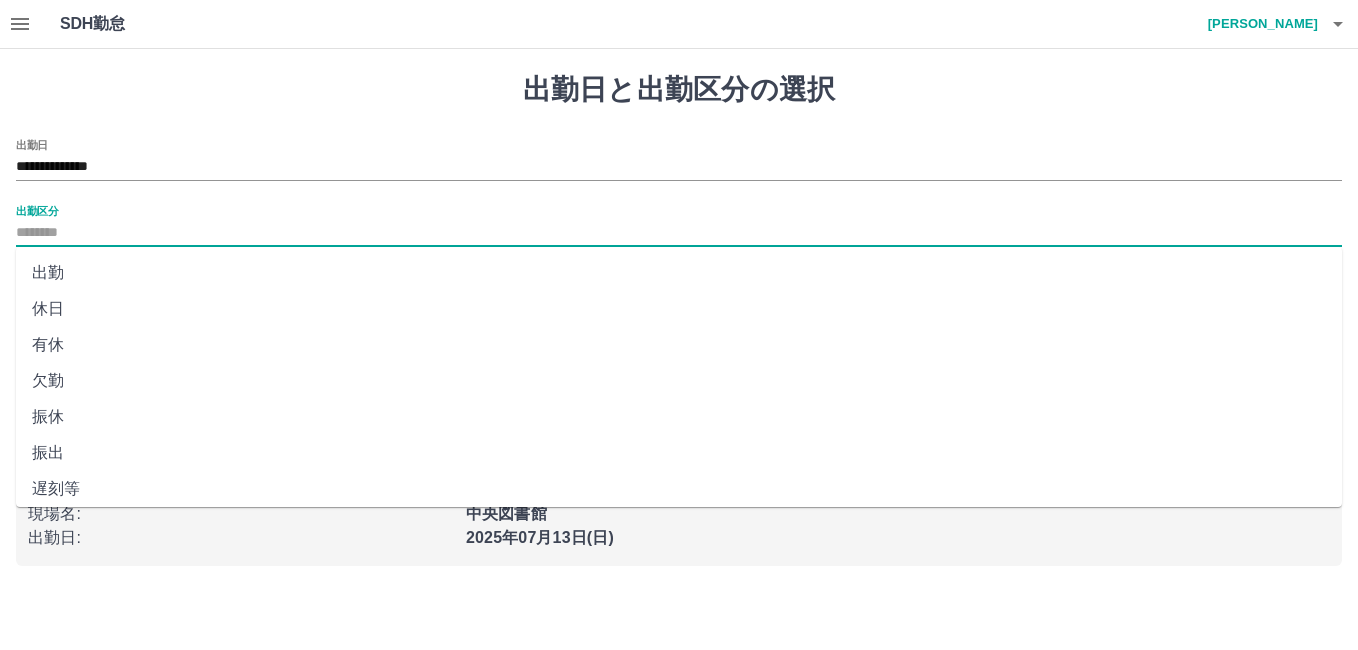 click on "振出" at bounding box center [679, 453] 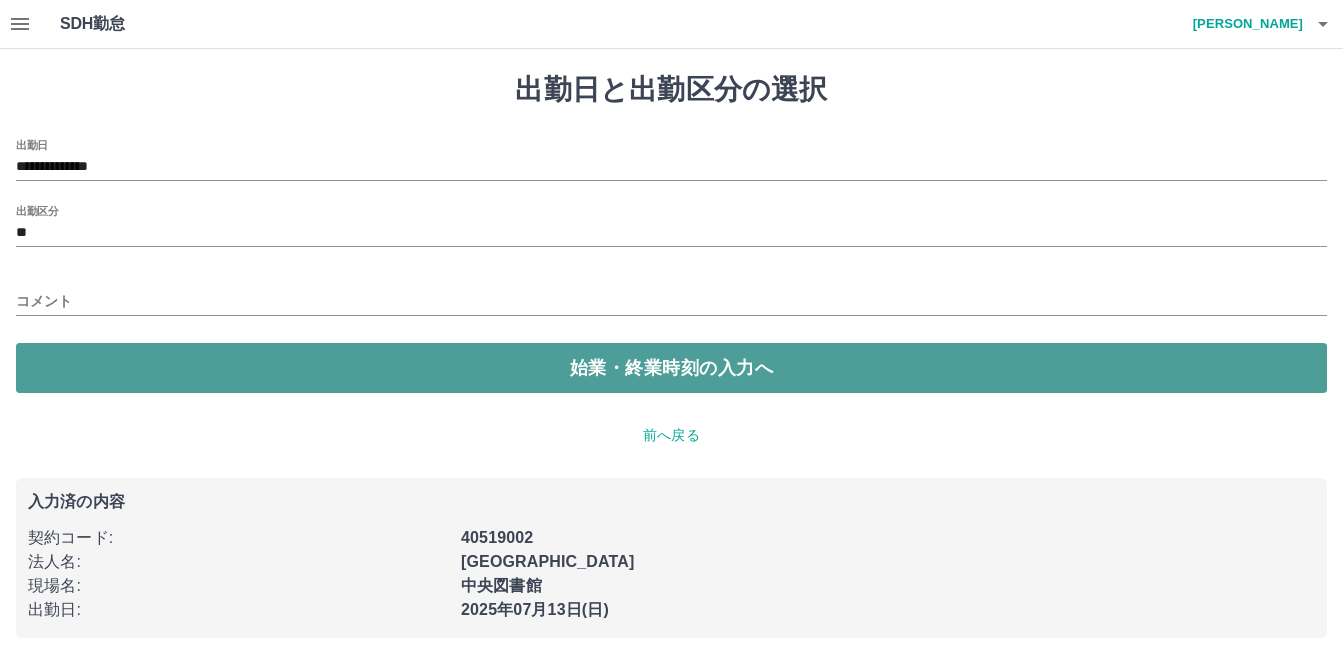 click on "始業・終業時刻の入力へ" at bounding box center [671, 368] 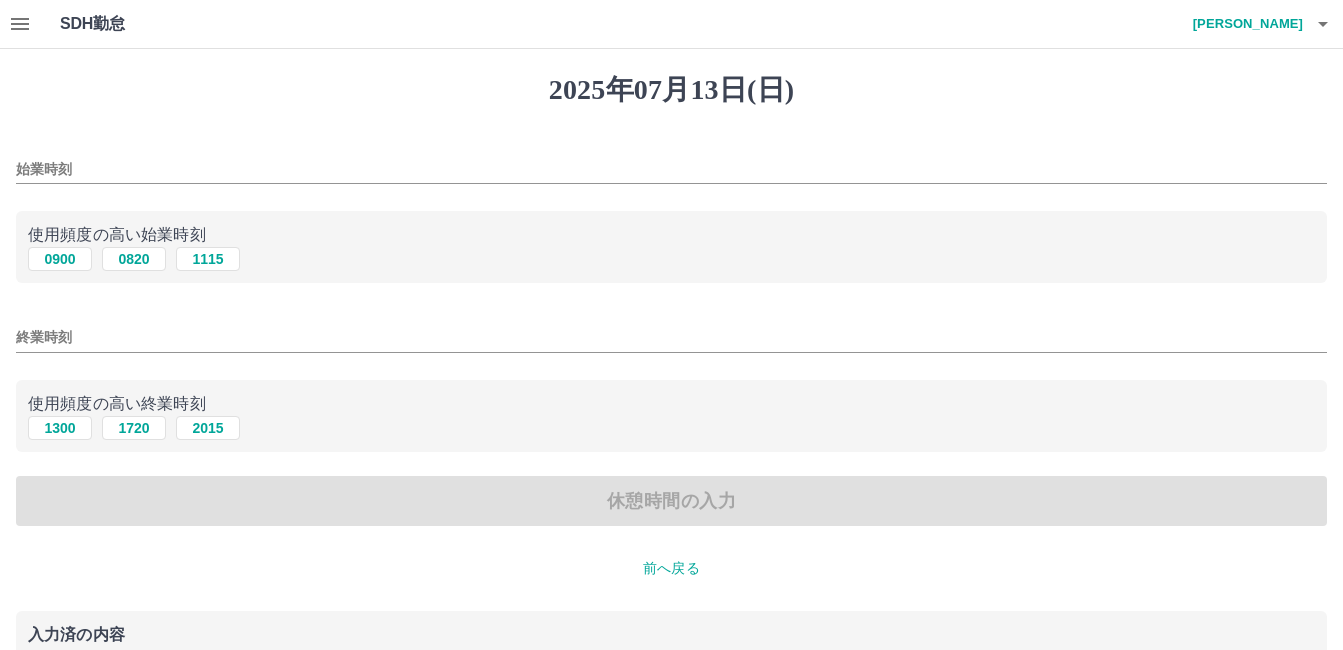 click on "始業時刻" at bounding box center (671, 169) 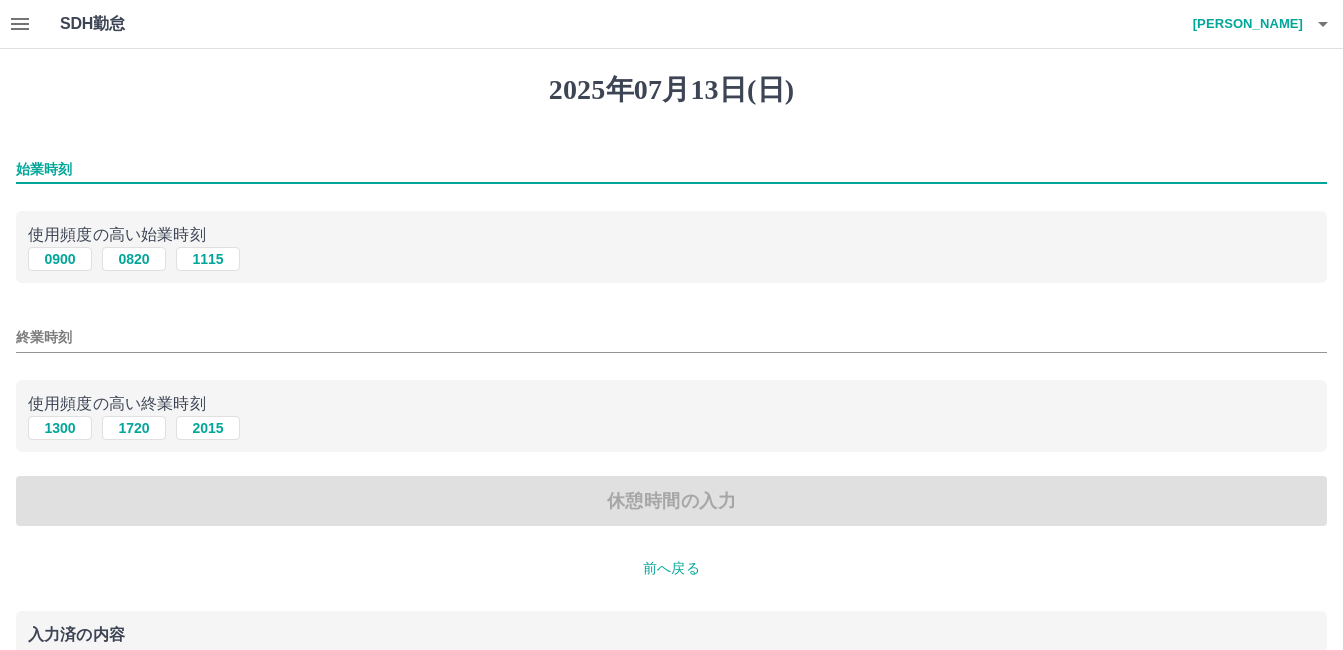 type on "****" 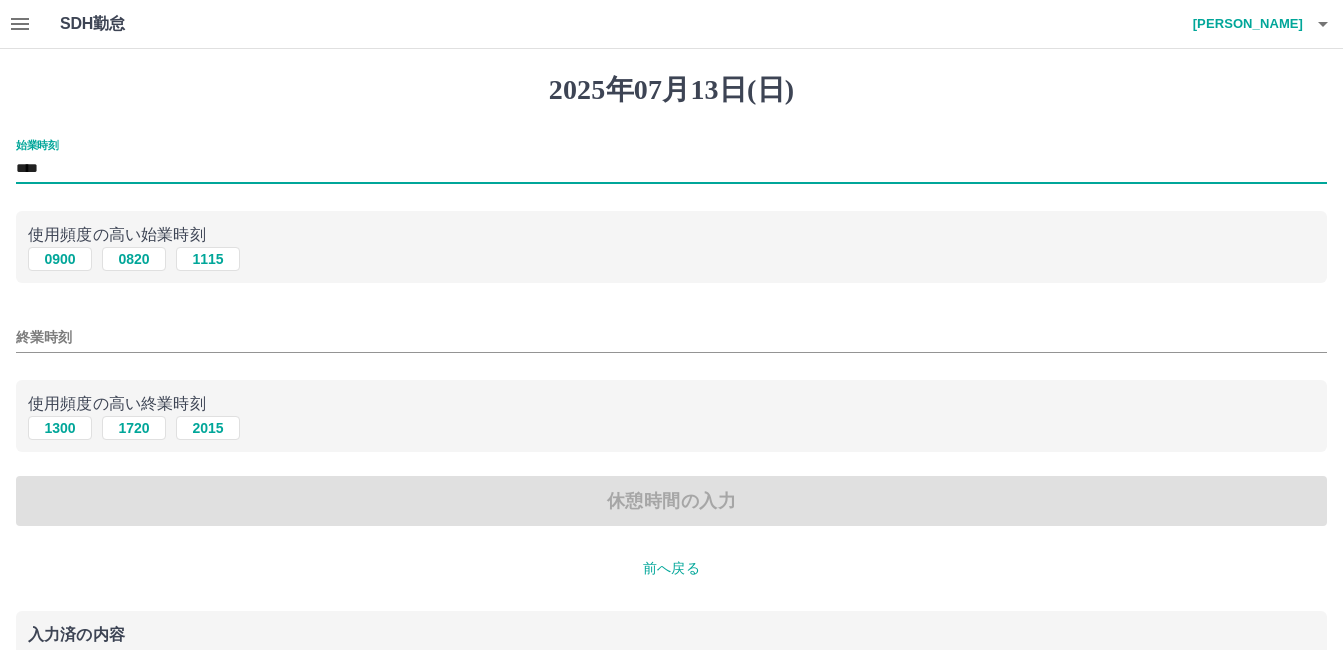 click on "終業時刻" at bounding box center [671, 337] 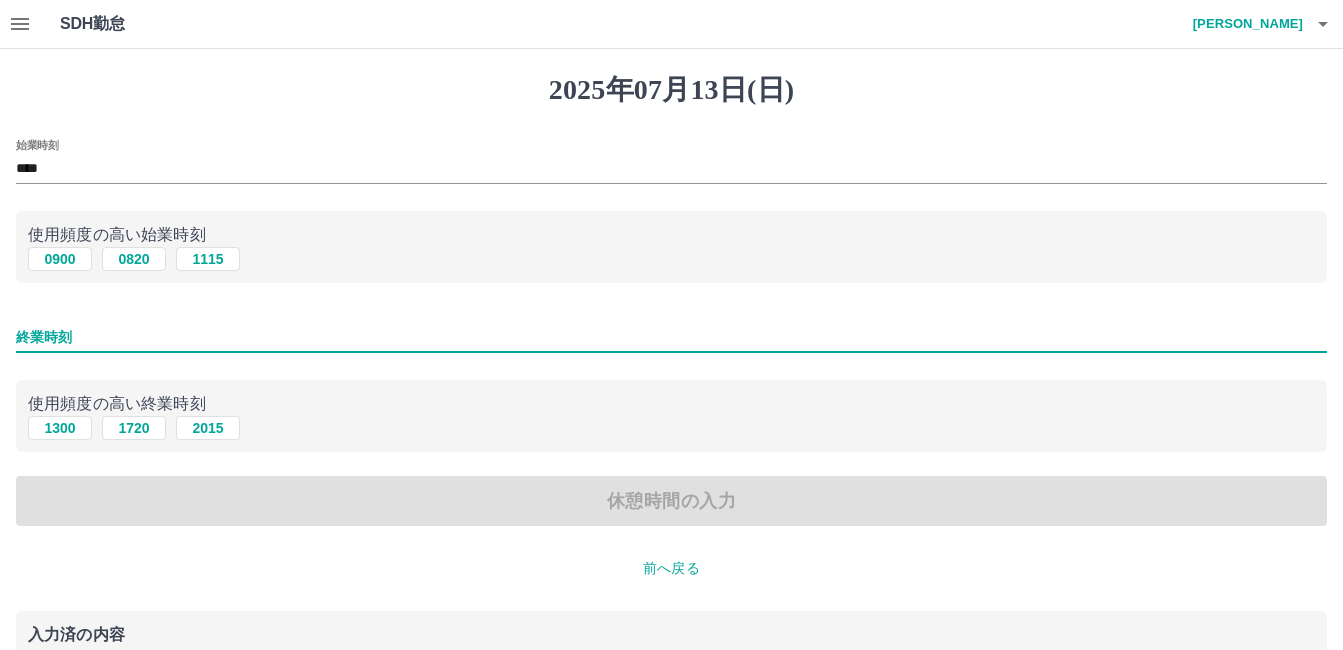 type on "****" 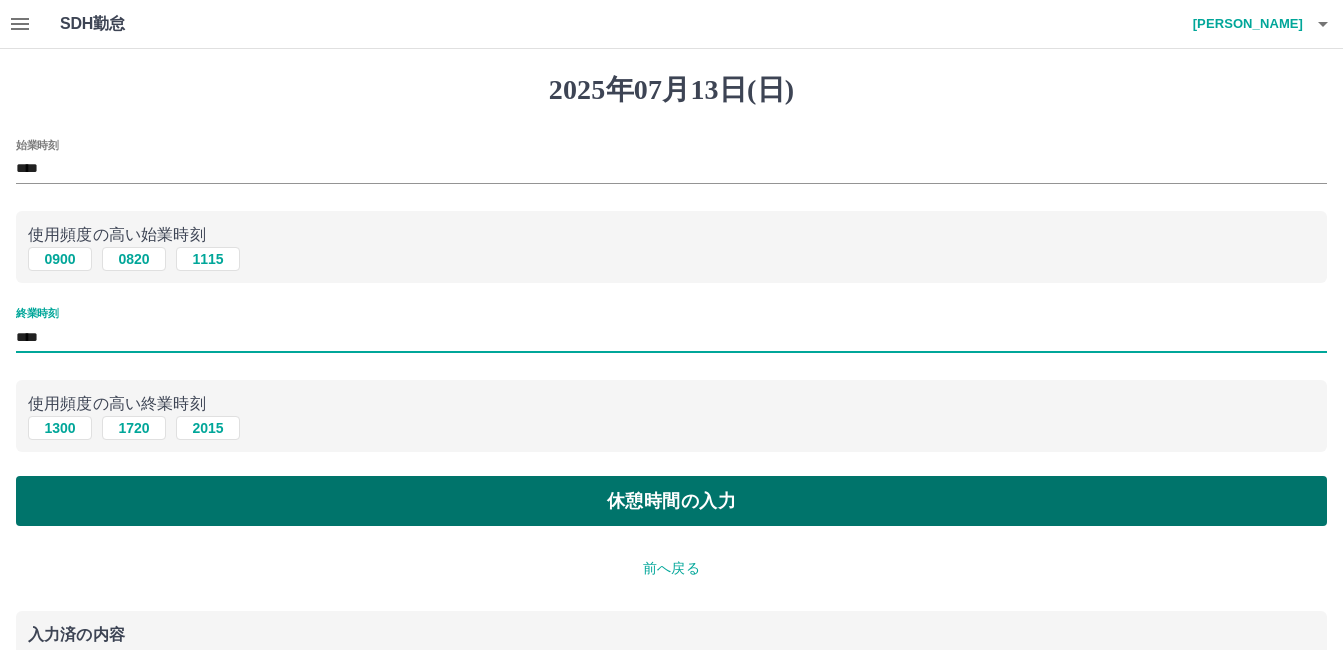click on "休憩時間の入力" at bounding box center [671, 501] 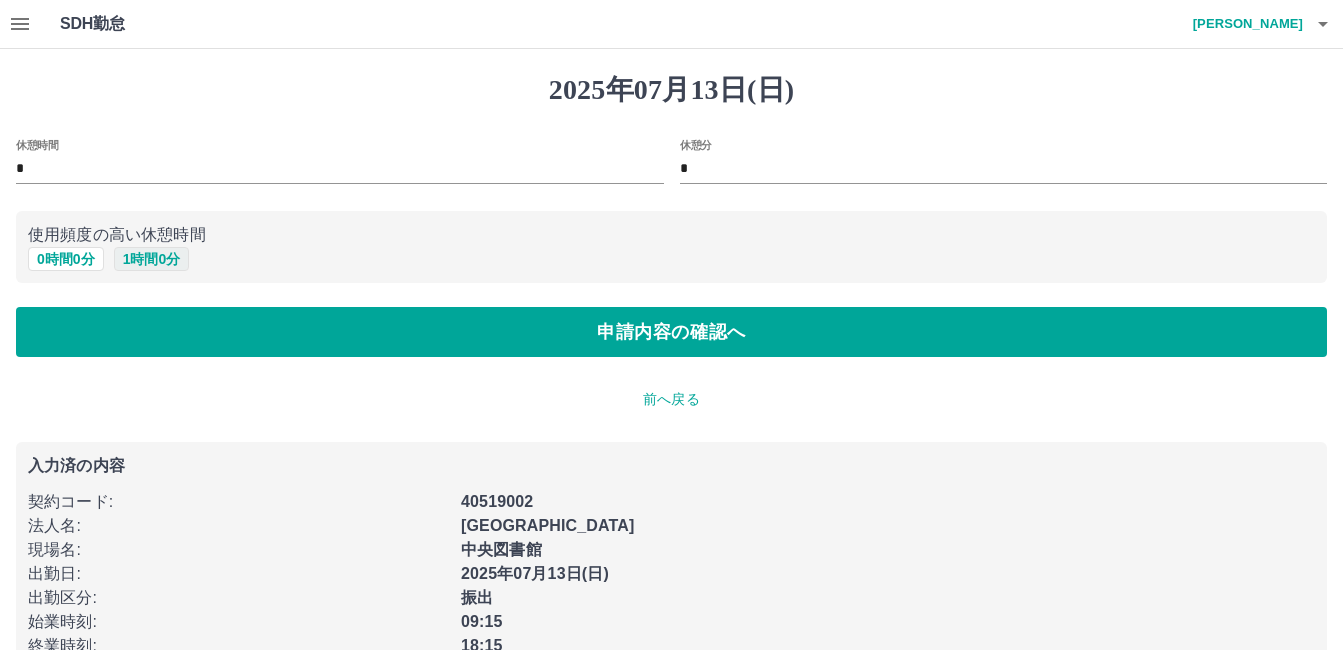 click on "1 時間 0 分" at bounding box center (152, 259) 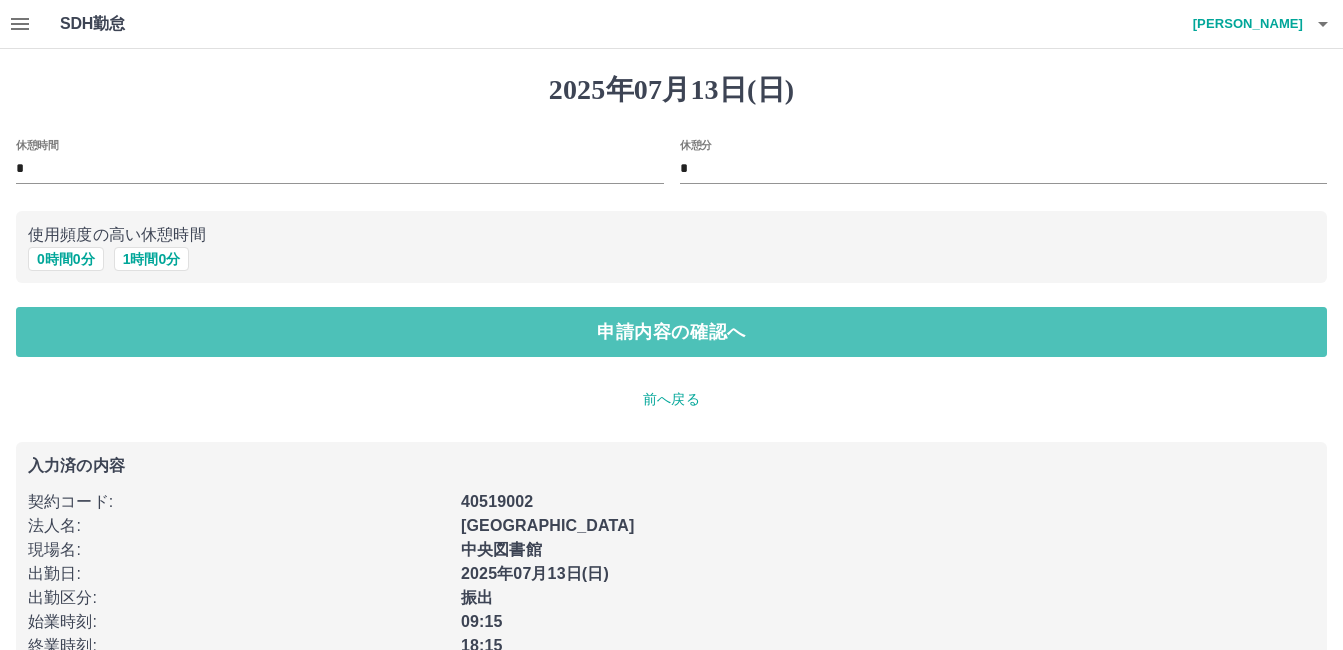 drag, startPoint x: 240, startPoint y: 343, endPoint x: 252, endPoint y: 350, distance: 13.892444 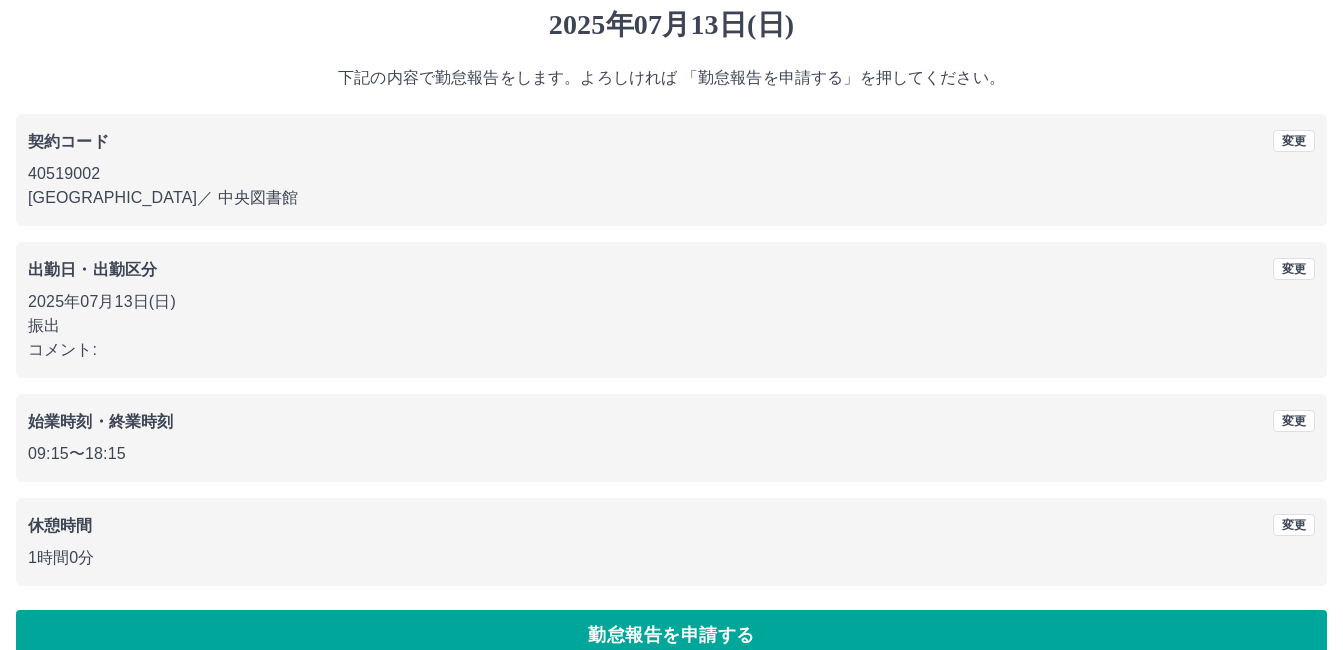 scroll, scrollTop: 99, scrollLeft: 0, axis: vertical 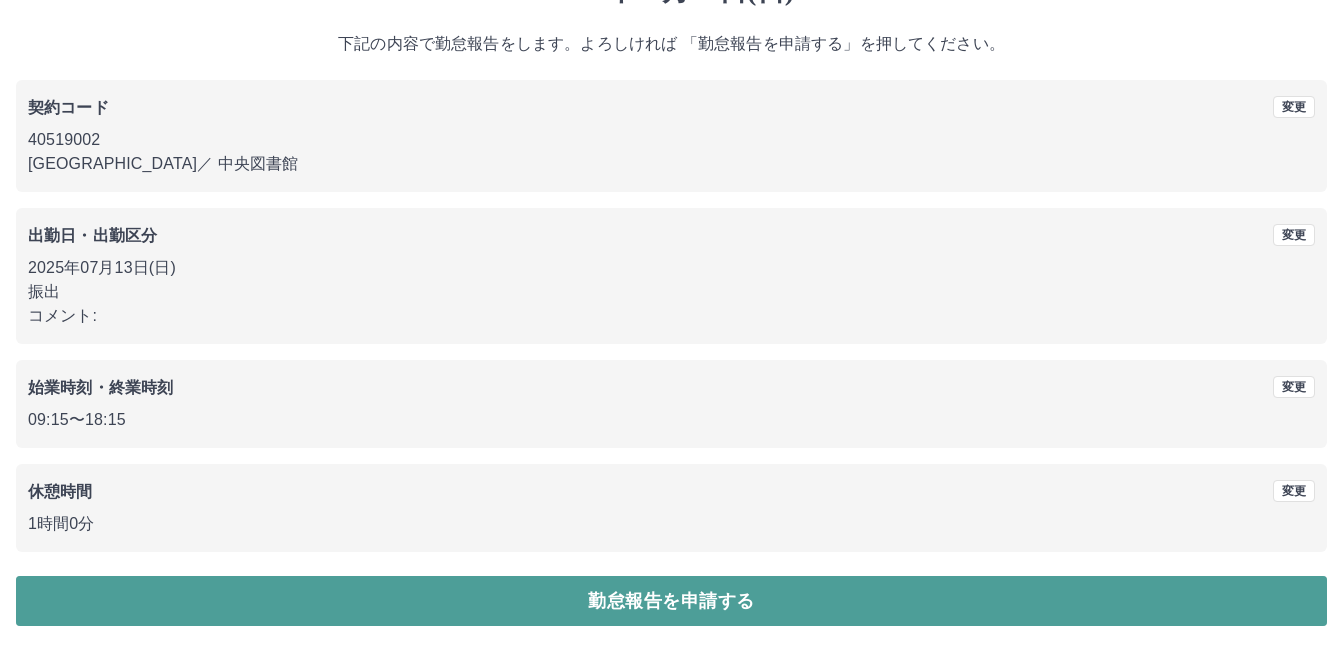 click on "勤怠報告を申請する" at bounding box center [671, 601] 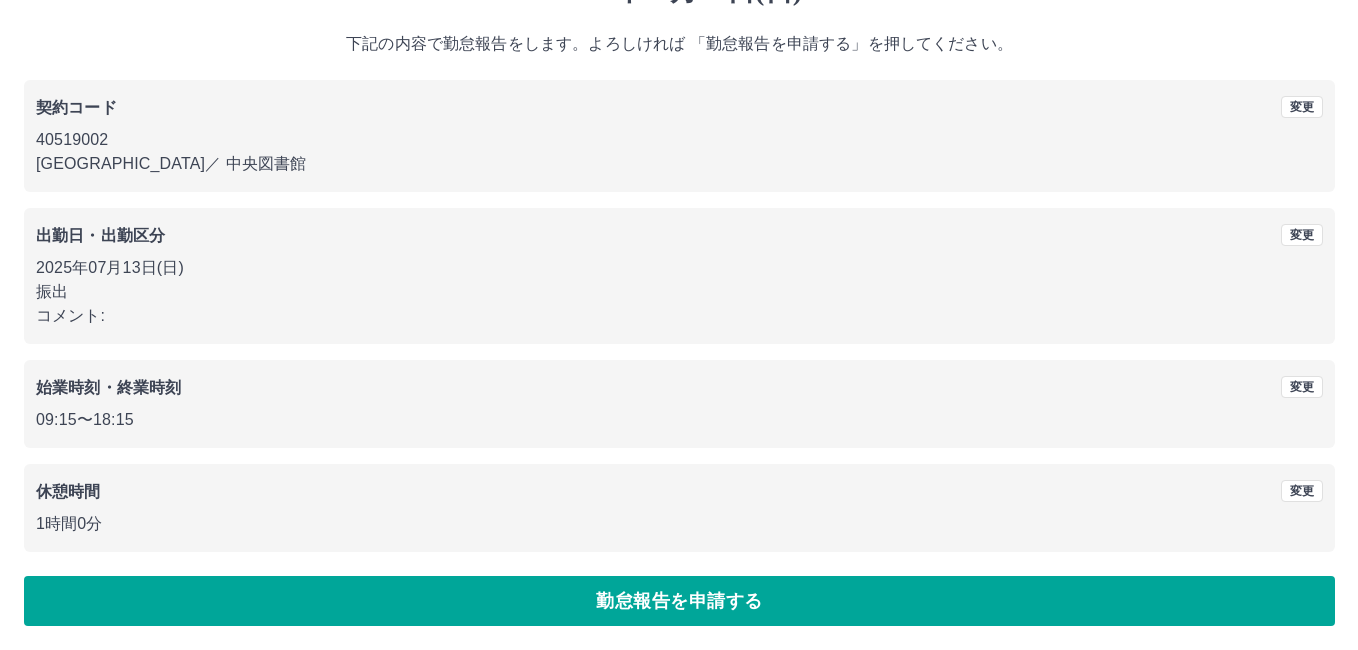 scroll, scrollTop: 0, scrollLeft: 0, axis: both 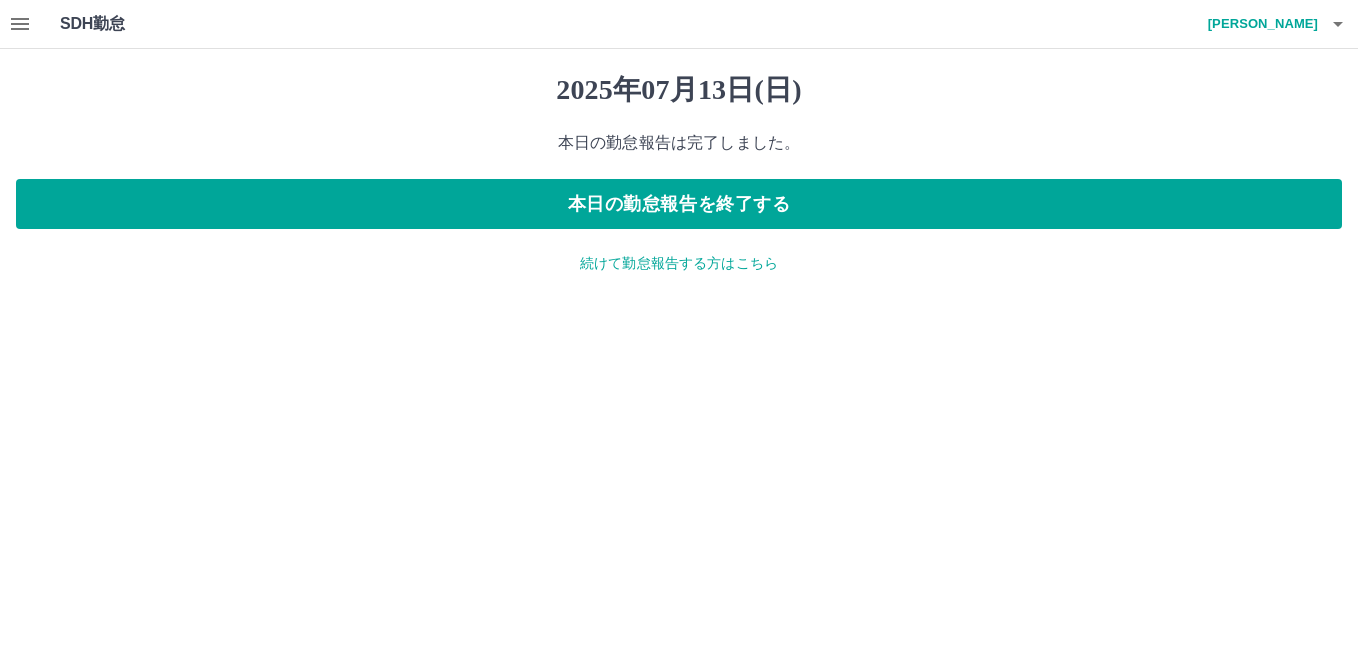 click on "続けて勤怠報告する方はこちら" at bounding box center (679, 263) 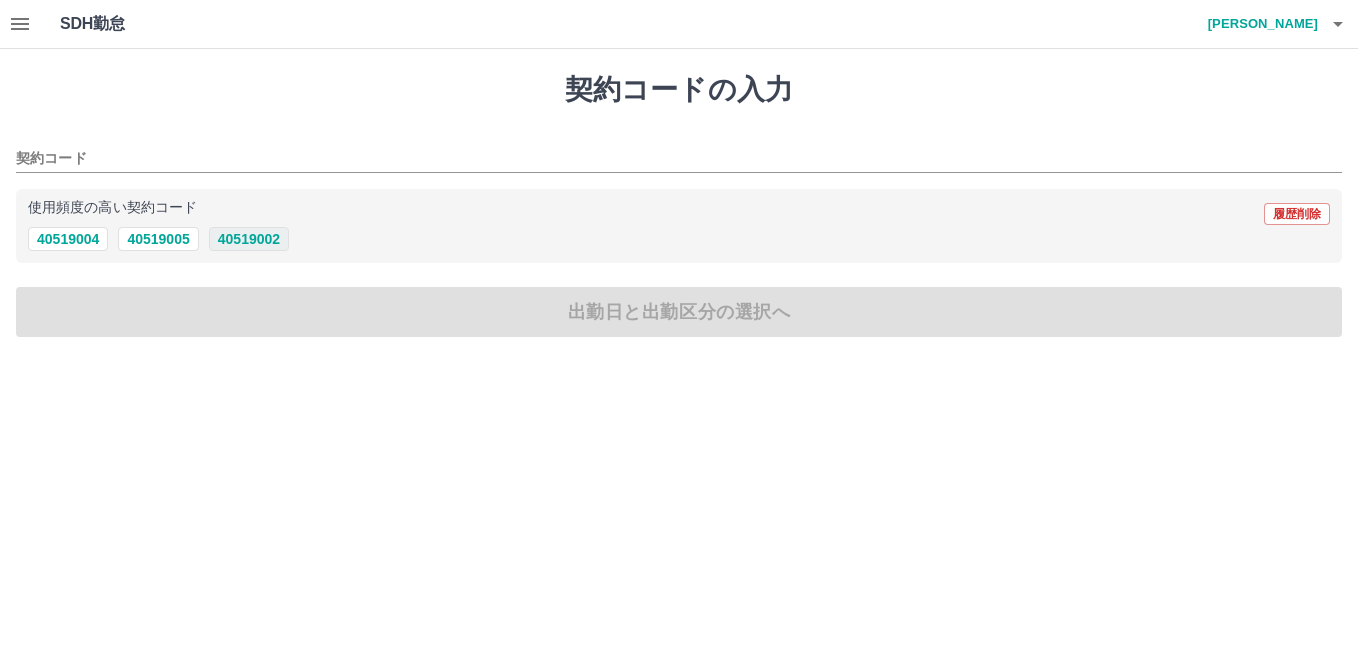 click on "40519002" at bounding box center [249, 239] 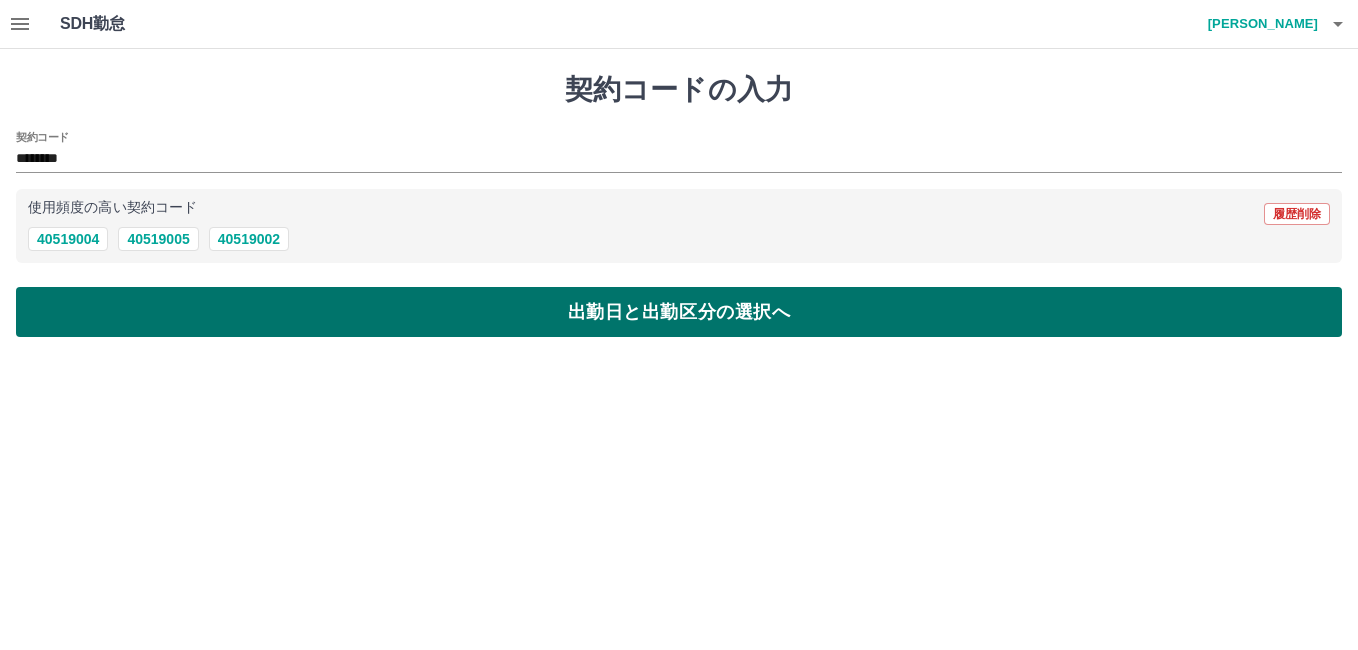 click on "出勤日と出勤区分の選択へ" at bounding box center (679, 312) 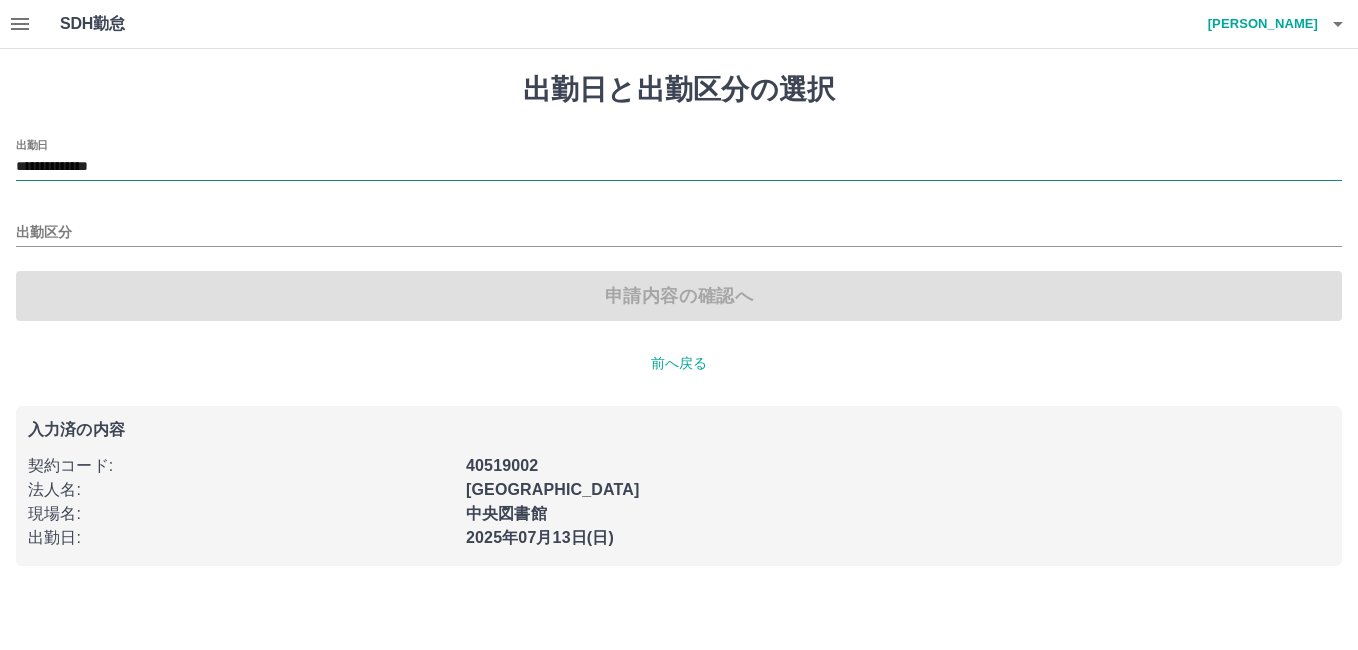 click on "**********" at bounding box center (679, 167) 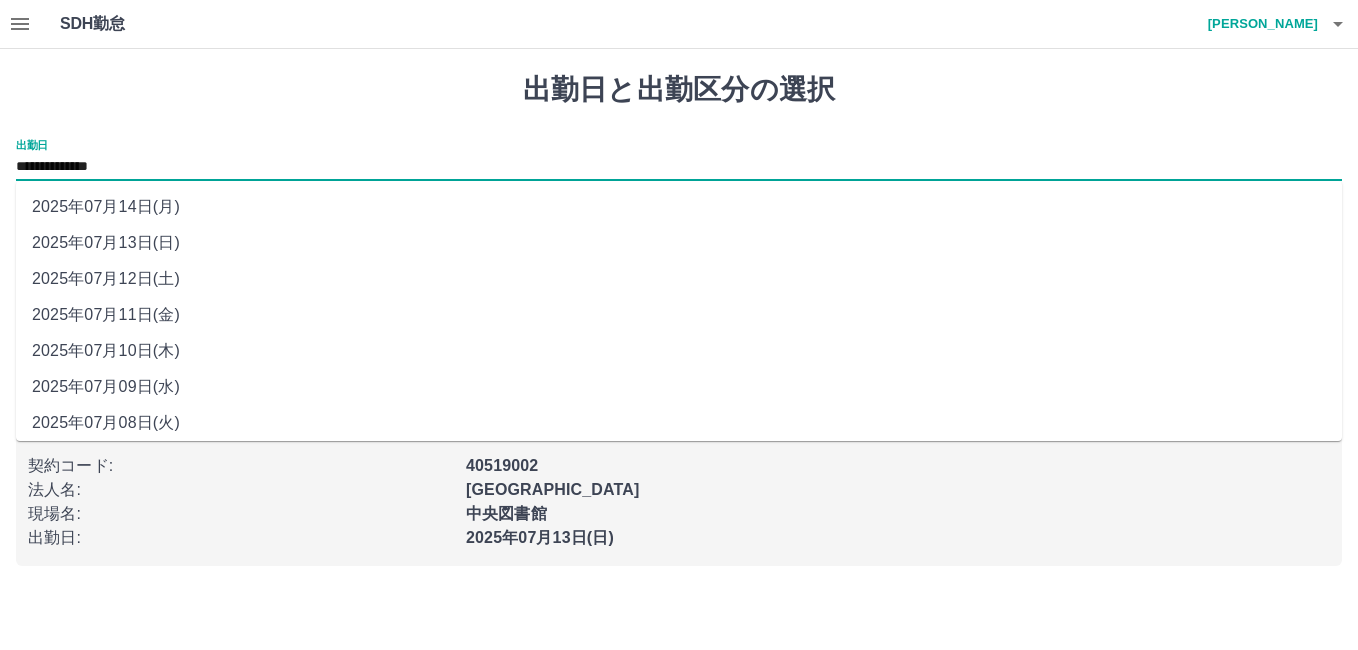 drag, startPoint x: 186, startPoint y: 170, endPoint x: 160, endPoint y: 205, distance: 43.60046 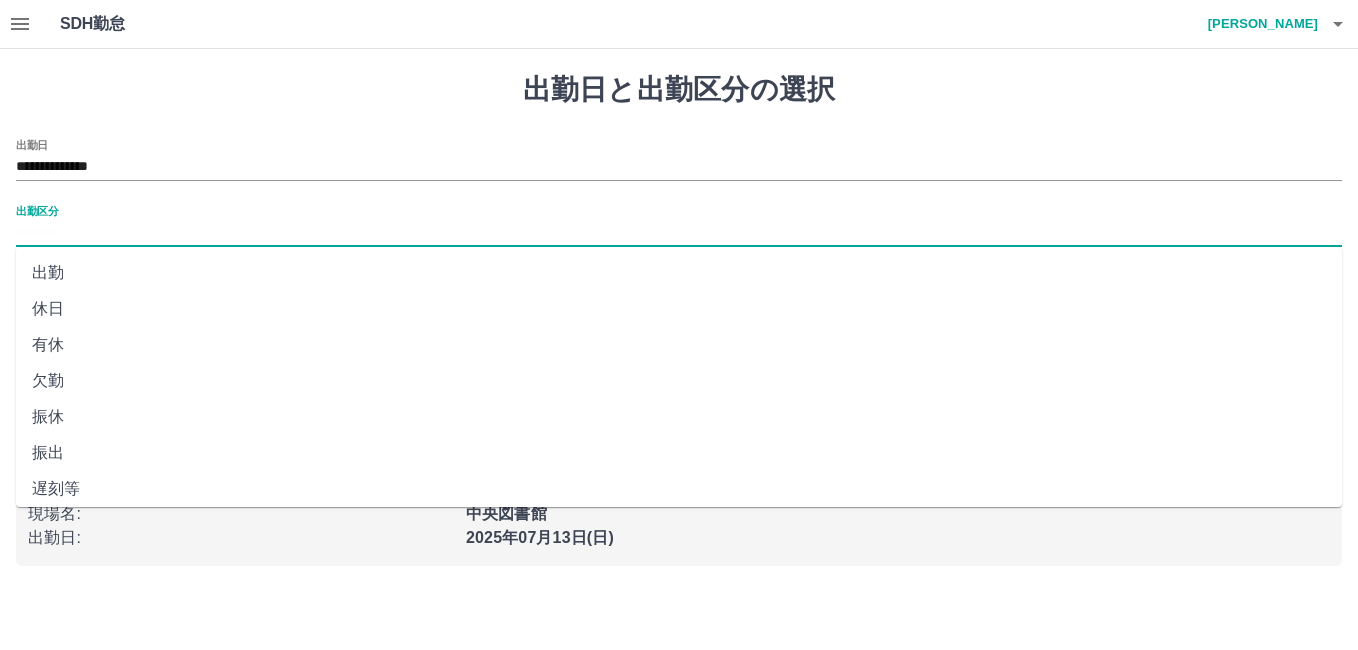 click on "出勤区分" at bounding box center [679, 233] 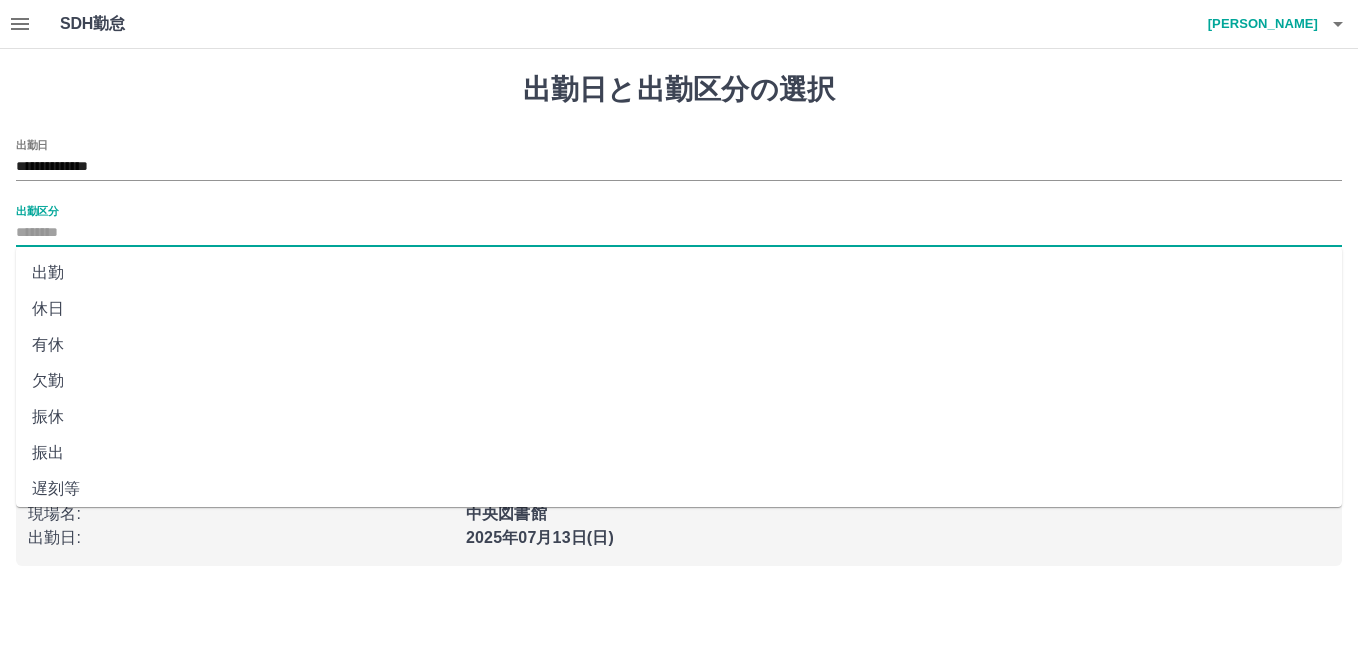 click on "振休" at bounding box center [679, 417] 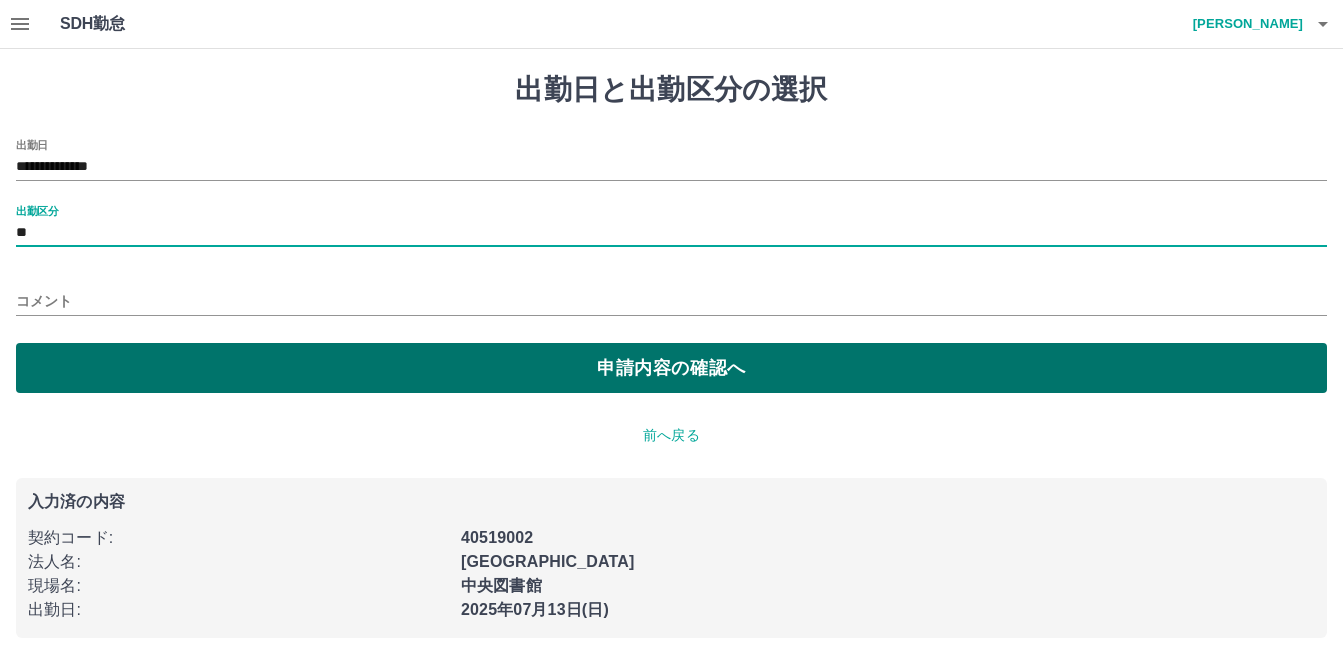 click on "申請内容の確認へ" at bounding box center [671, 368] 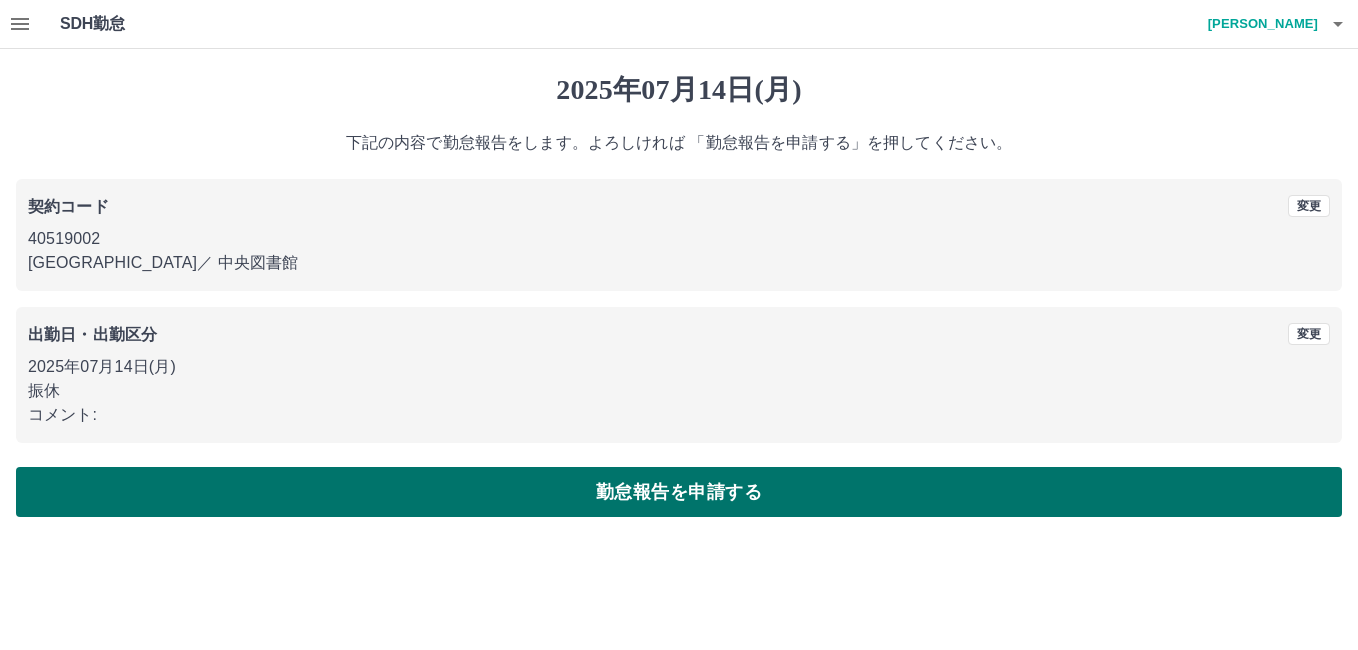 click on "勤怠報告を申請する" at bounding box center [679, 492] 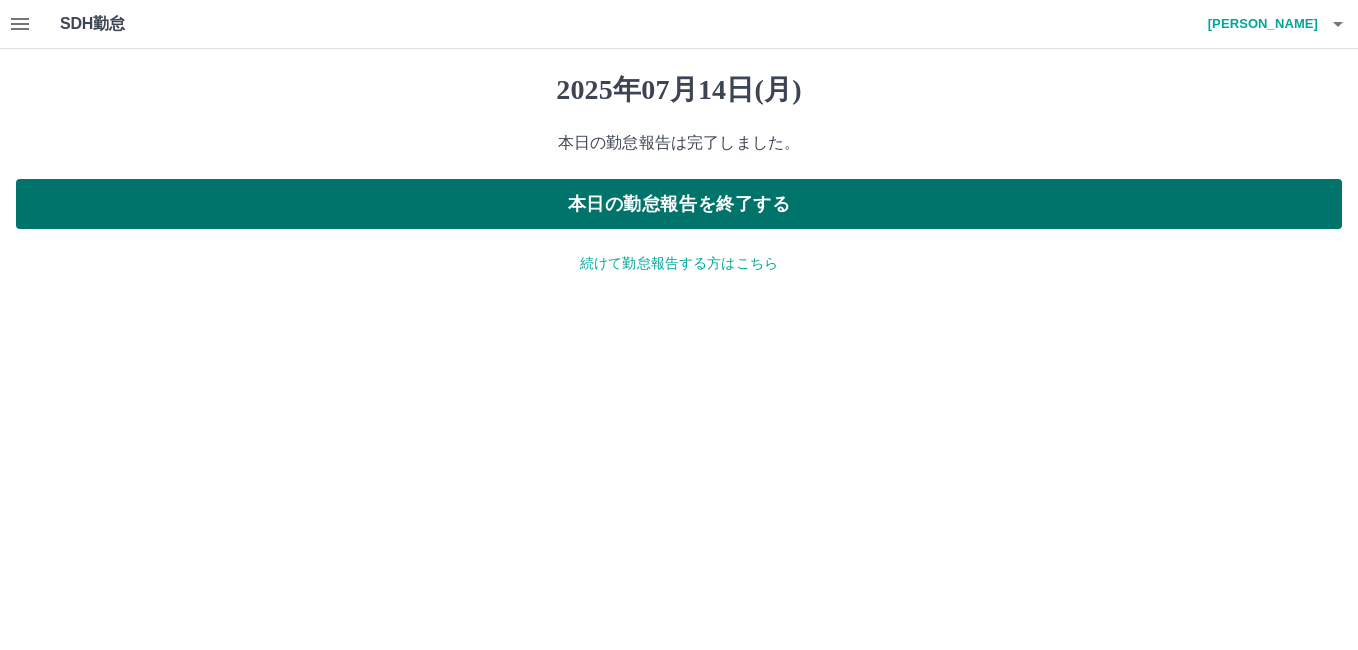 click on "本日の勤怠報告を終了する" at bounding box center [679, 204] 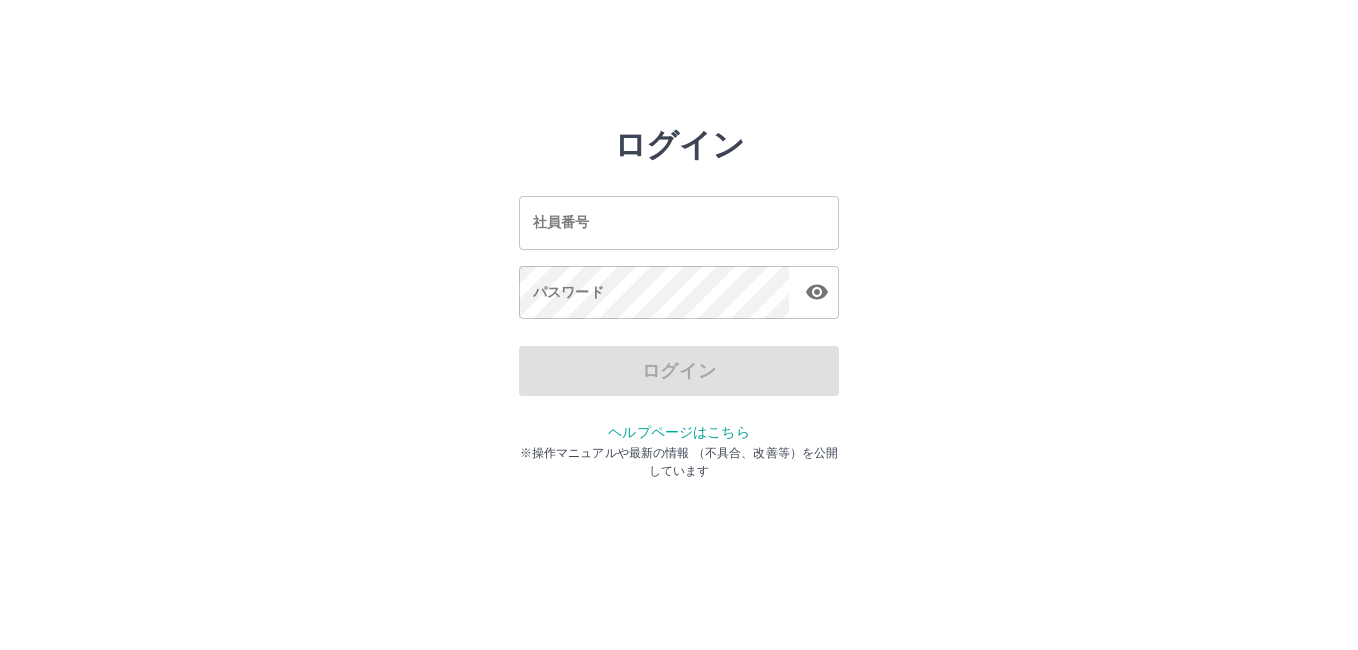scroll, scrollTop: 0, scrollLeft: 0, axis: both 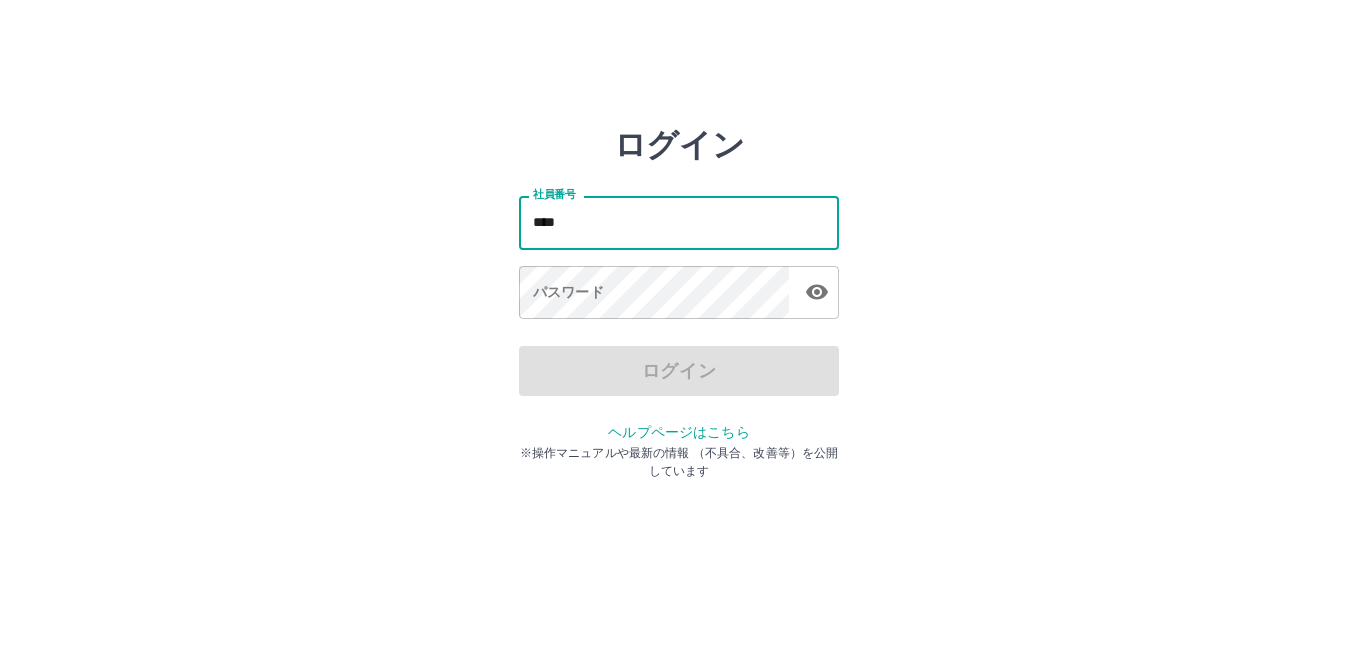 type on "*******" 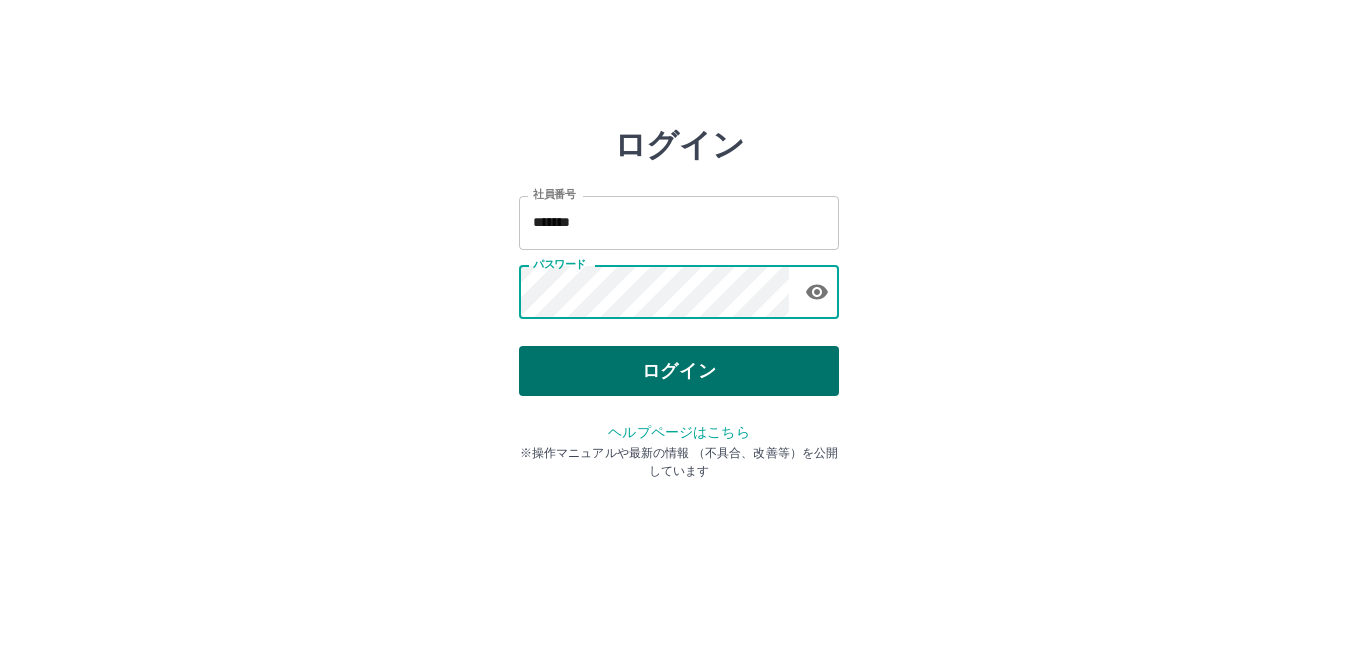 click on "ログイン" at bounding box center [679, 371] 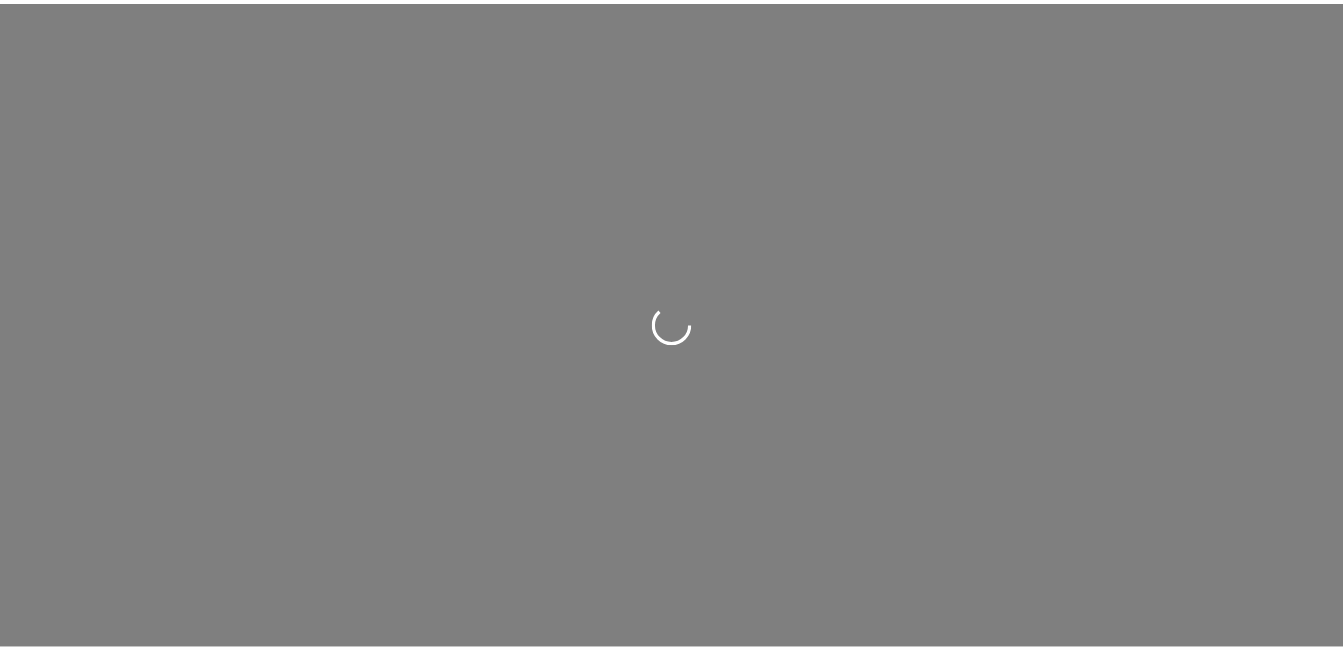 scroll, scrollTop: 0, scrollLeft: 0, axis: both 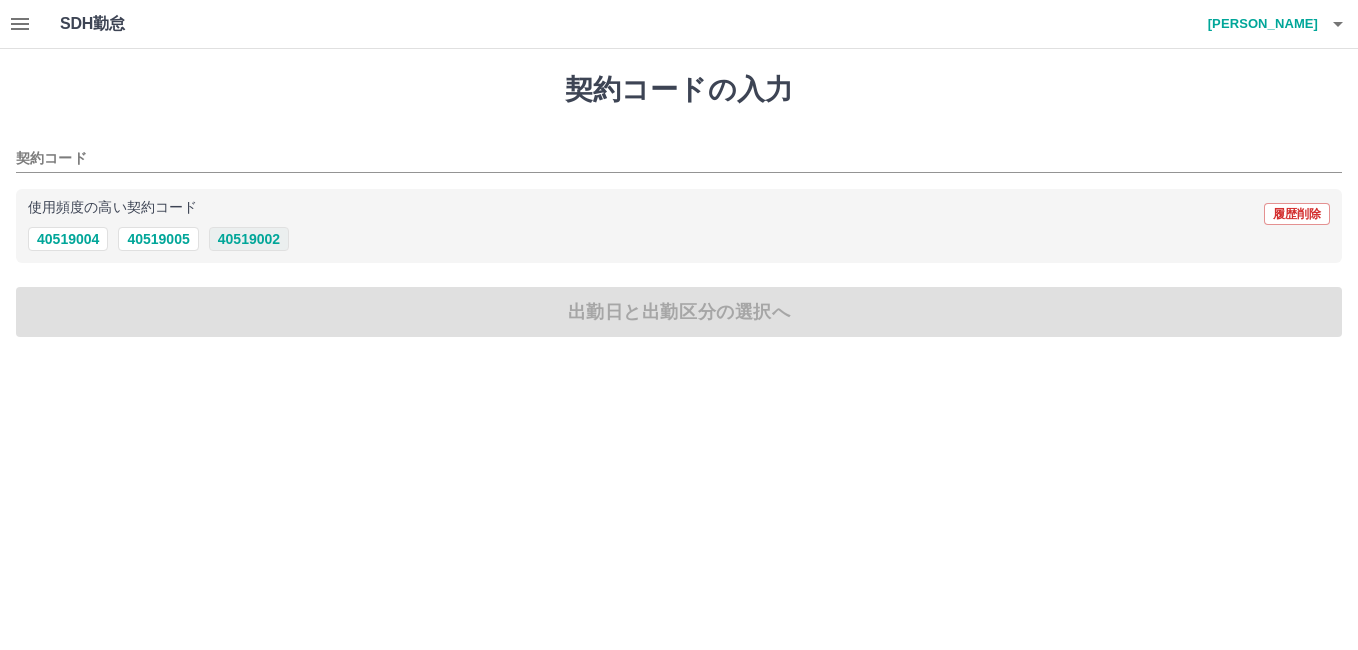 click on "40519002" at bounding box center (249, 239) 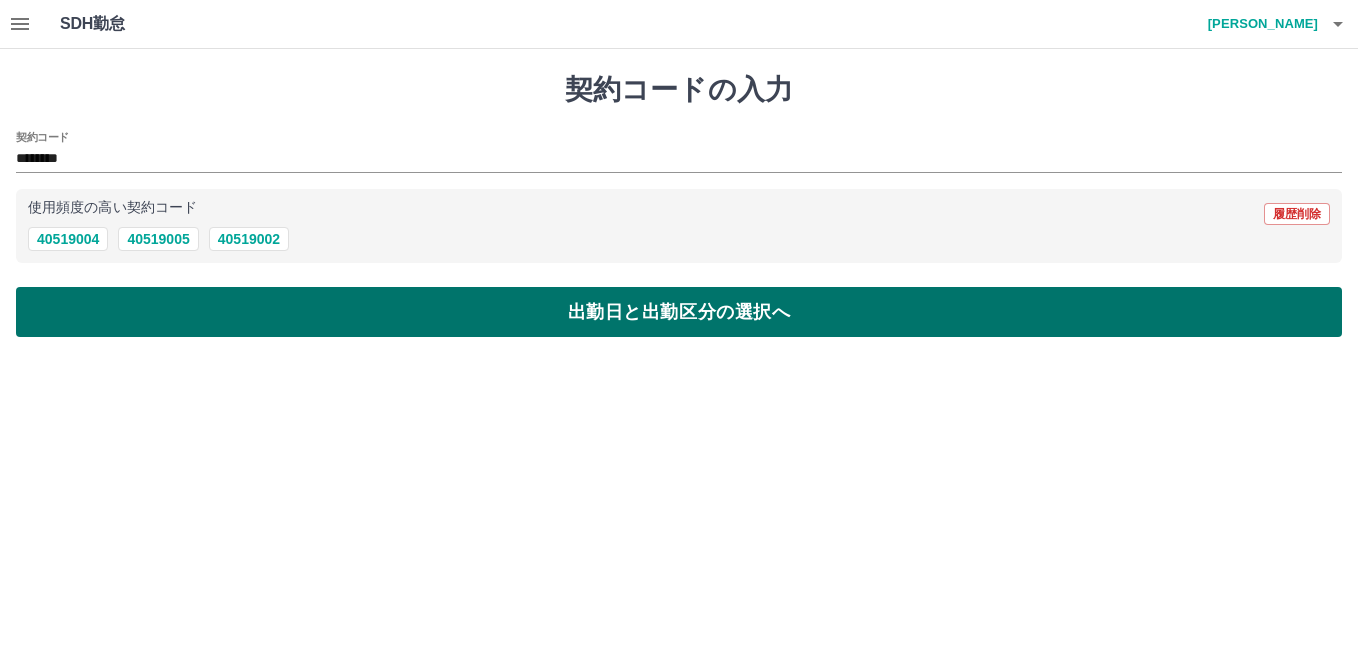 click on "出勤日と出勤区分の選択へ" at bounding box center (679, 312) 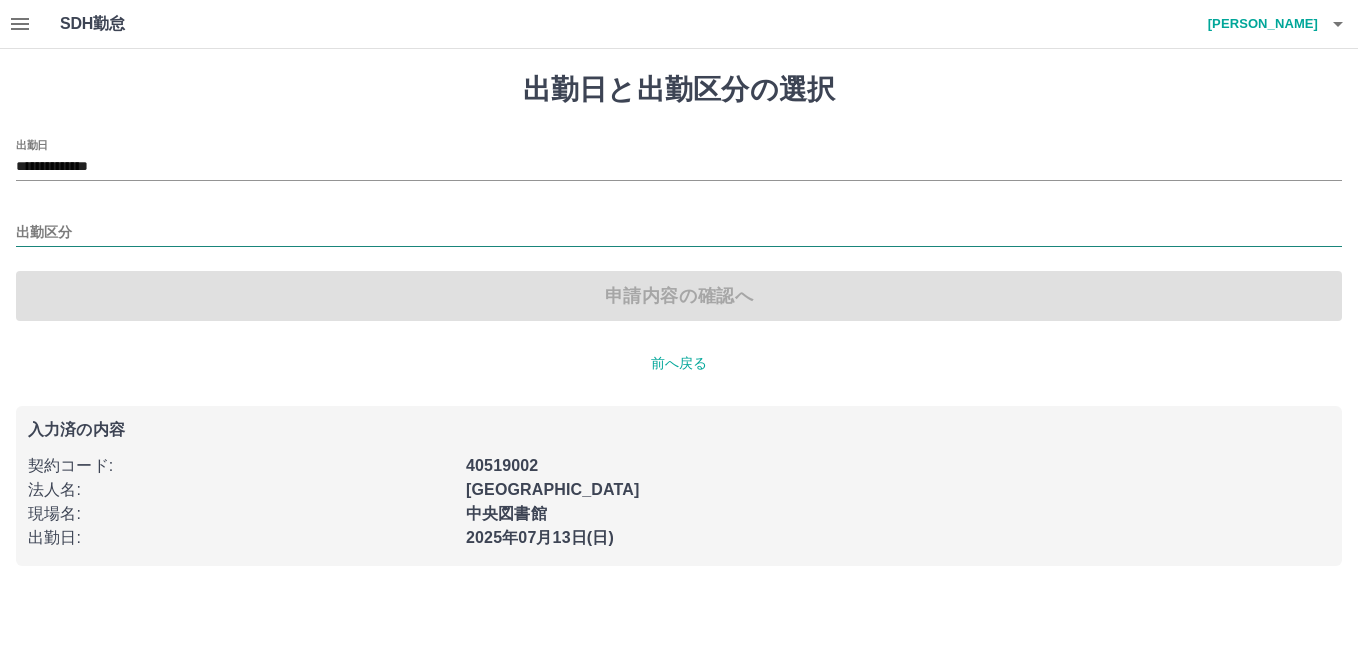 click on "出勤区分" at bounding box center [679, 233] 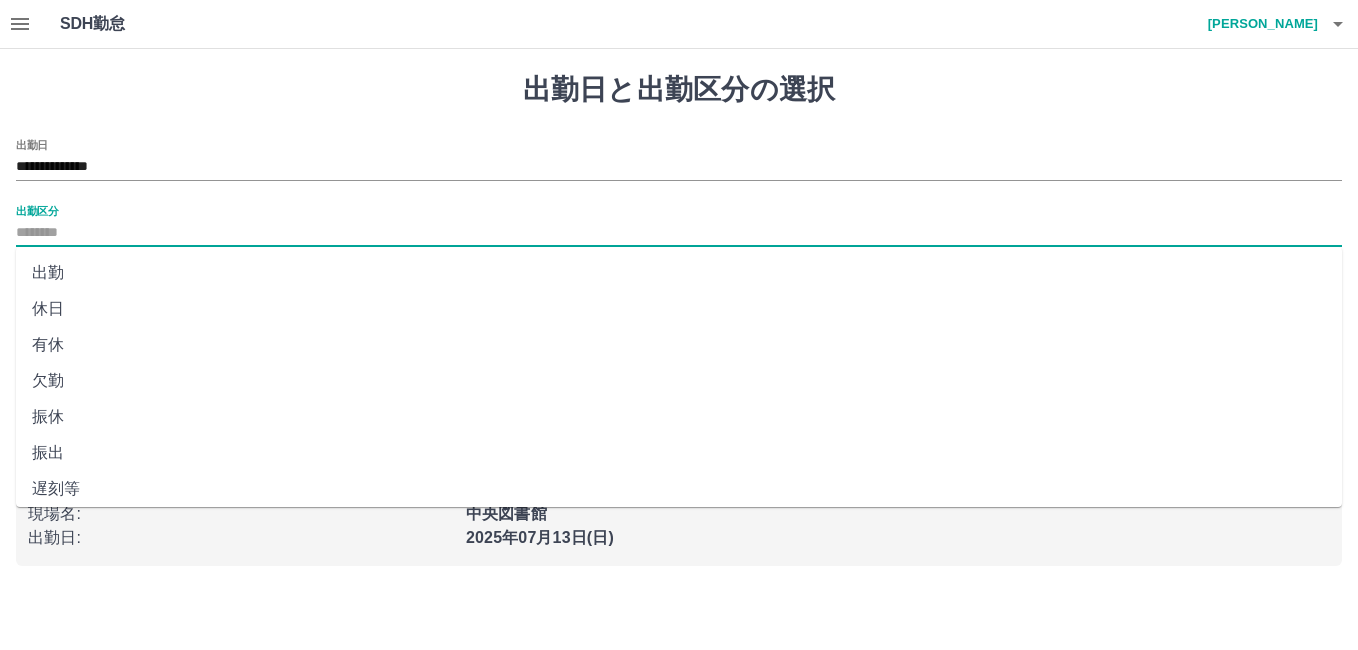 click on "出勤" at bounding box center (679, 273) 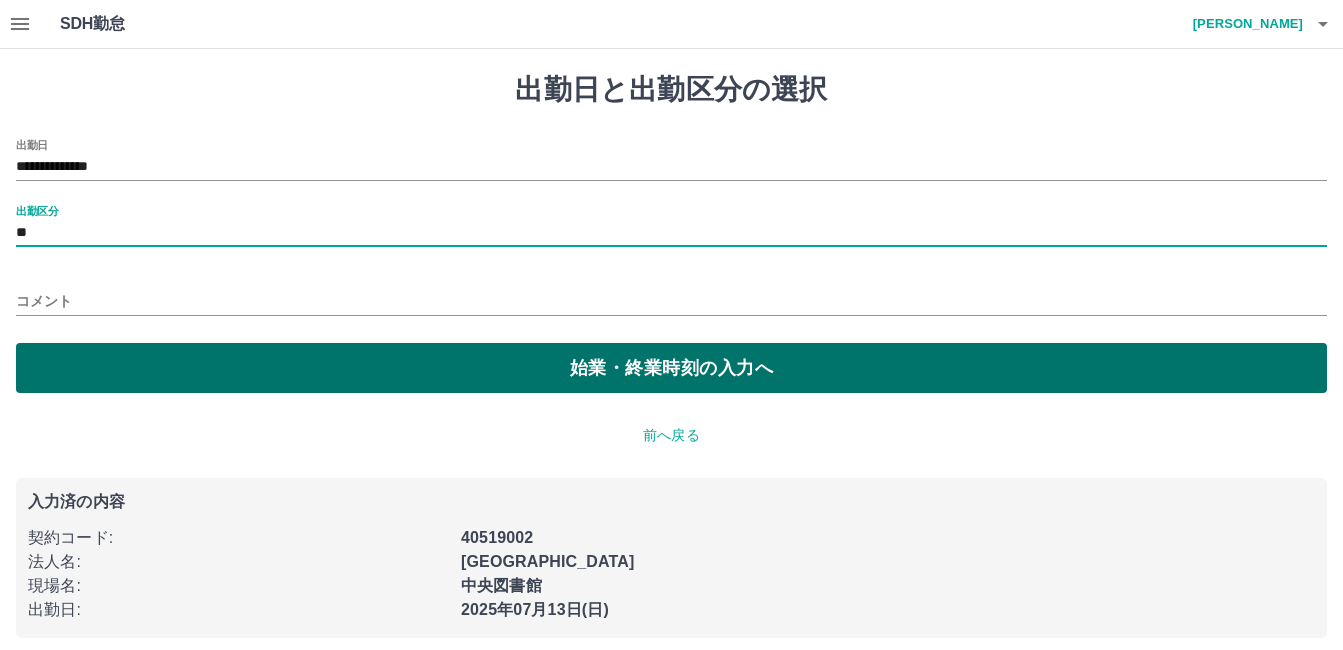 click on "始業・終業時刻の入力へ" at bounding box center (671, 368) 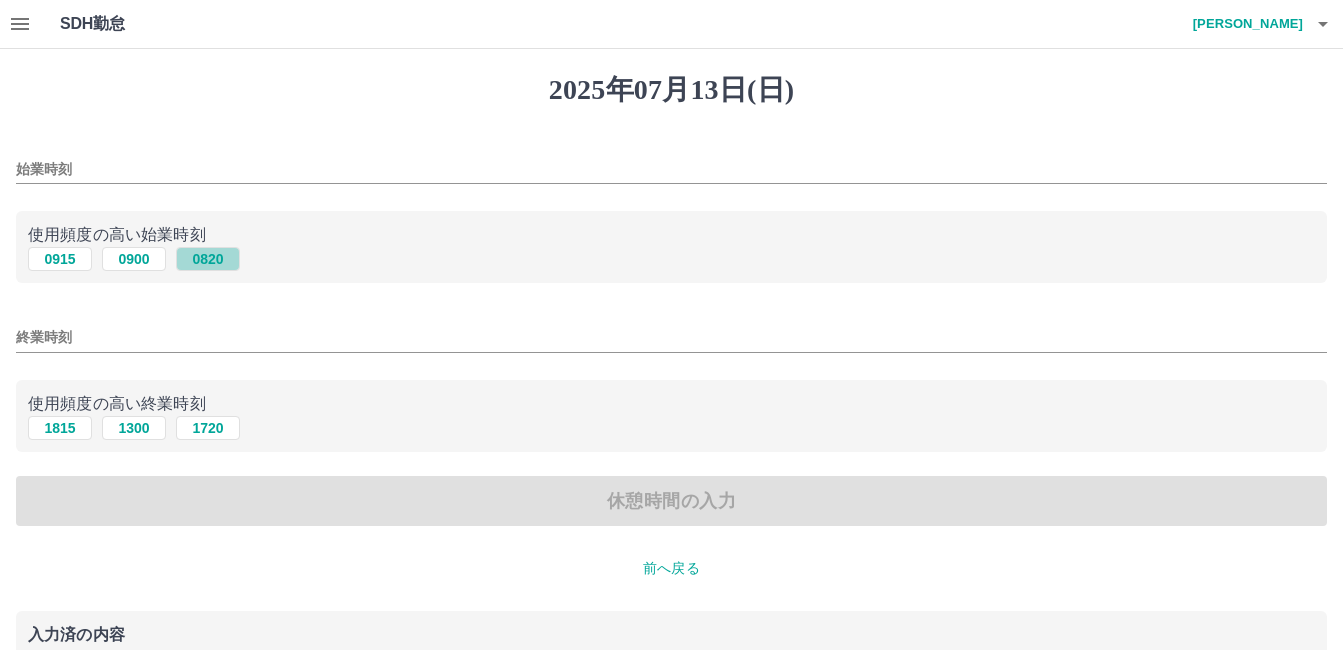 click on "0820" at bounding box center (208, 259) 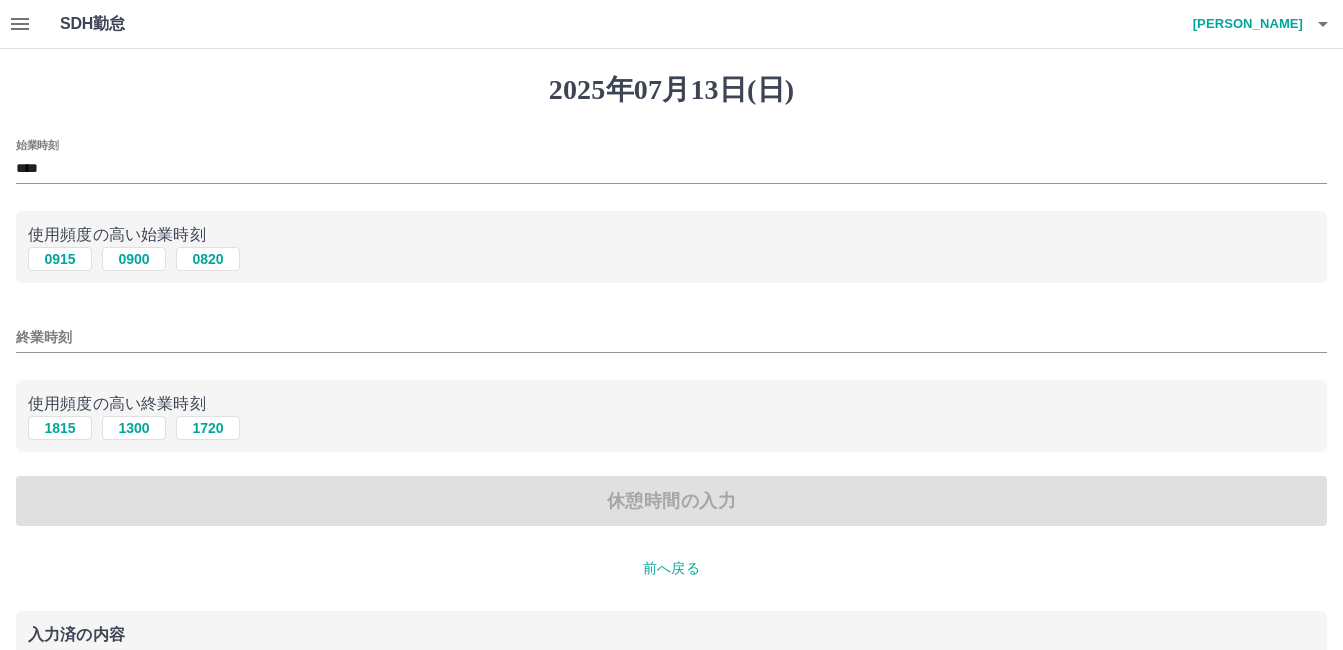 click on "終業時刻" at bounding box center (671, 337) 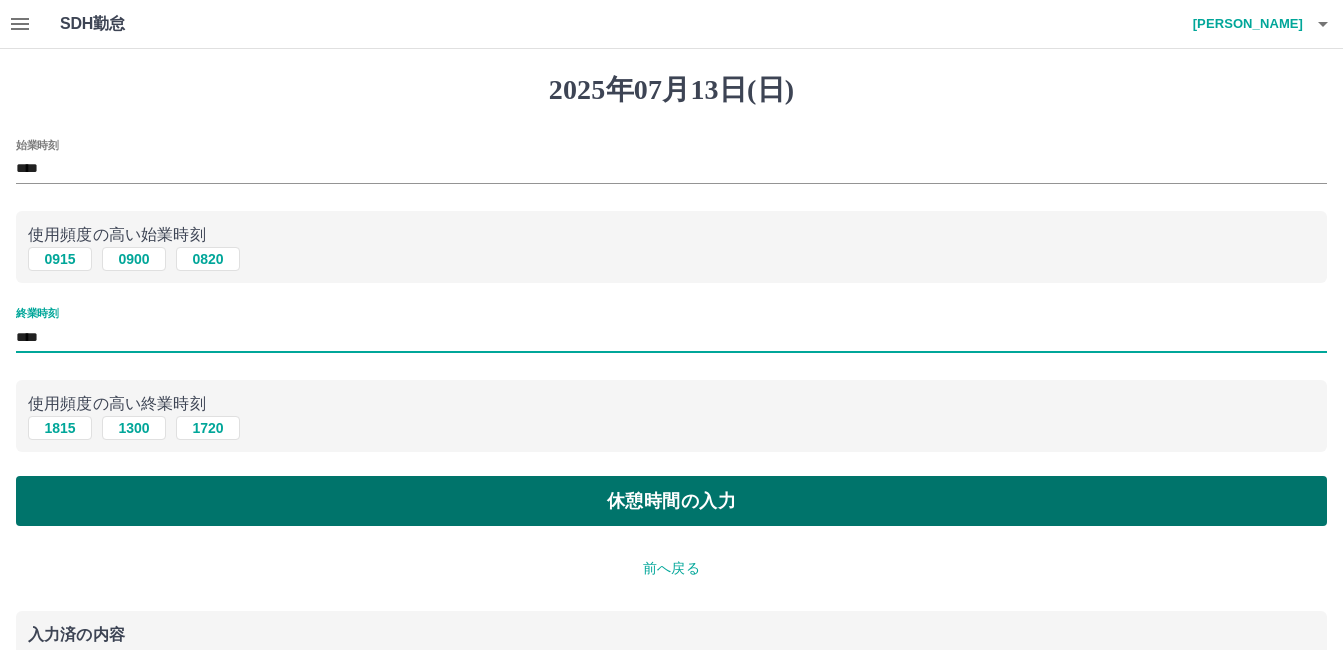 type on "****" 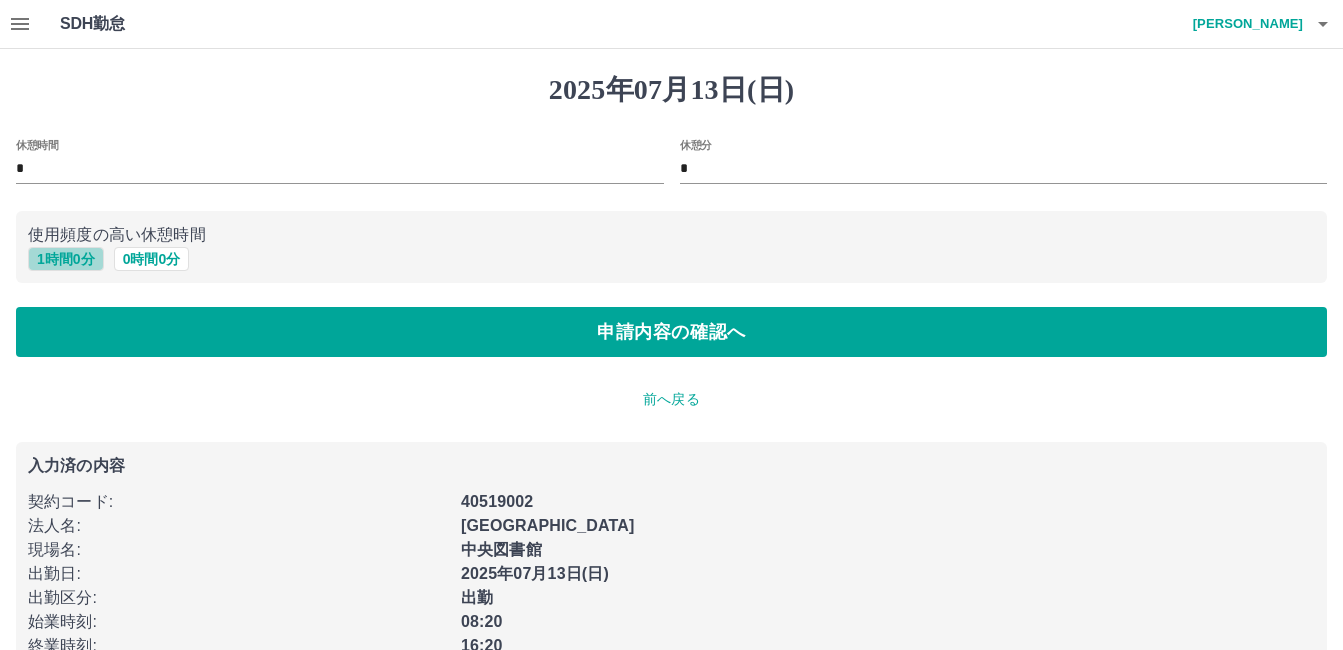 click on "1 時間 0 分" at bounding box center [66, 259] 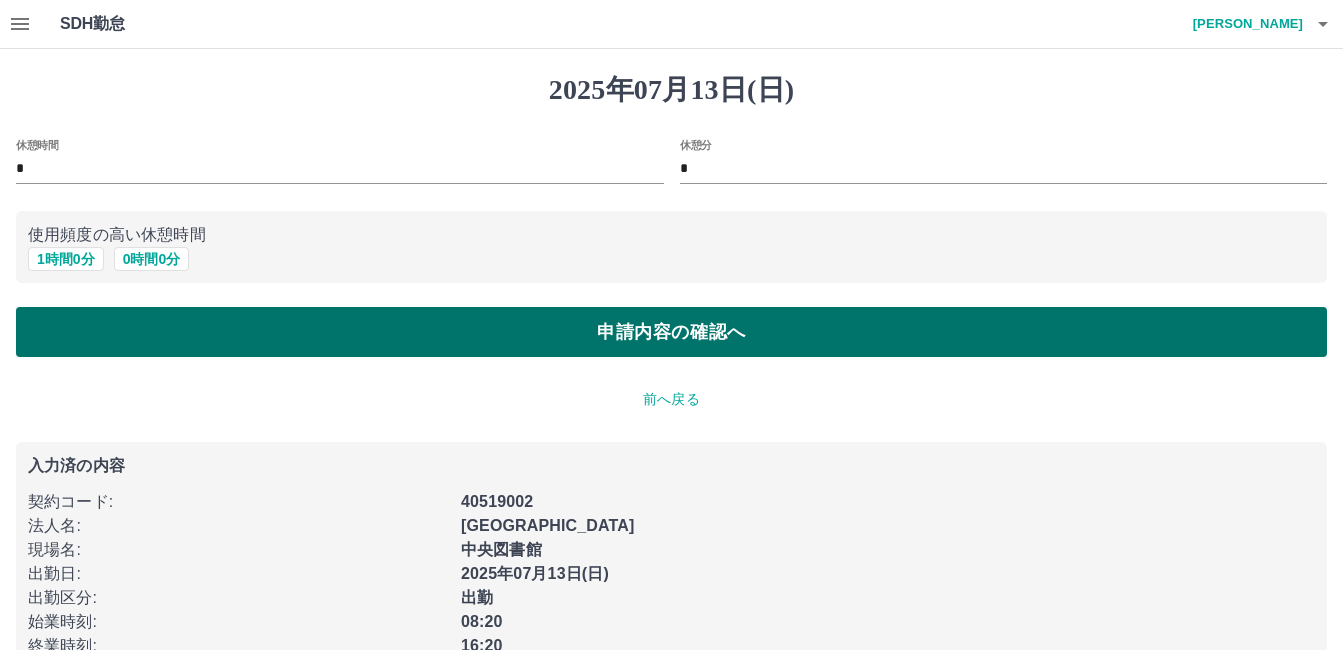 click on "申請内容の確認へ" at bounding box center (671, 332) 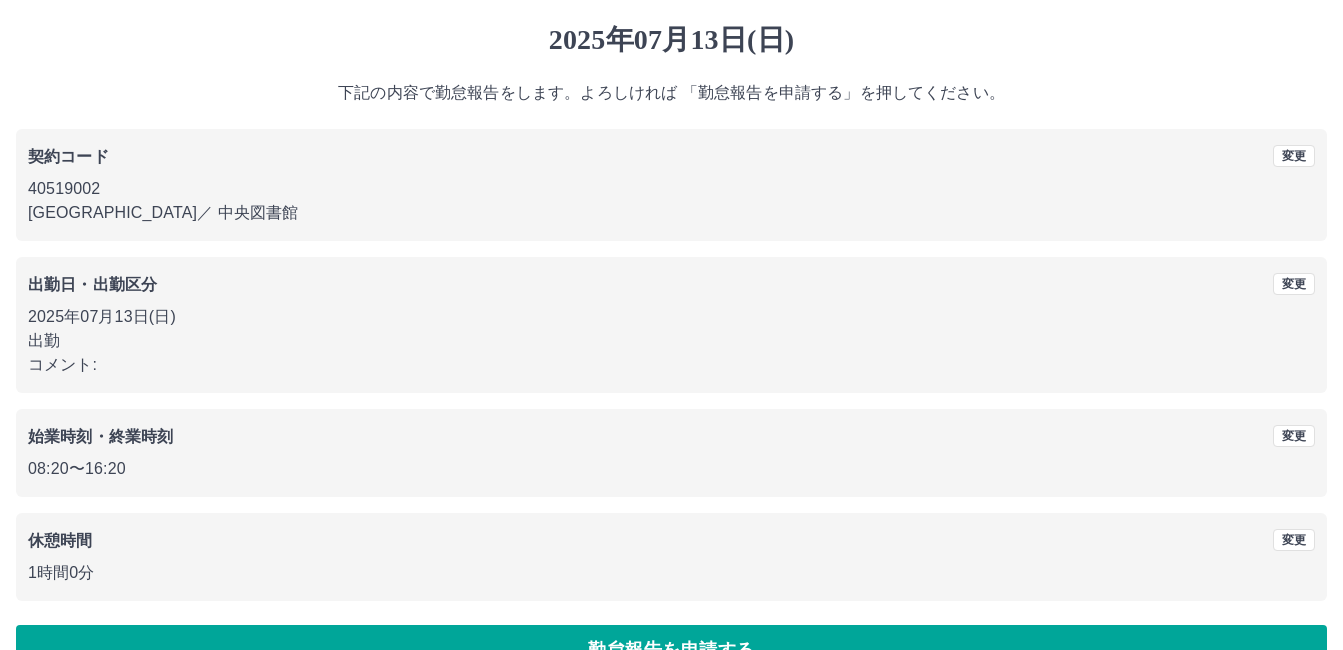 scroll, scrollTop: 99, scrollLeft: 0, axis: vertical 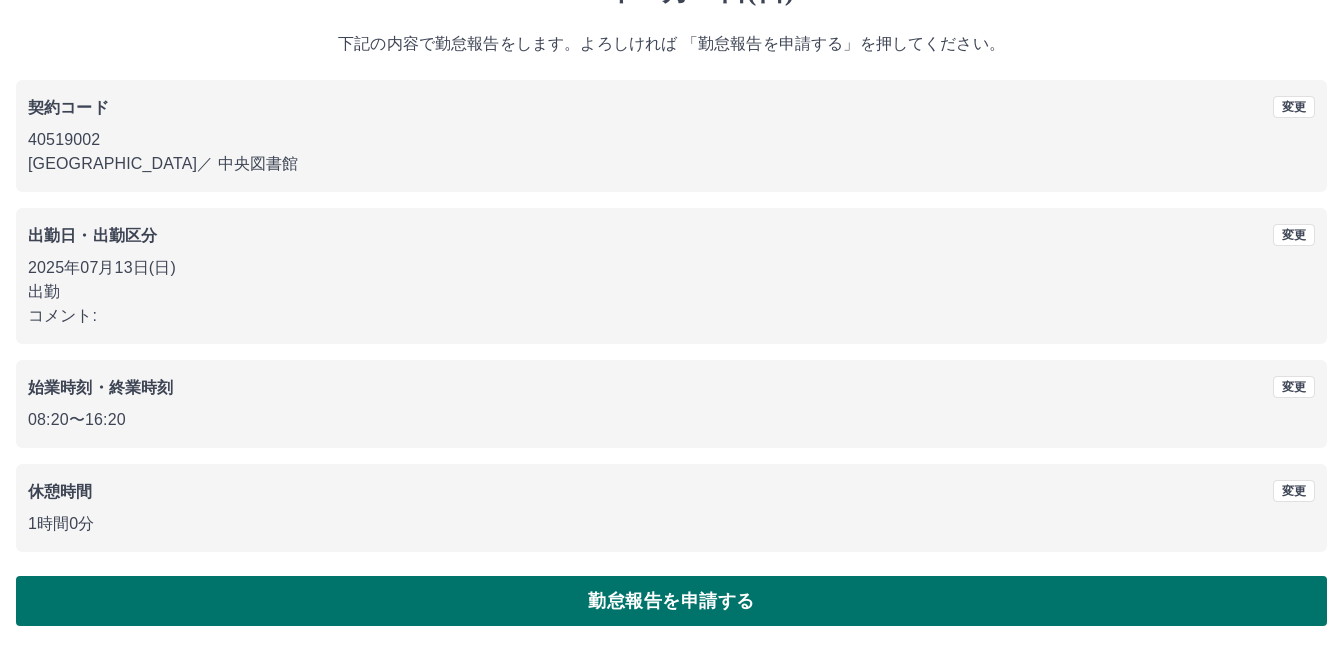 click on "勤怠報告を申請する" at bounding box center (671, 601) 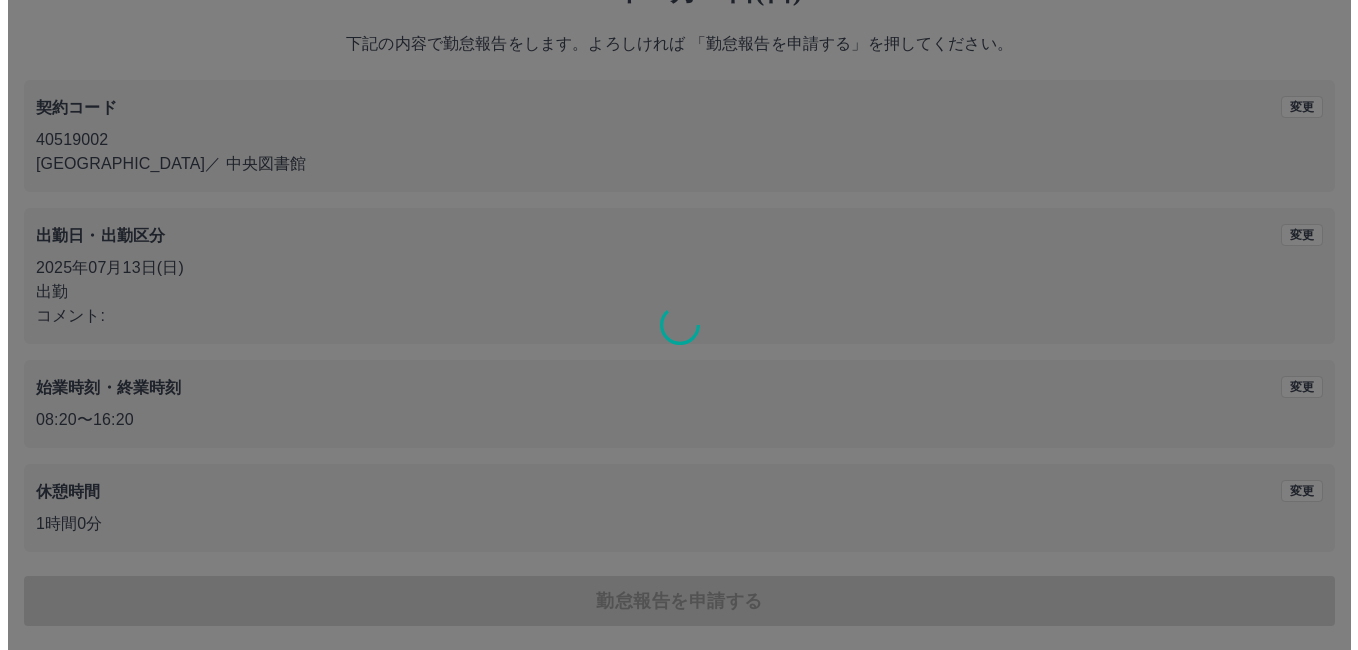 scroll, scrollTop: 0, scrollLeft: 0, axis: both 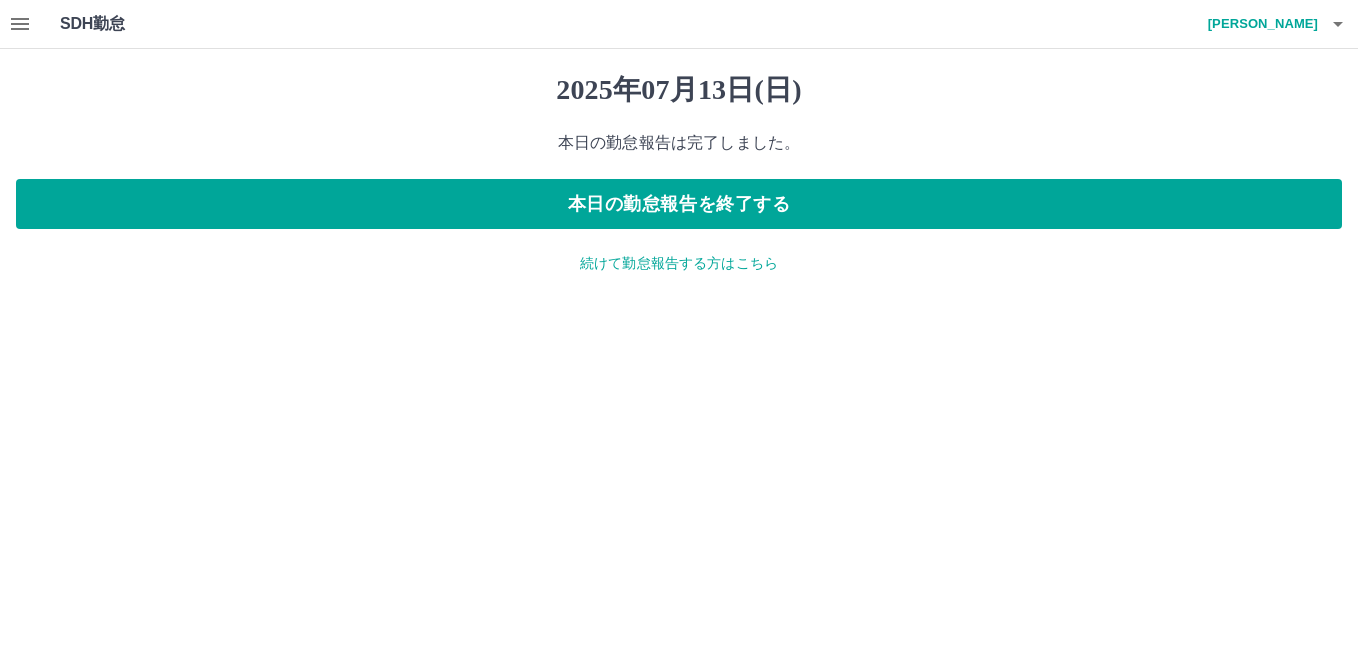 click on "続けて勤怠報告する方はこちら" at bounding box center [679, 263] 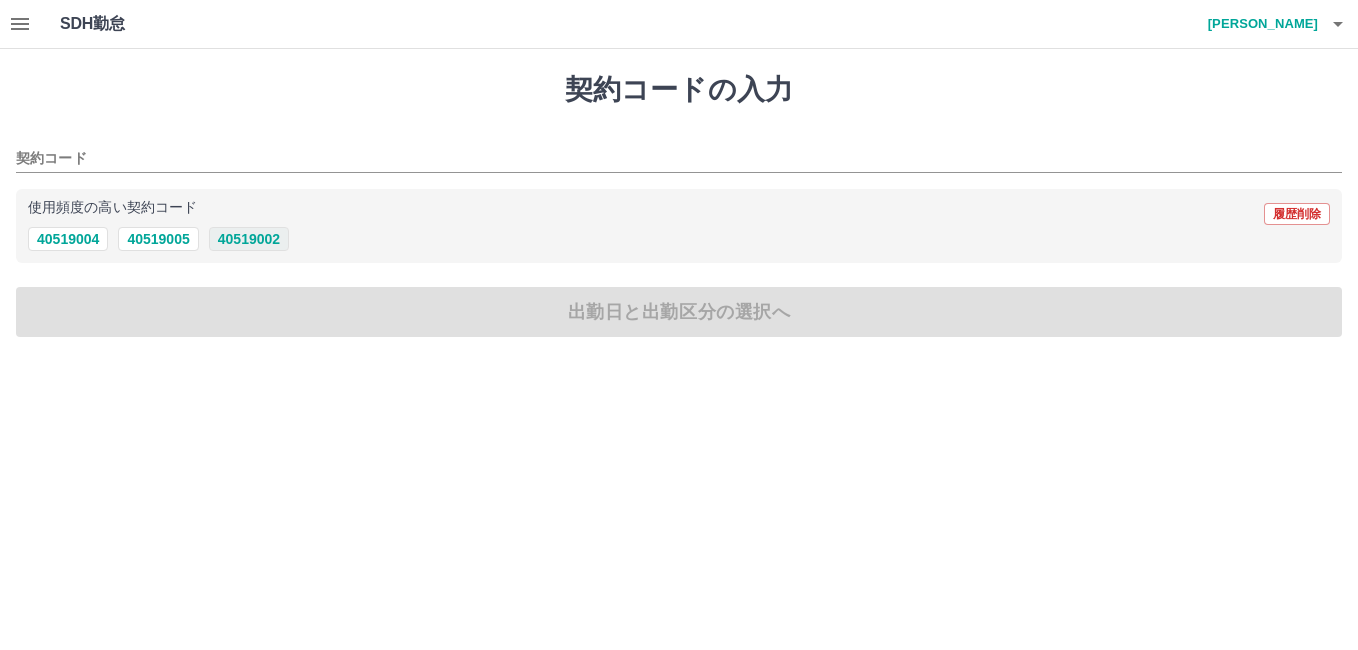 click on "40519002" at bounding box center [249, 239] 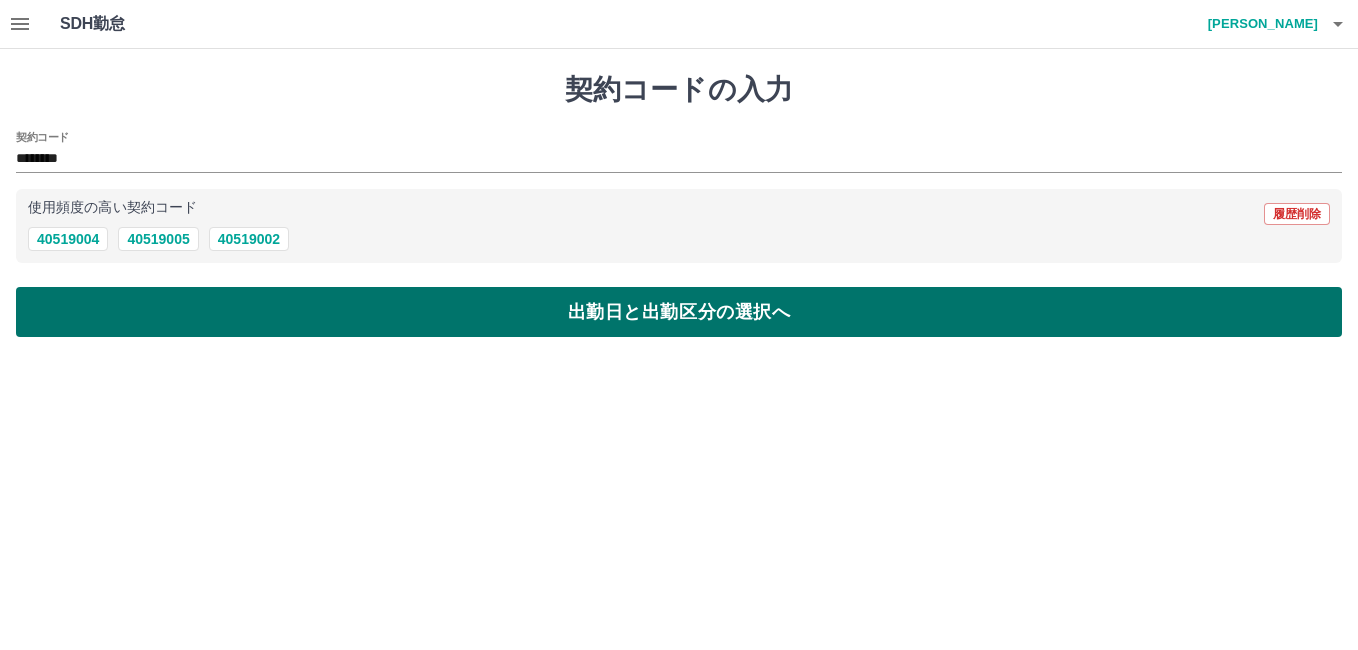 click on "出勤日と出勤区分の選択へ" at bounding box center [679, 312] 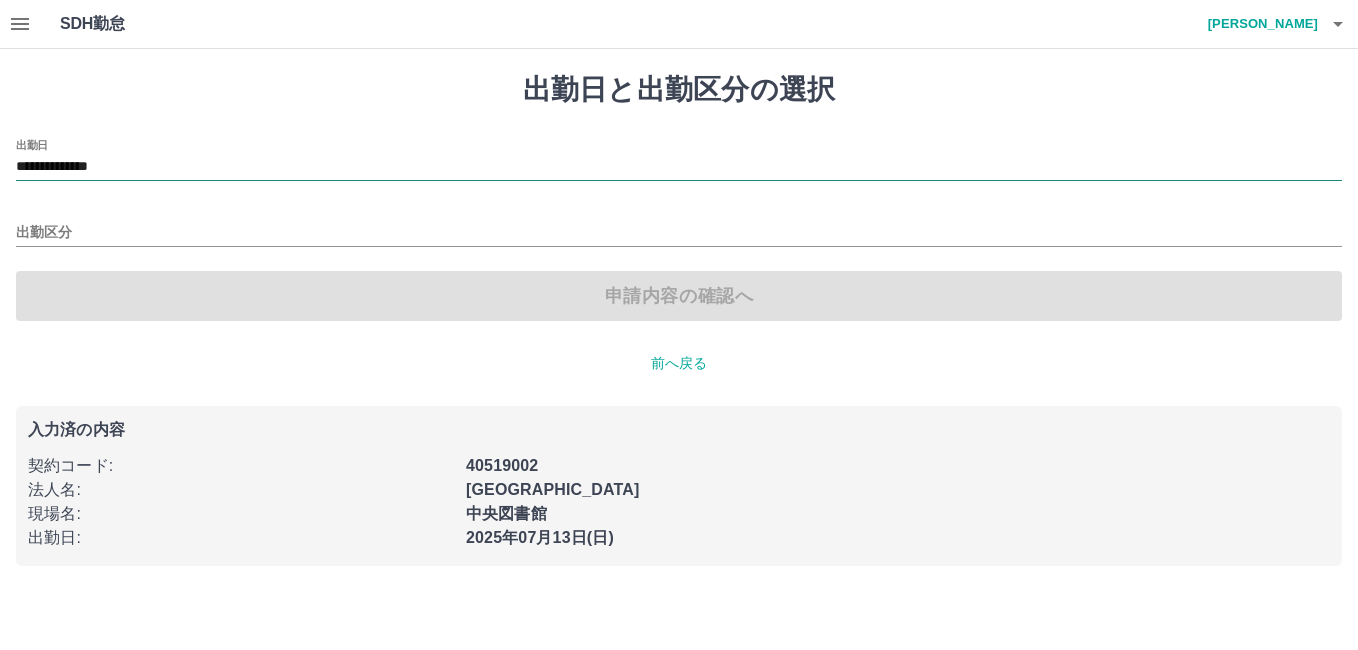 click on "**********" at bounding box center [679, 167] 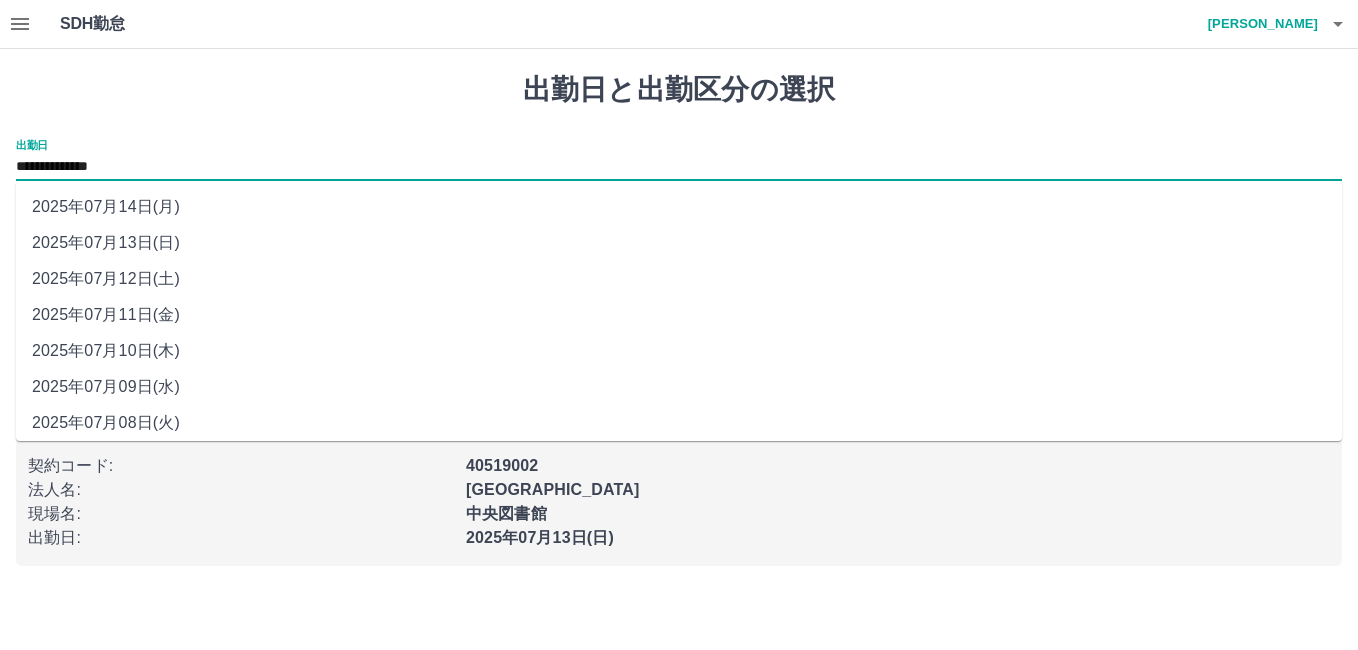 drag, startPoint x: 118, startPoint y: 173, endPoint x: 130, endPoint y: 197, distance: 26.832815 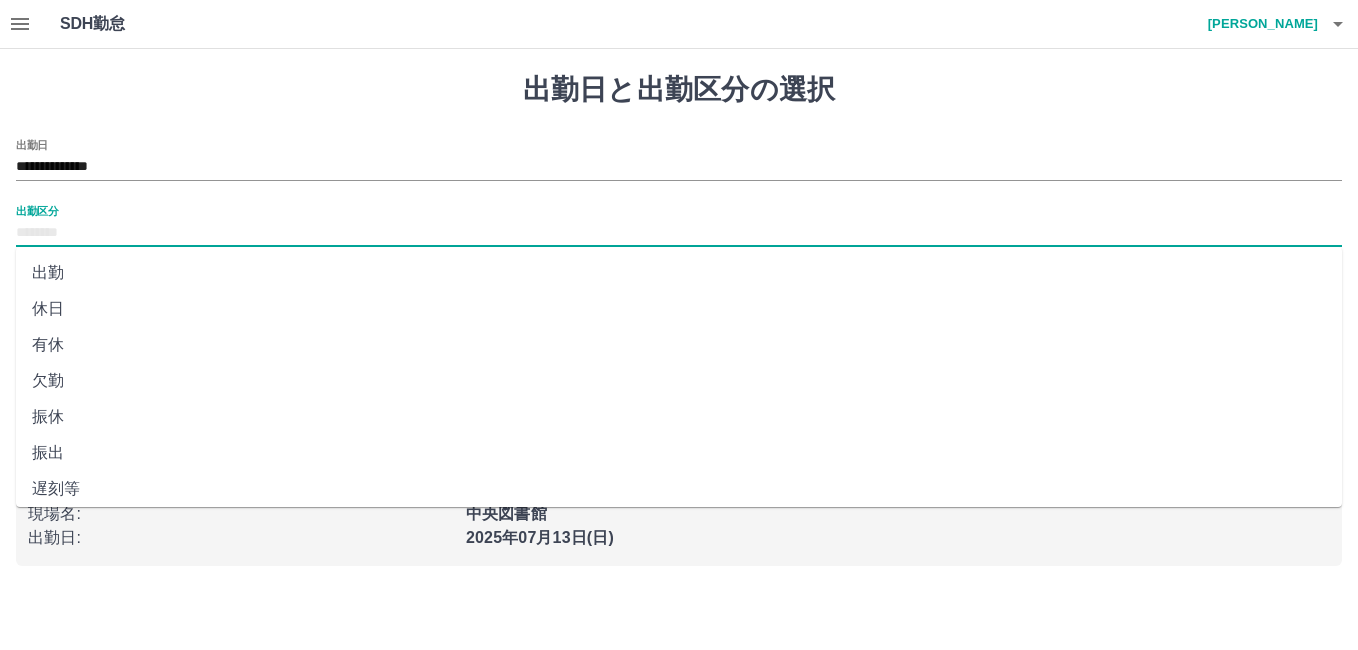 click on "出勤区分" at bounding box center (679, 233) 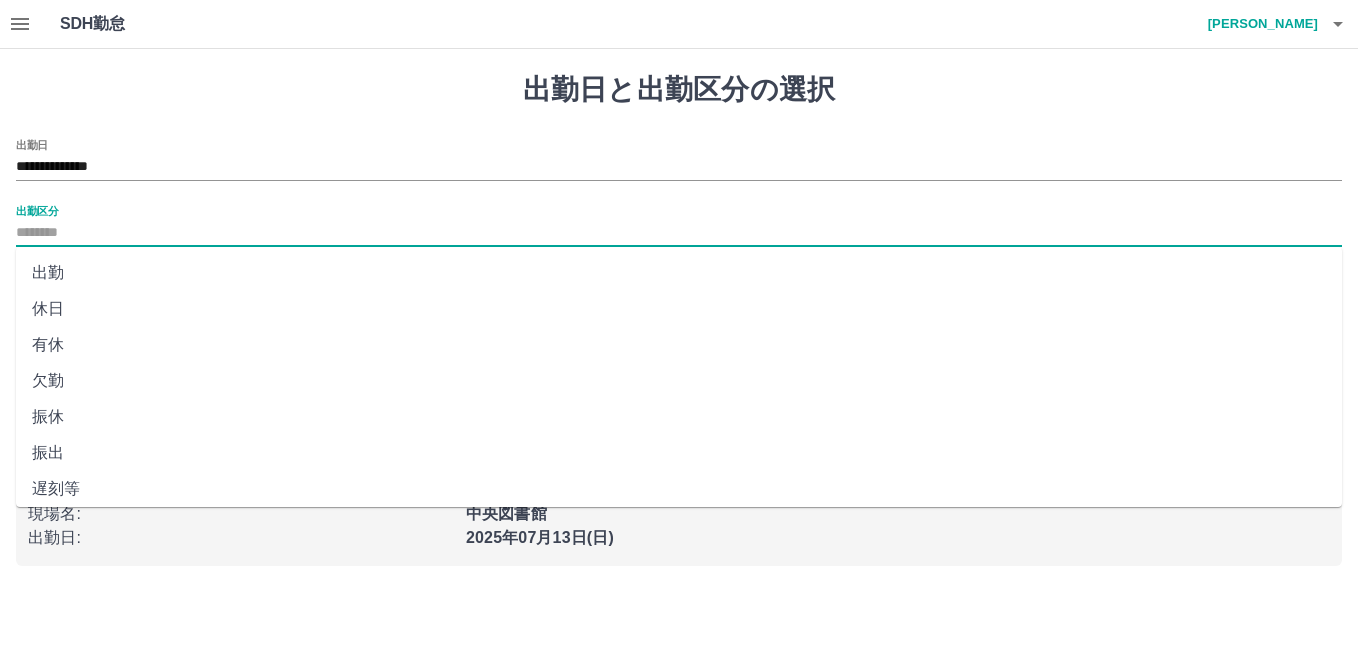 click on "休日" at bounding box center [679, 309] 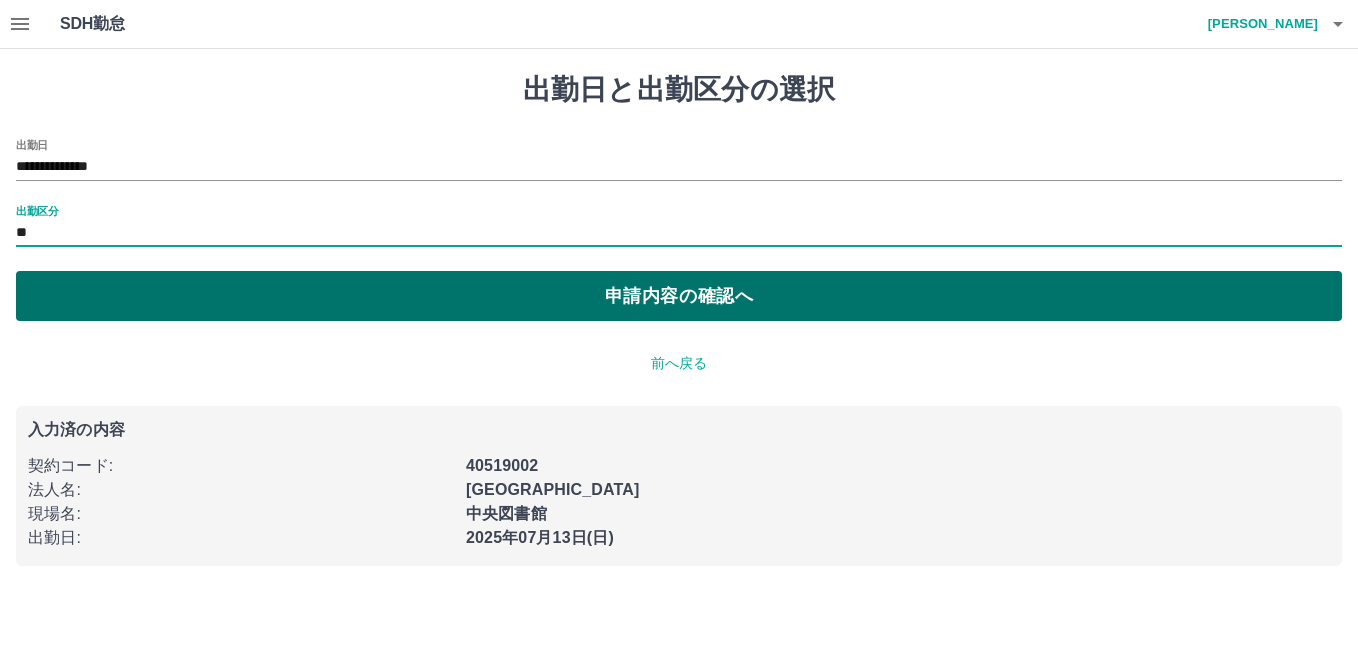 click on "申請内容の確認へ" at bounding box center (679, 296) 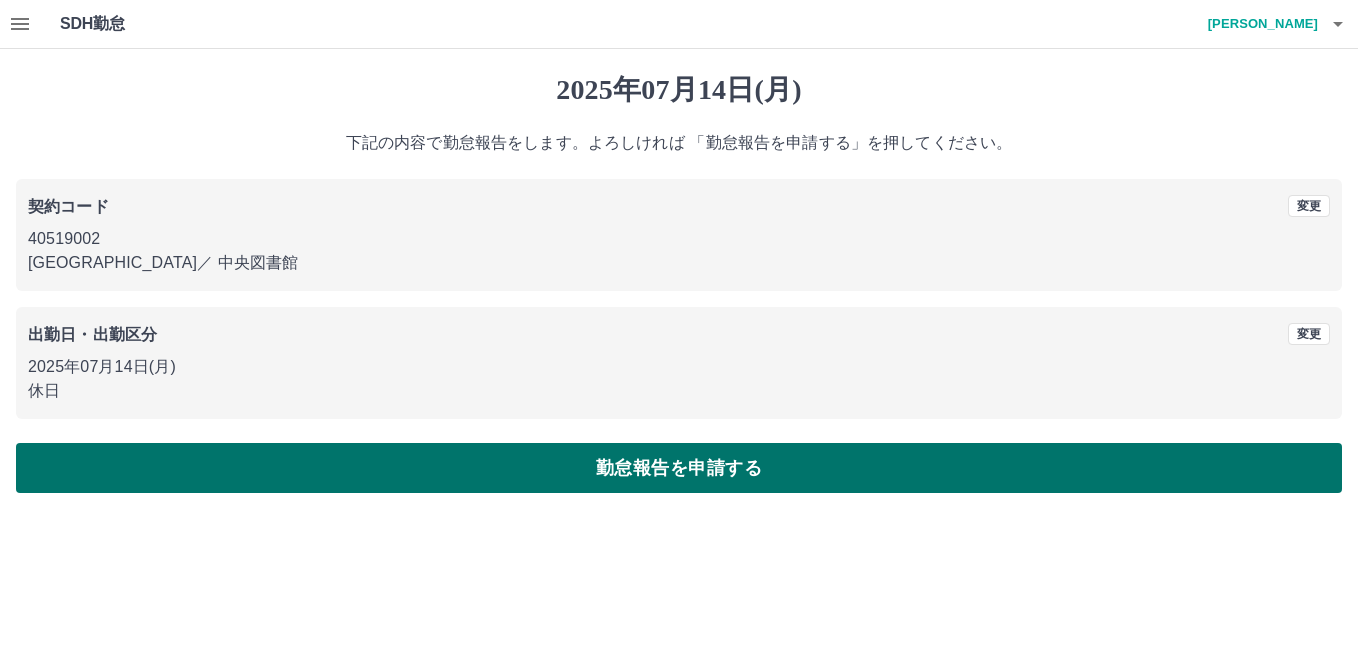 click on "勤怠報告を申請する" at bounding box center [679, 468] 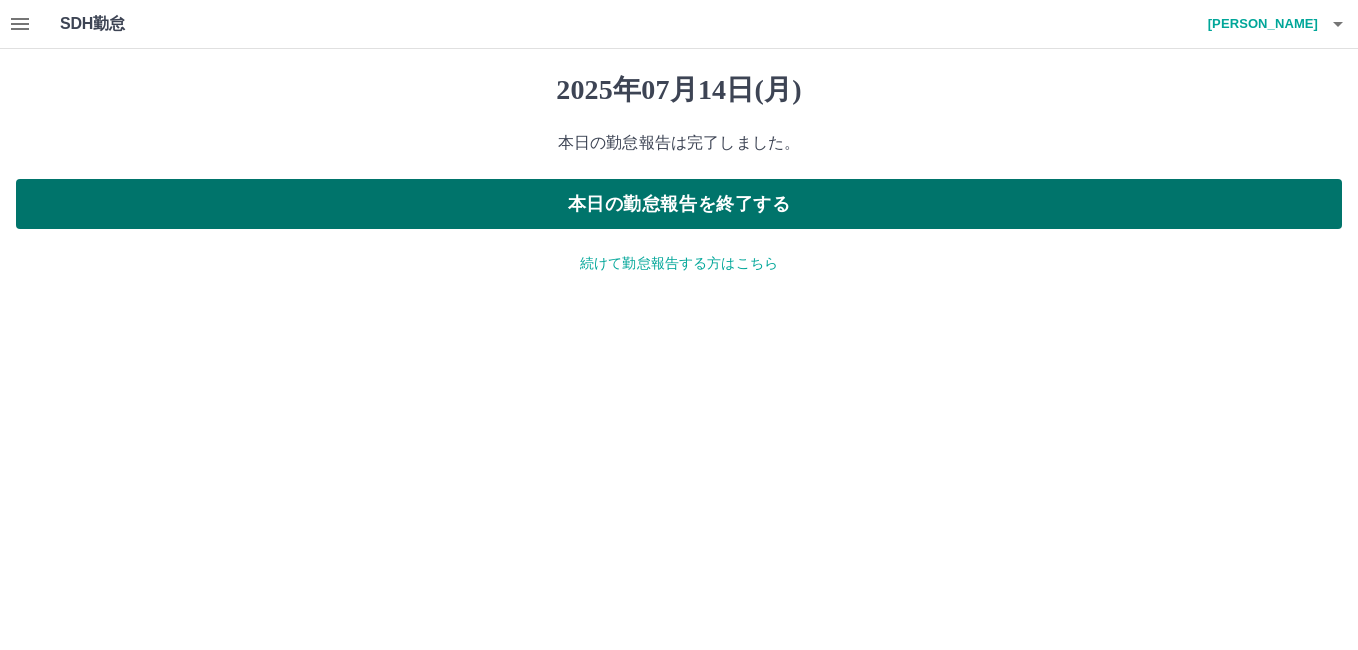 click on "本日の勤怠報告を終了する" at bounding box center (679, 204) 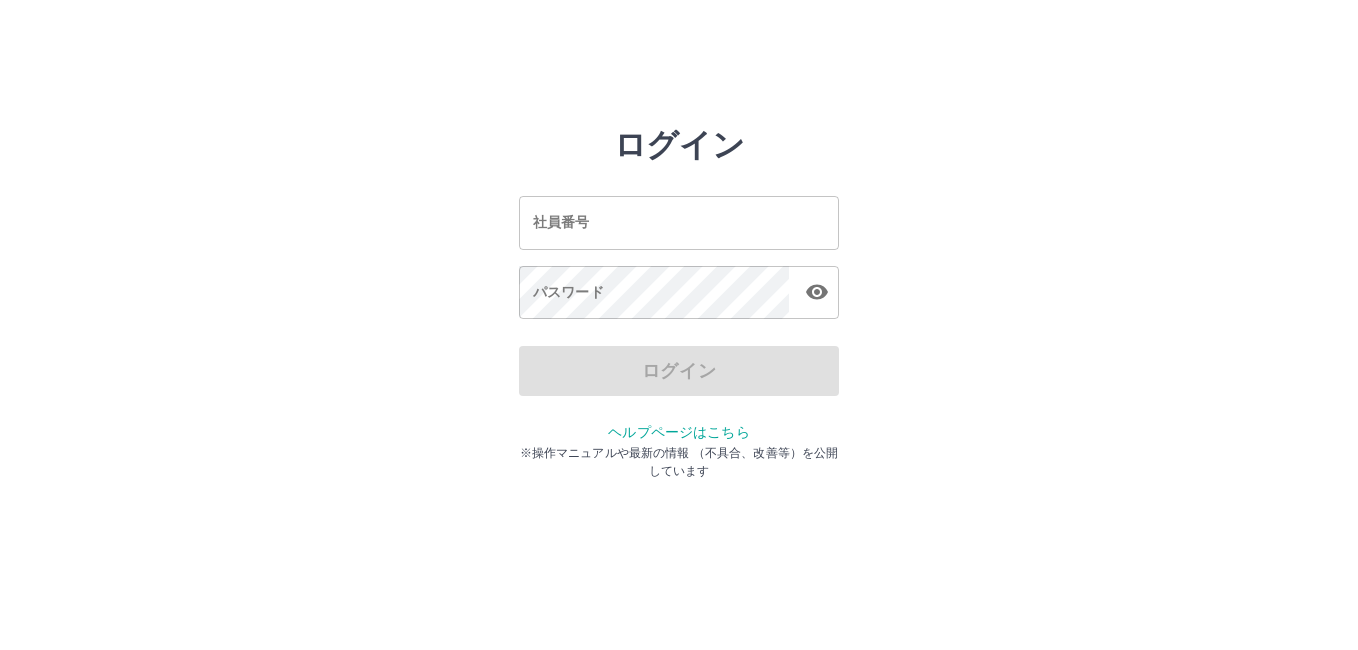 scroll, scrollTop: 0, scrollLeft: 0, axis: both 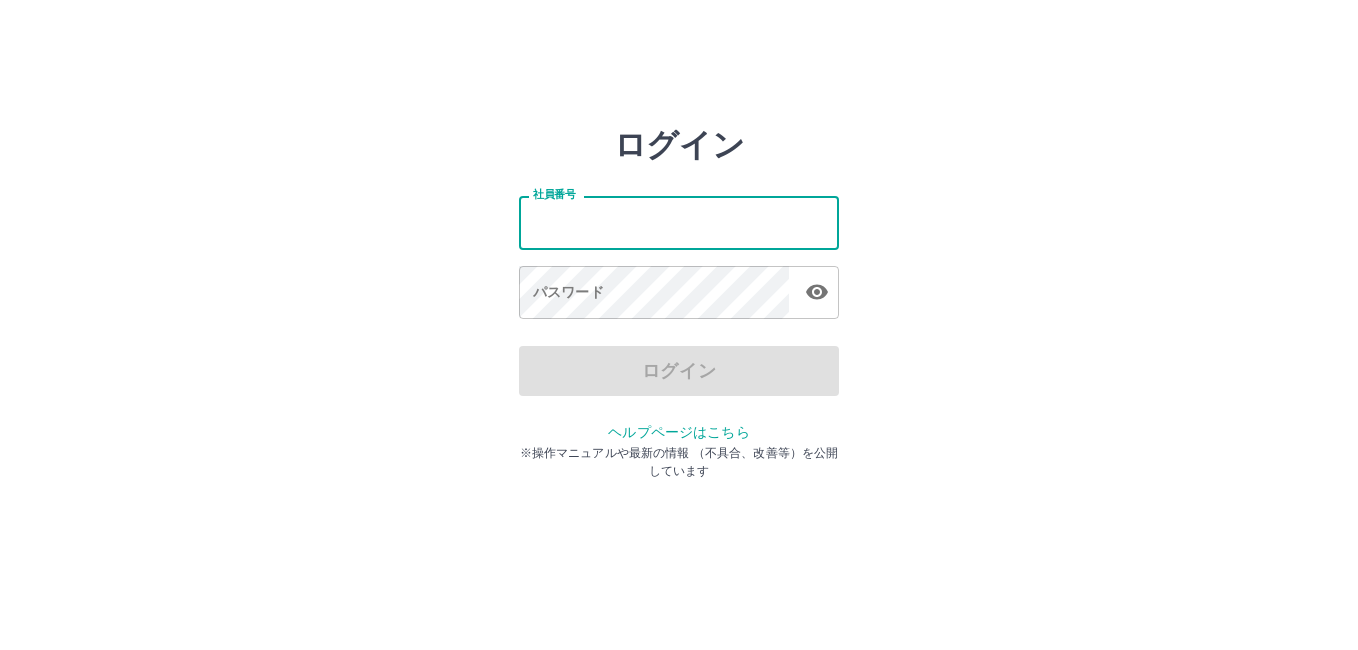 click on "社員番号" at bounding box center (679, 222) 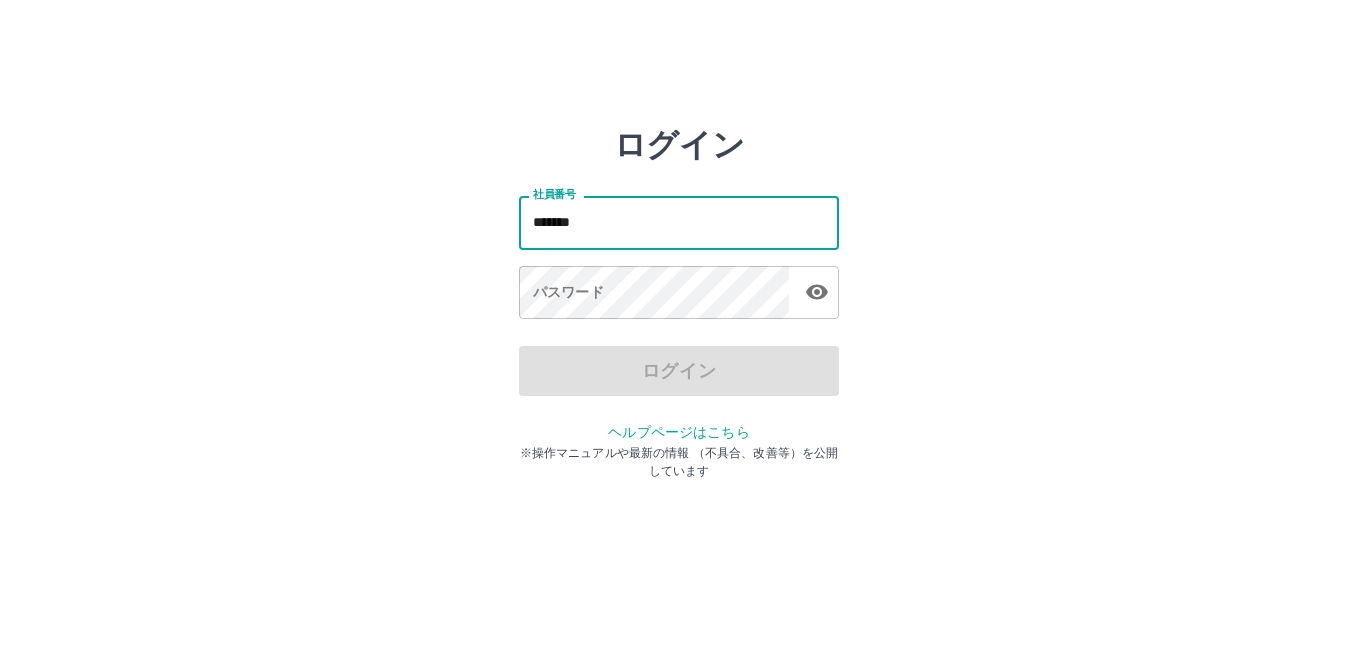 type on "*******" 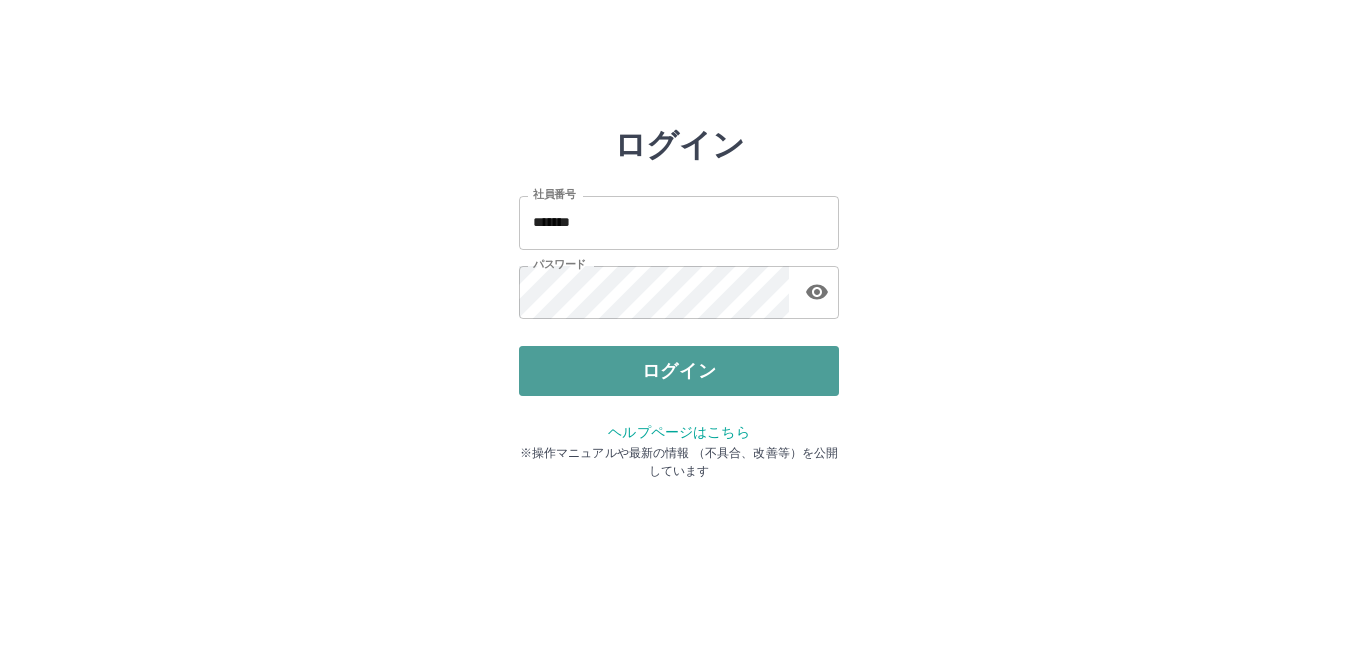 click on "ログイン" at bounding box center (679, 371) 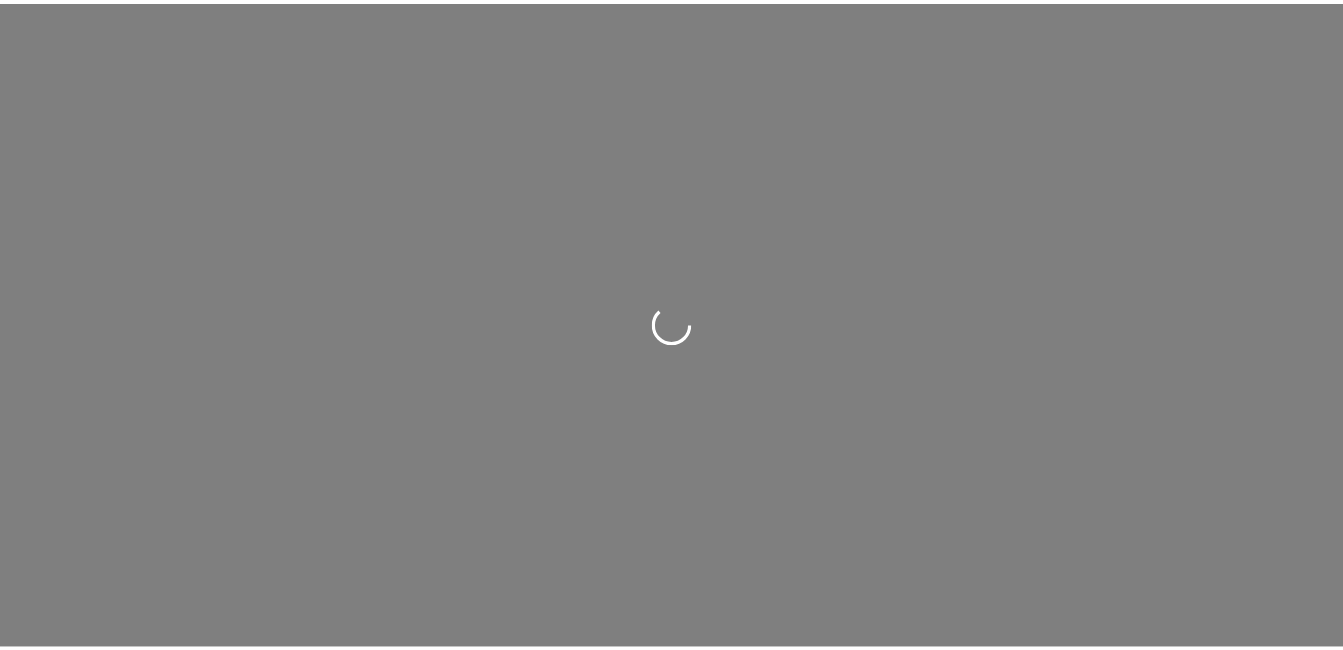 scroll, scrollTop: 0, scrollLeft: 0, axis: both 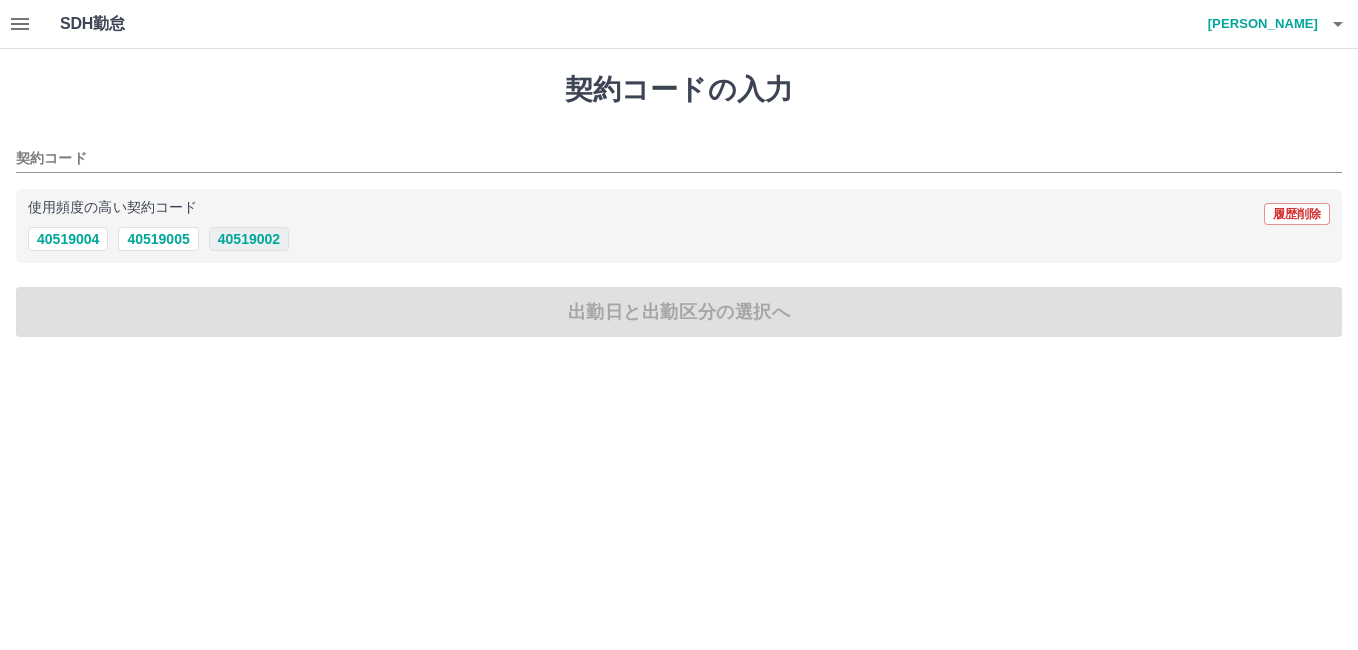 click on "40519002" at bounding box center [249, 239] 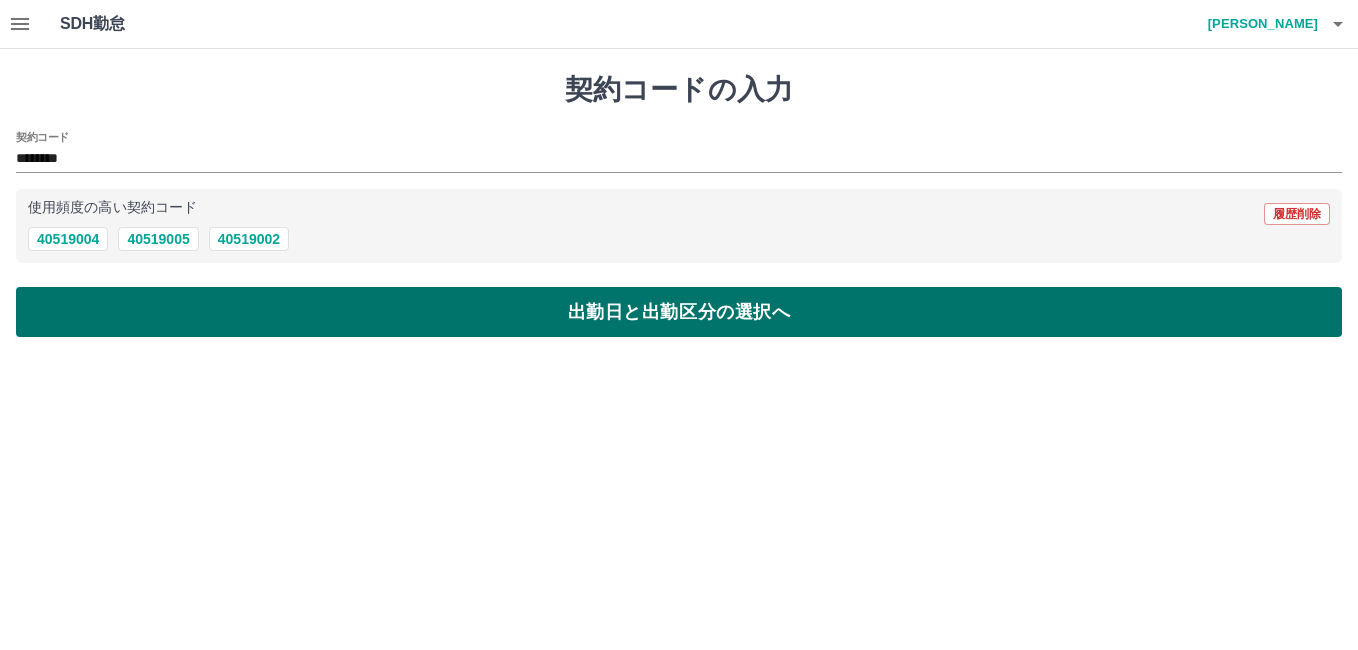 click on "出勤日と出勤区分の選択へ" at bounding box center (679, 312) 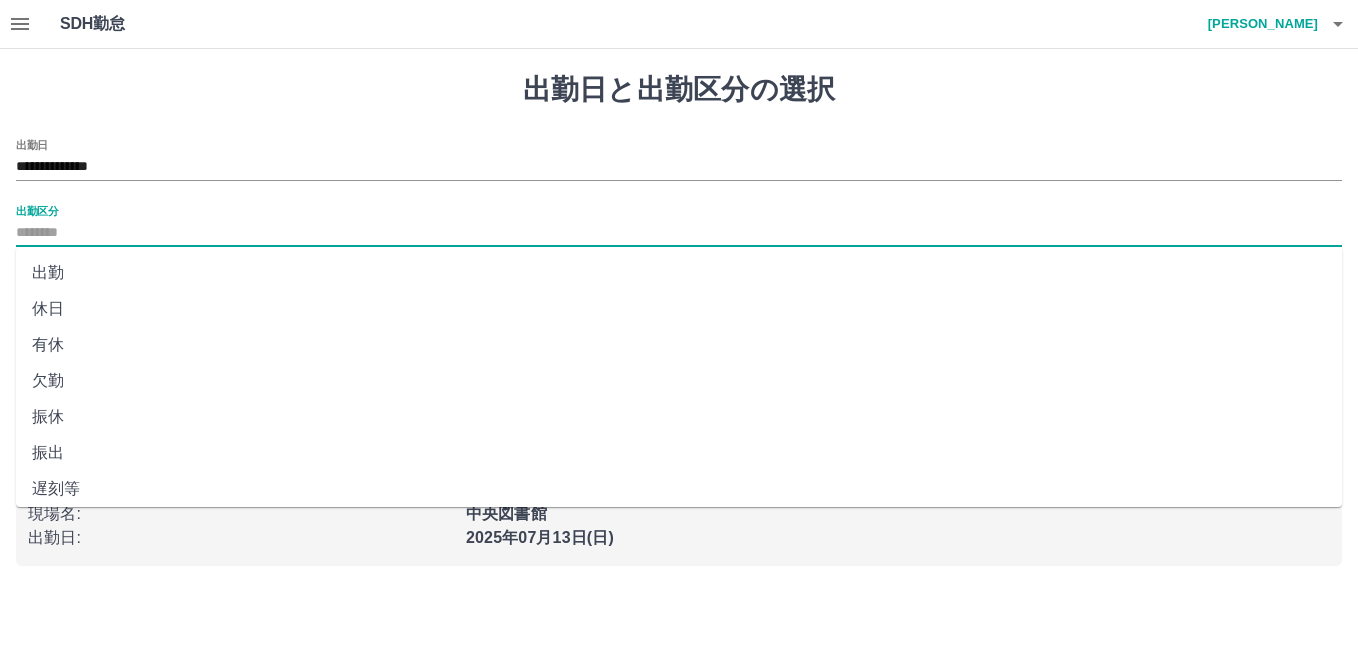 click on "出勤区分" at bounding box center [679, 233] 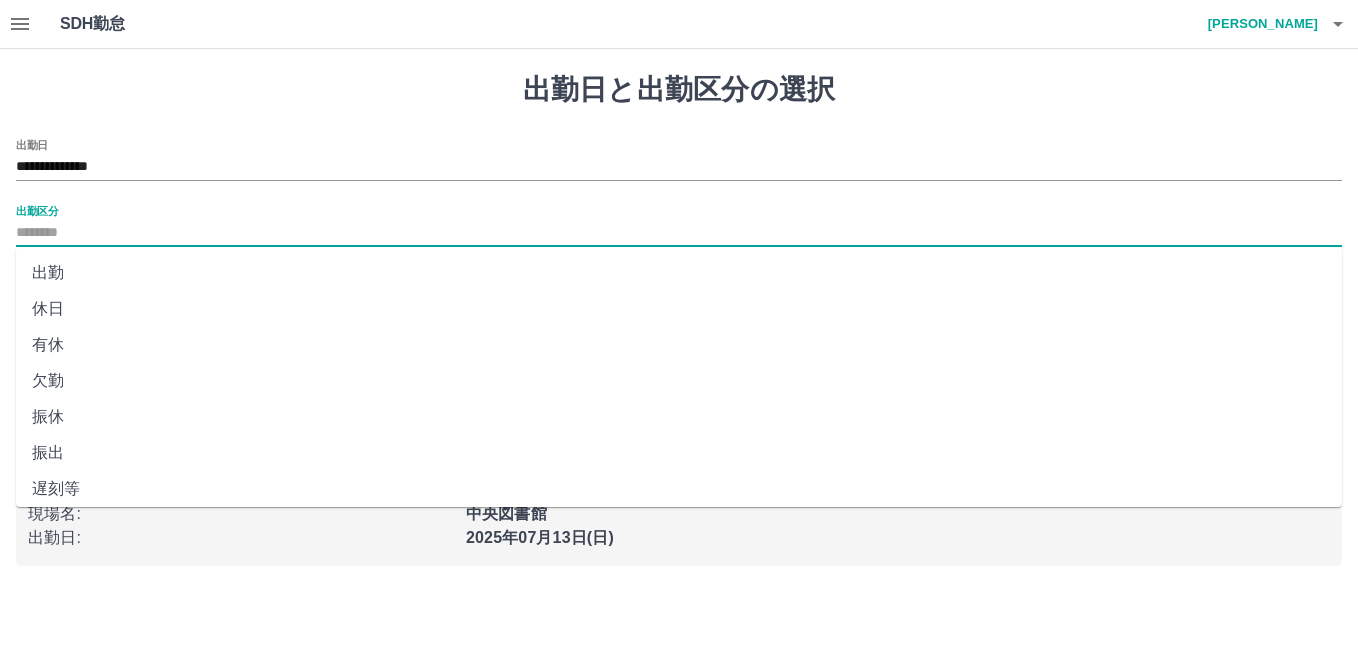 click on "出勤" at bounding box center (679, 273) 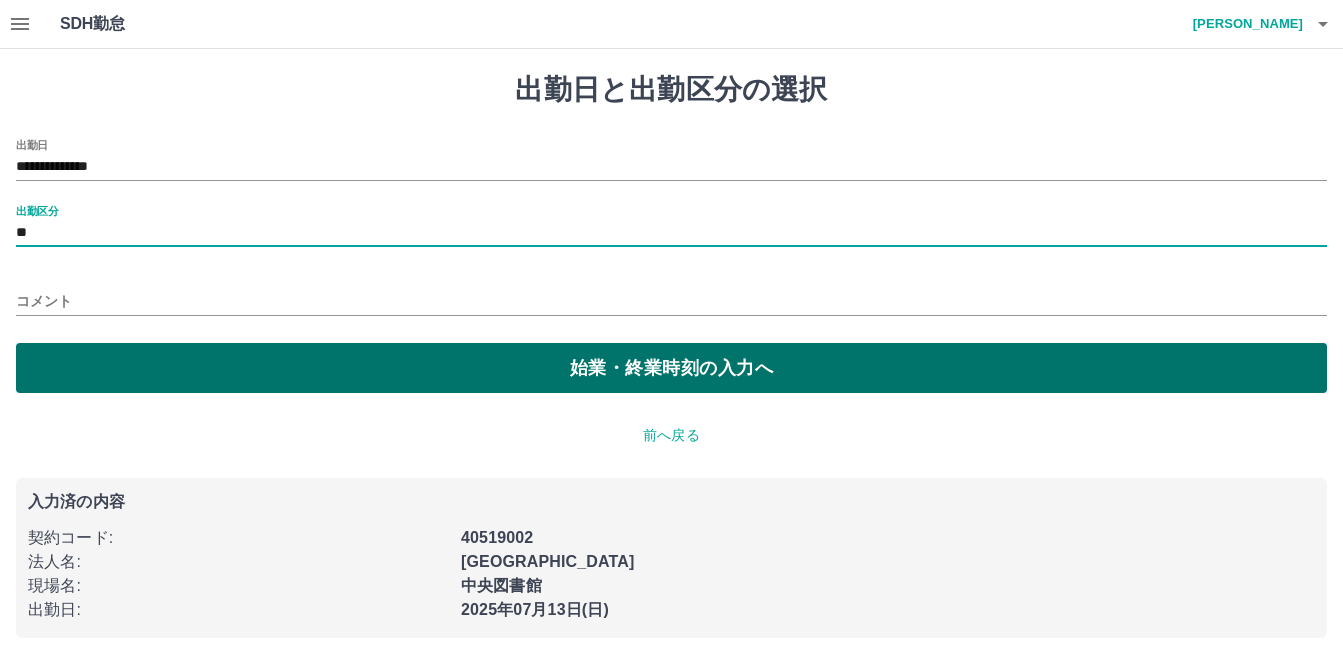 click on "始業・終業時刻の入力へ" at bounding box center [671, 368] 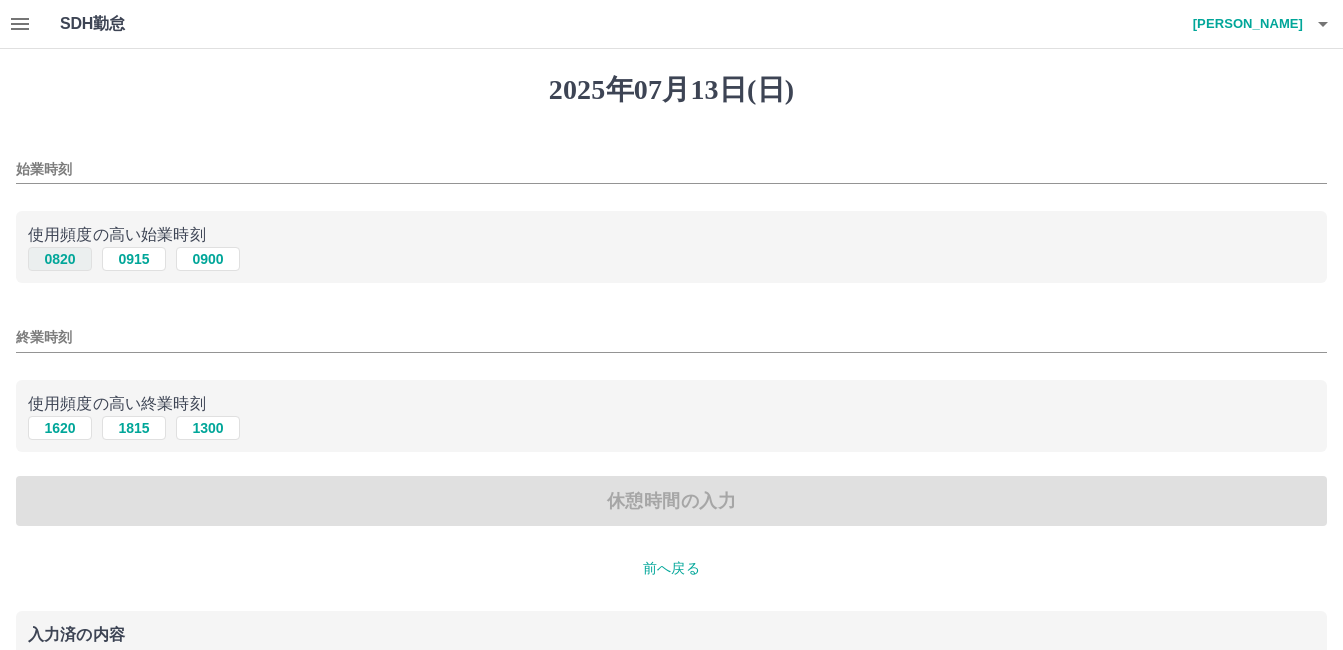 click on "0820" at bounding box center (60, 259) 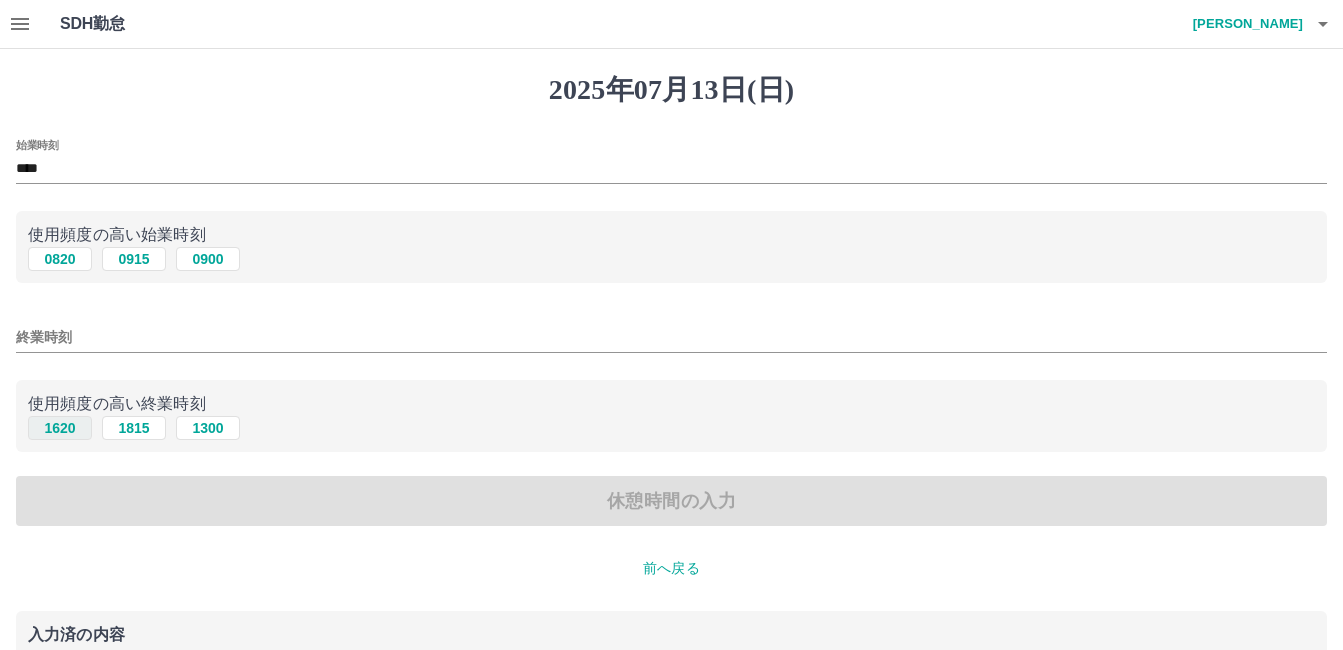 click on "1620" at bounding box center [60, 428] 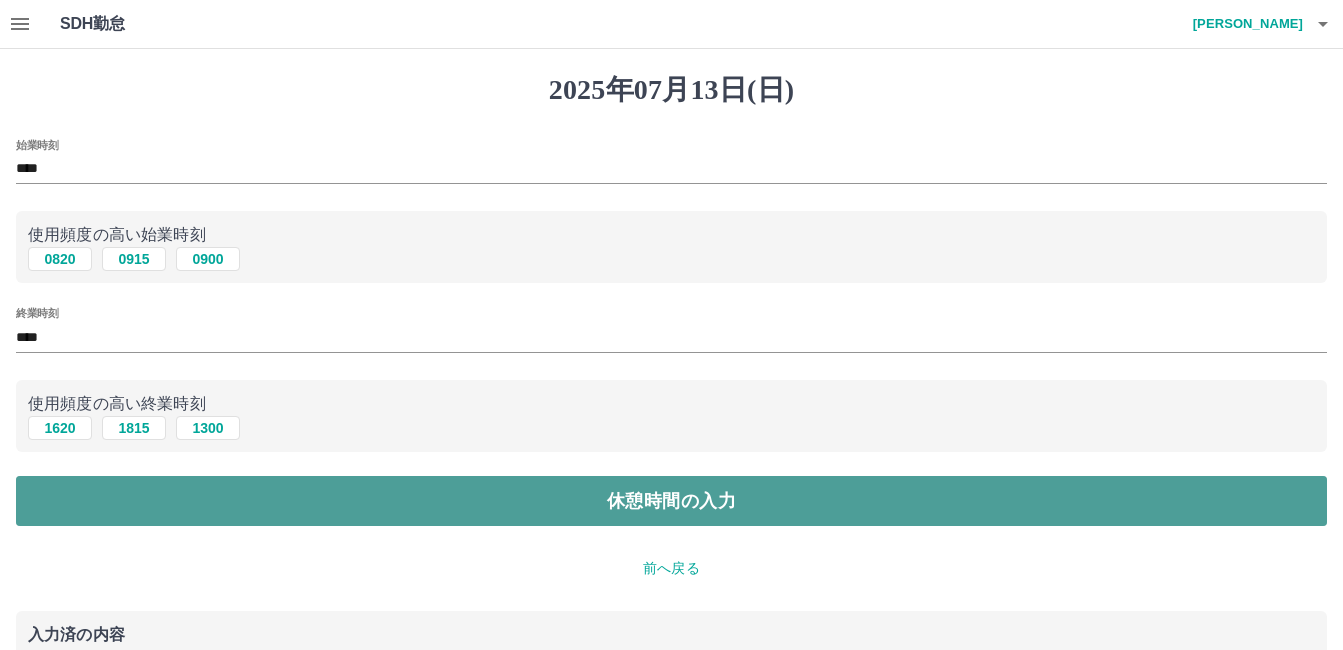 drag, startPoint x: 98, startPoint y: 508, endPoint x: 98, endPoint y: 490, distance: 18 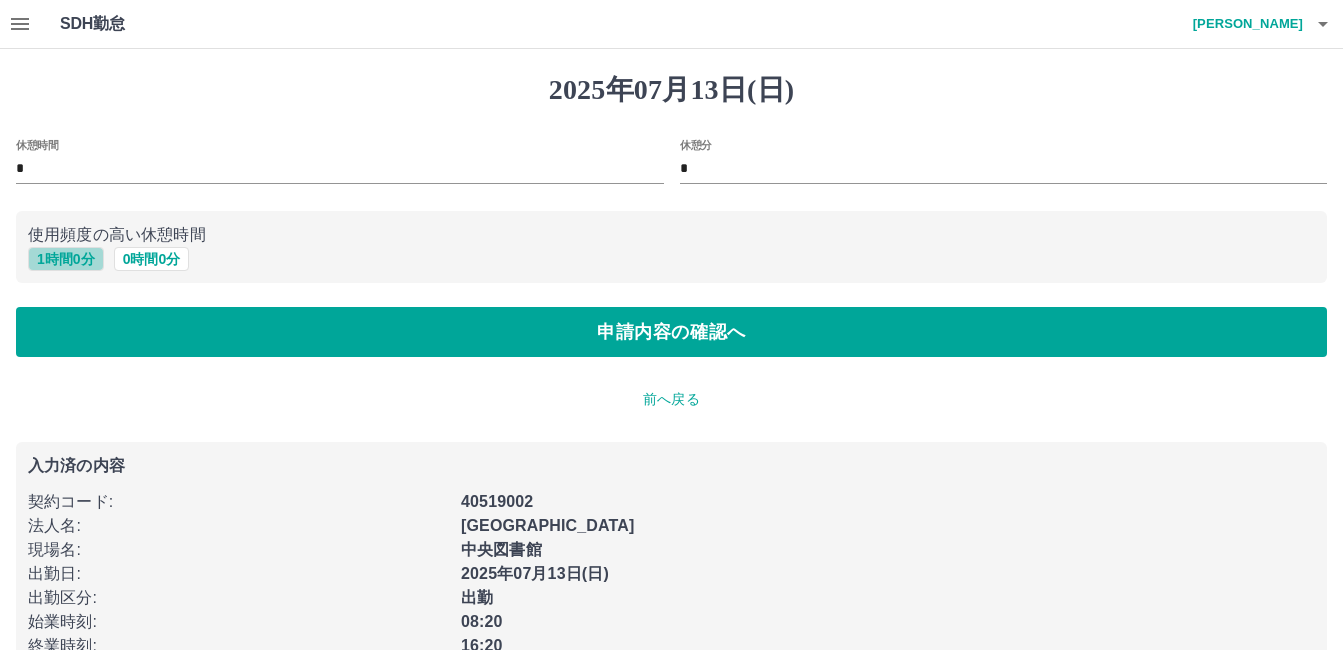 click on "1 時間 0 分" at bounding box center [66, 259] 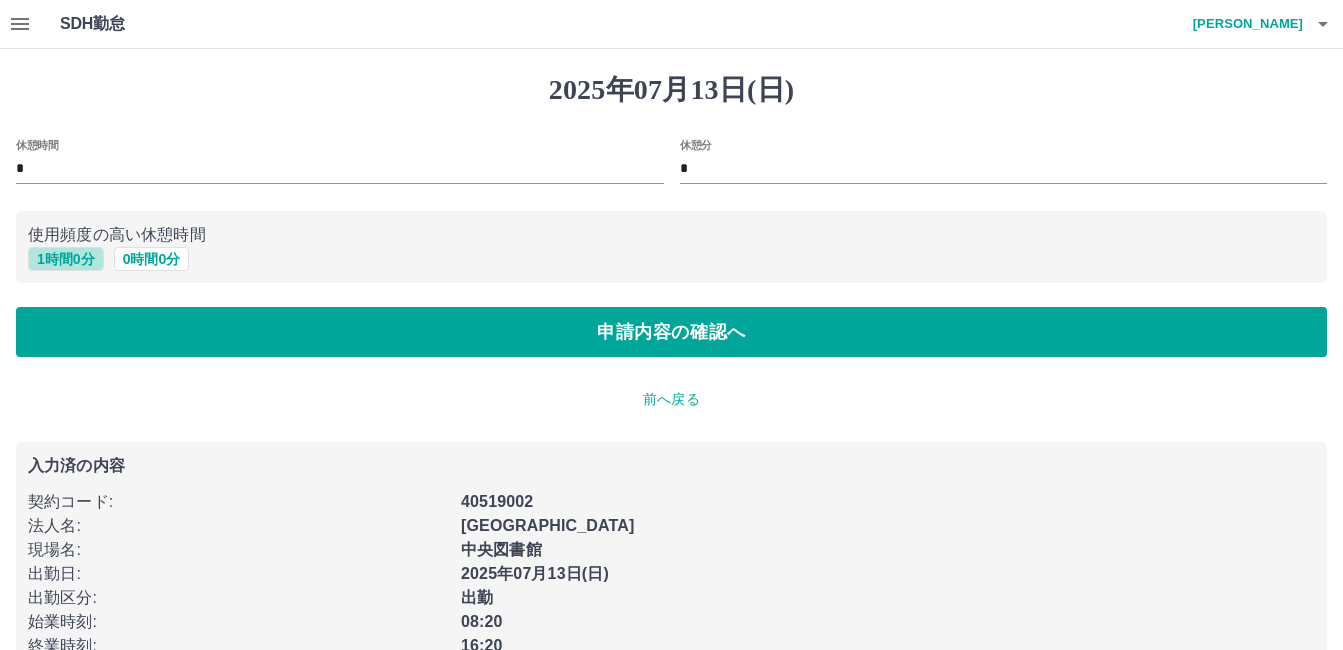 type on "*" 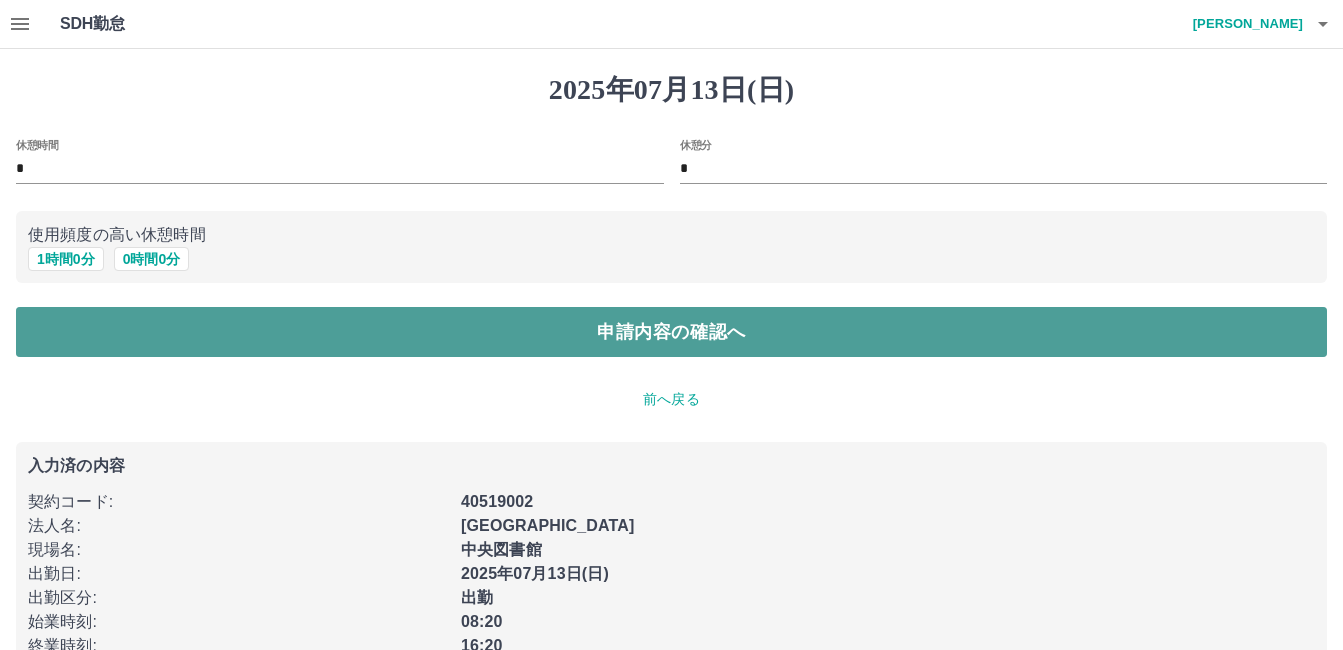click on "申請内容の確認へ" at bounding box center [671, 332] 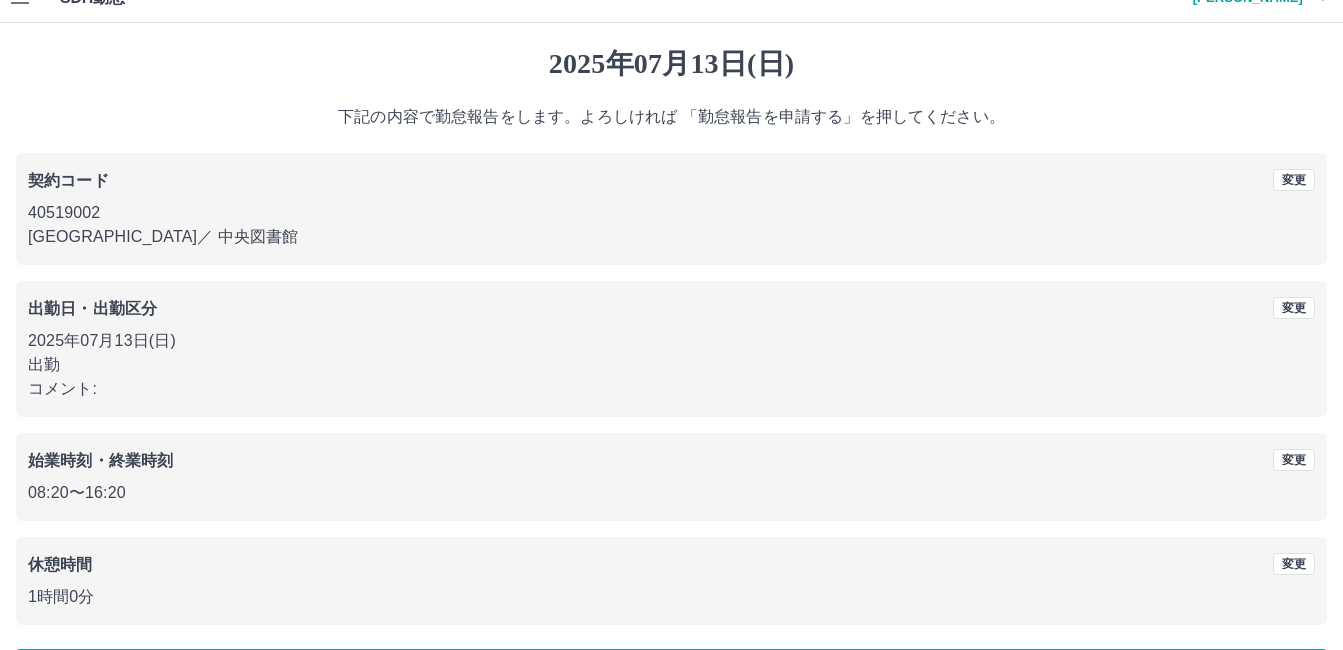 scroll, scrollTop: 99, scrollLeft: 0, axis: vertical 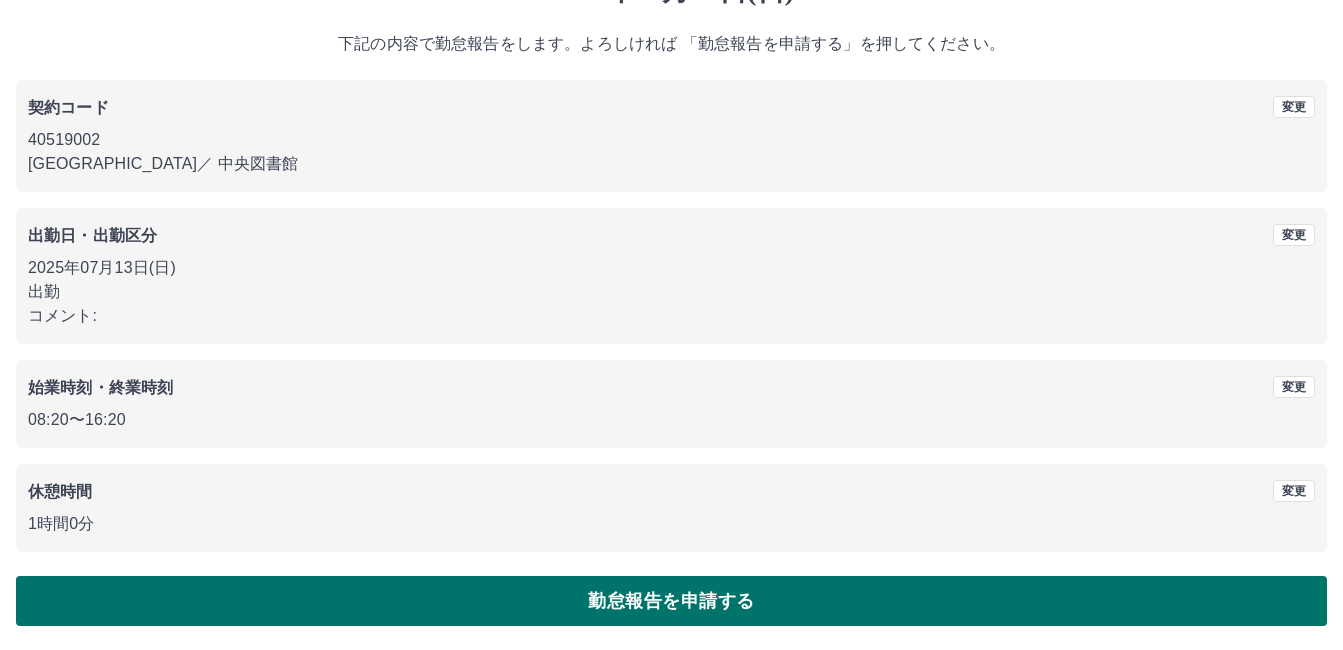 click on "勤怠報告を申請する" at bounding box center [671, 601] 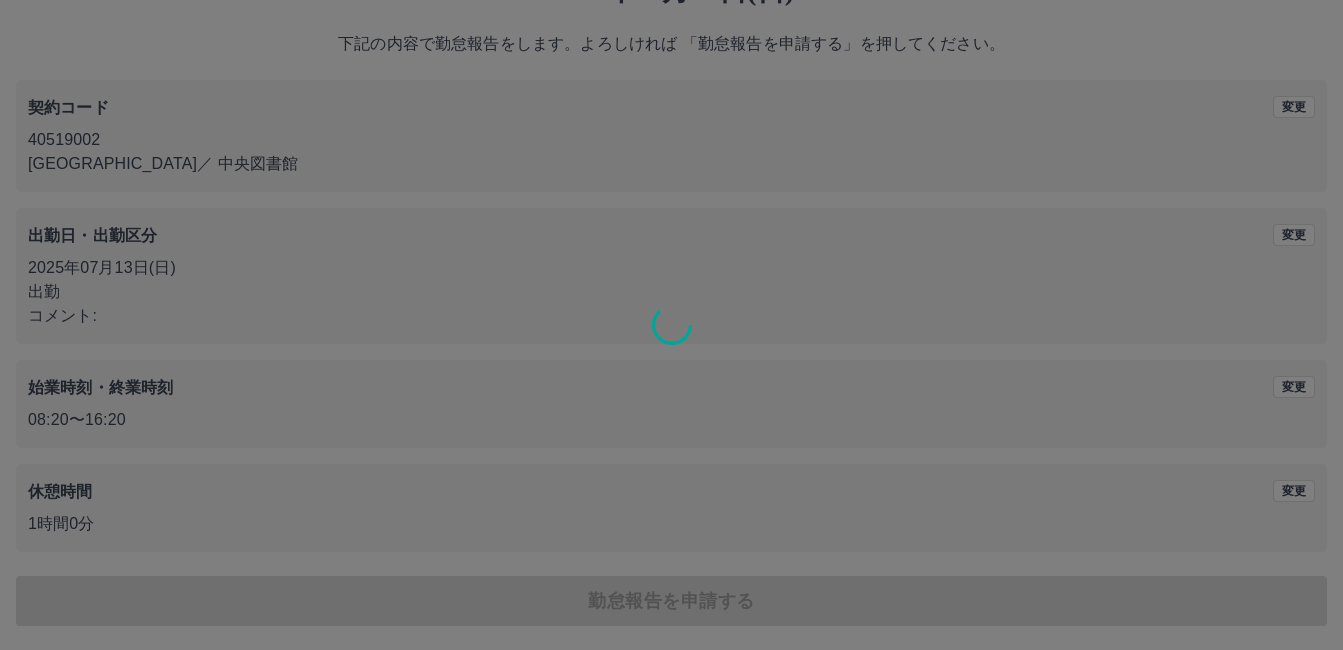 scroll, scrollTop: 0, scrollLeft: 0, axis: both 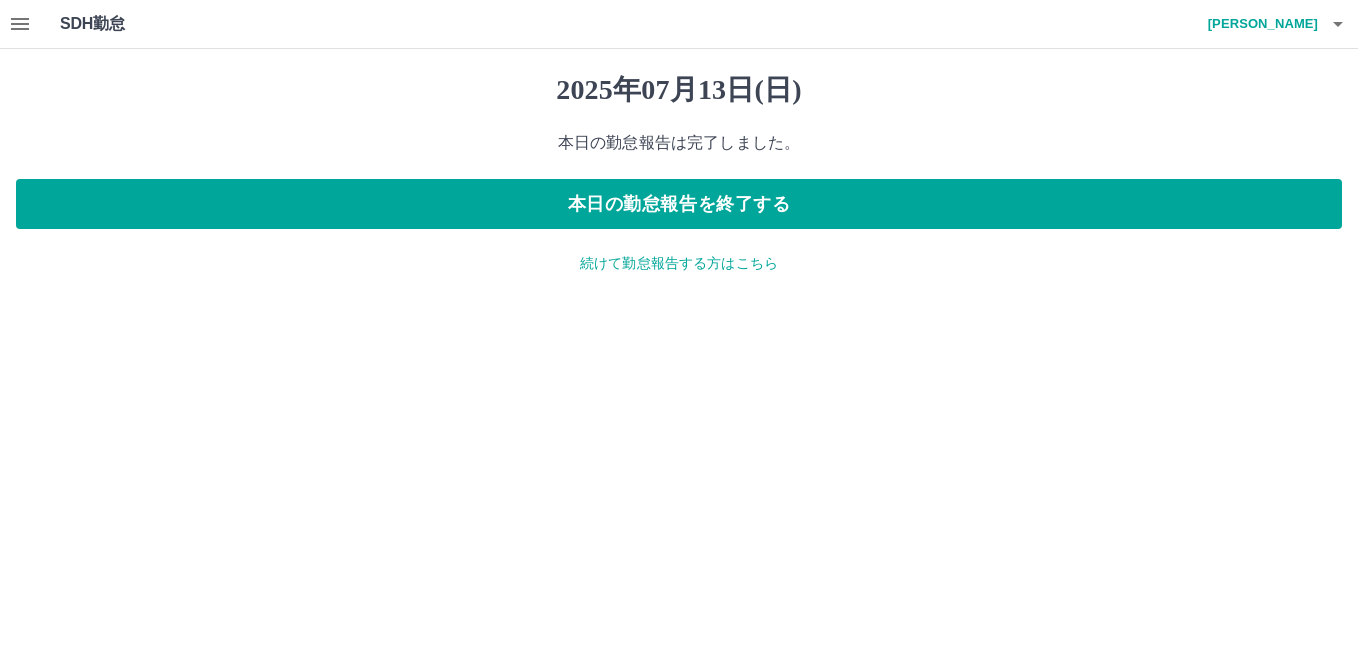 click 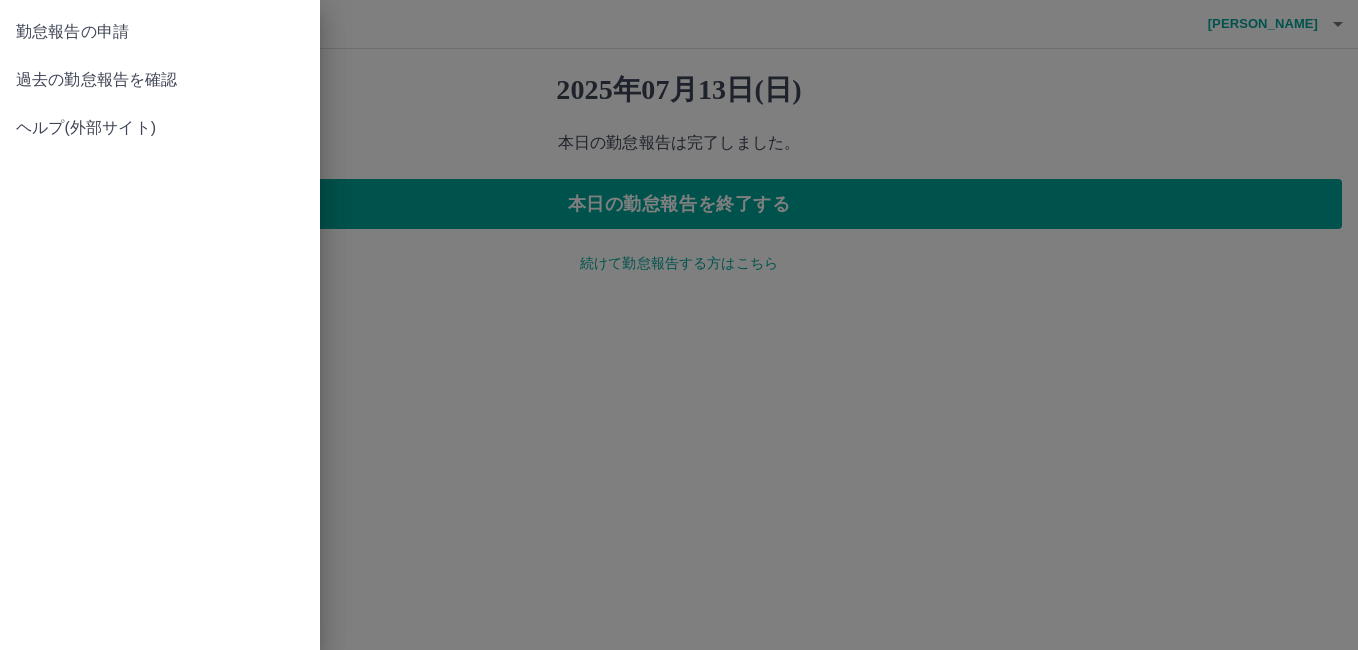 click on "過去の勤怠報告を確認" at bounding box center [160, 80] 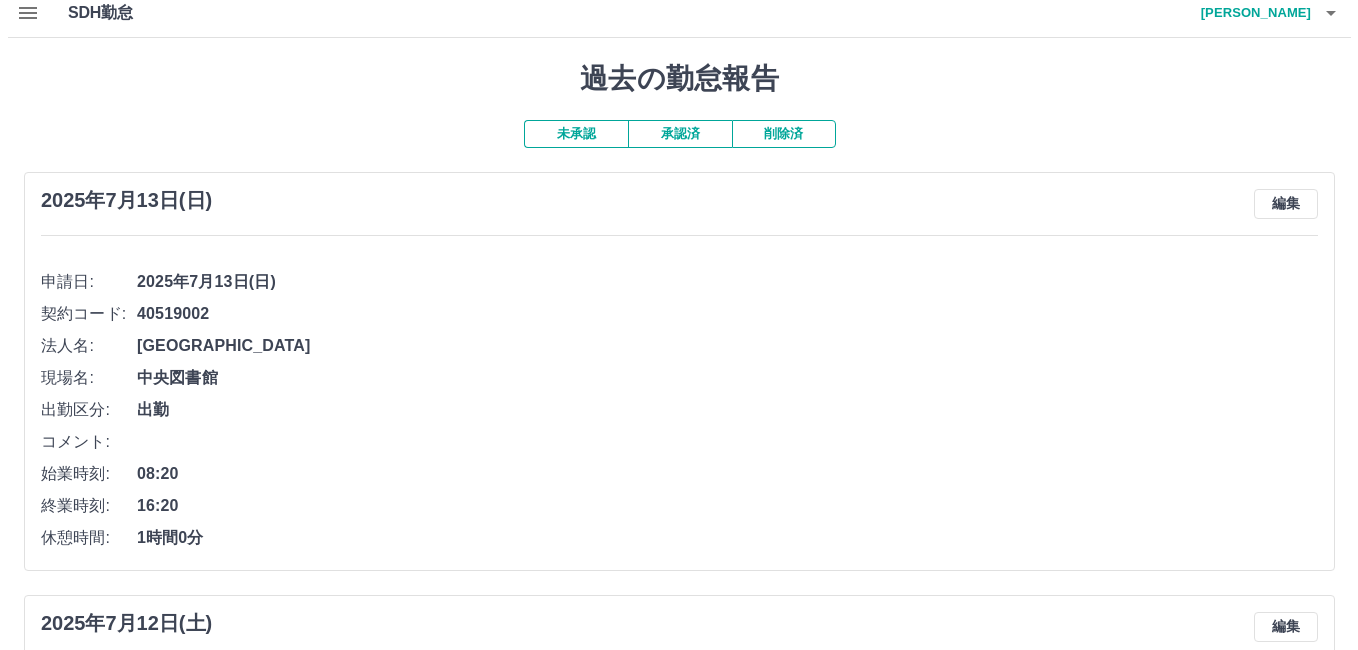 scroll, scrollTop: 10, scrollLeft: 0, axis: vertical 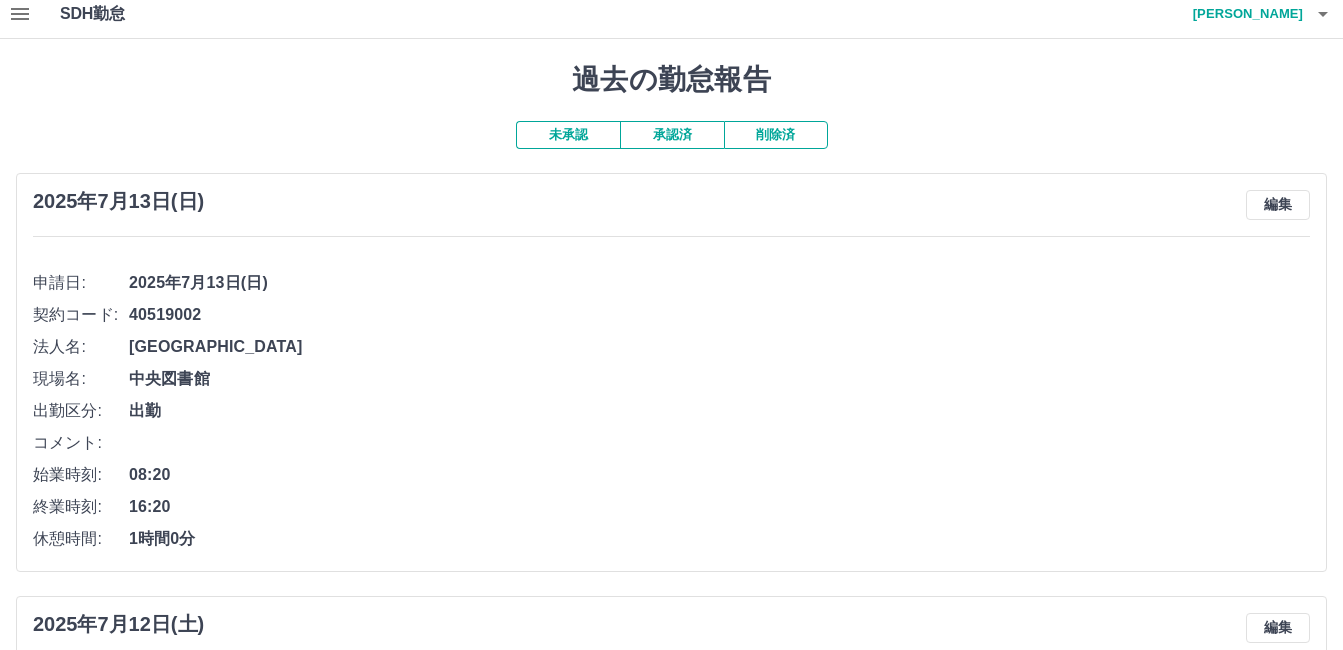 click 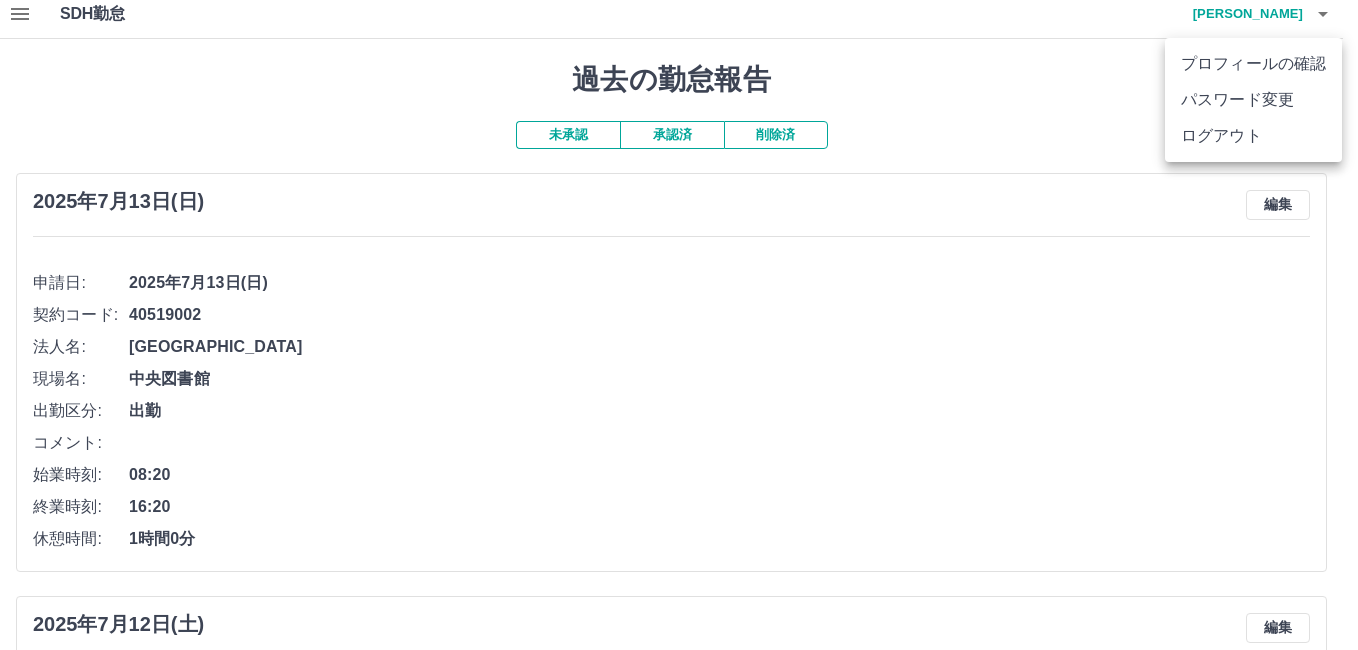 click on "ログアウト" at bounding box center [1253, 136] 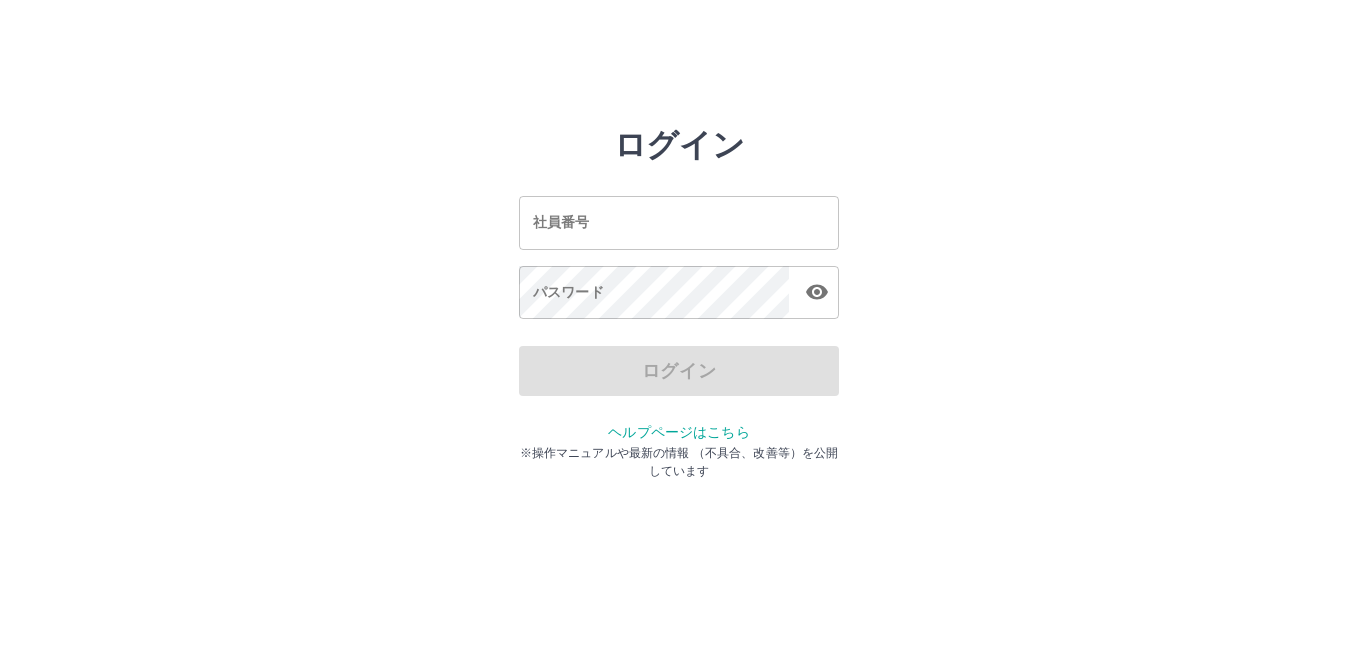 scroll, scrollTop: 0, scrollLeft: 0, axis: both 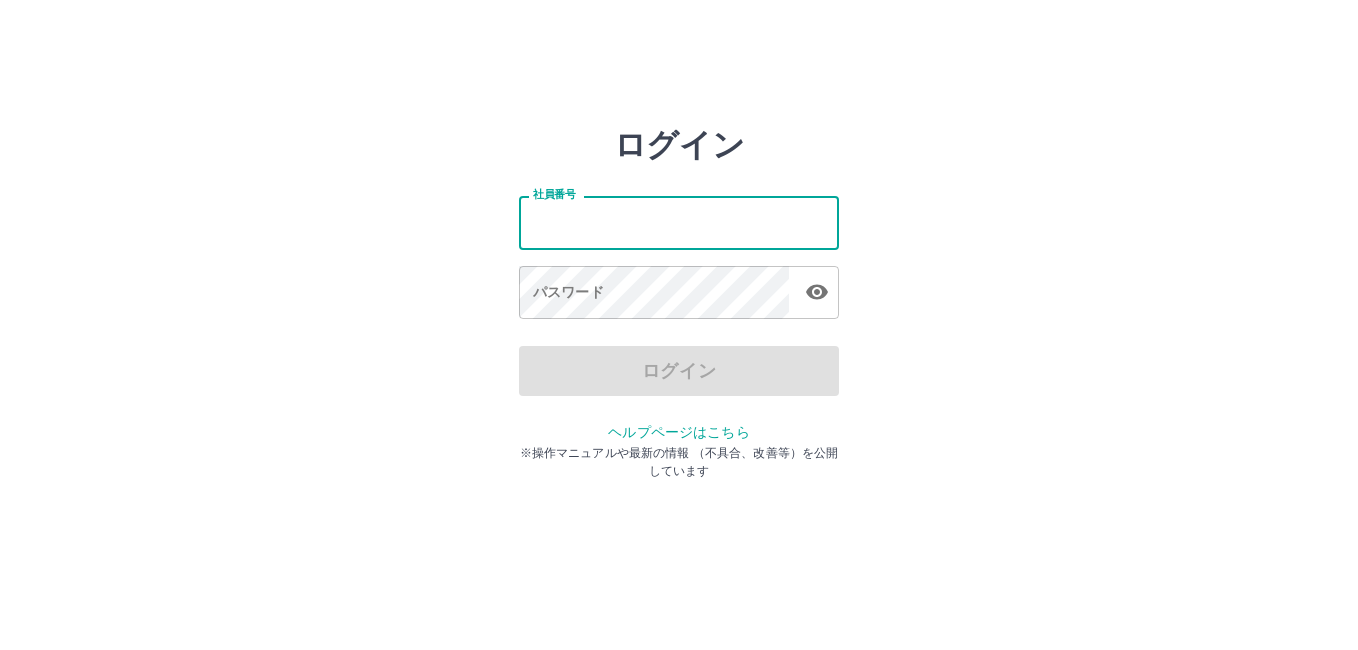 click on "社員番号" at bounding box center (679, 222) 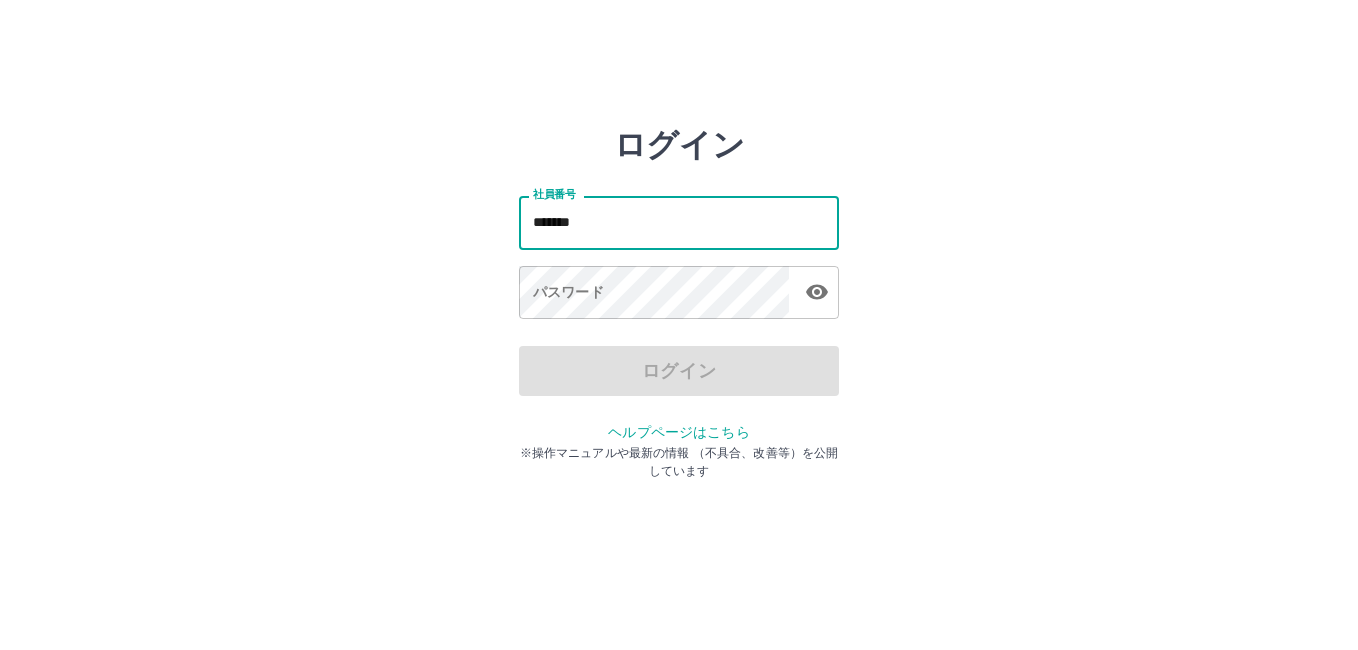 type on "*******" 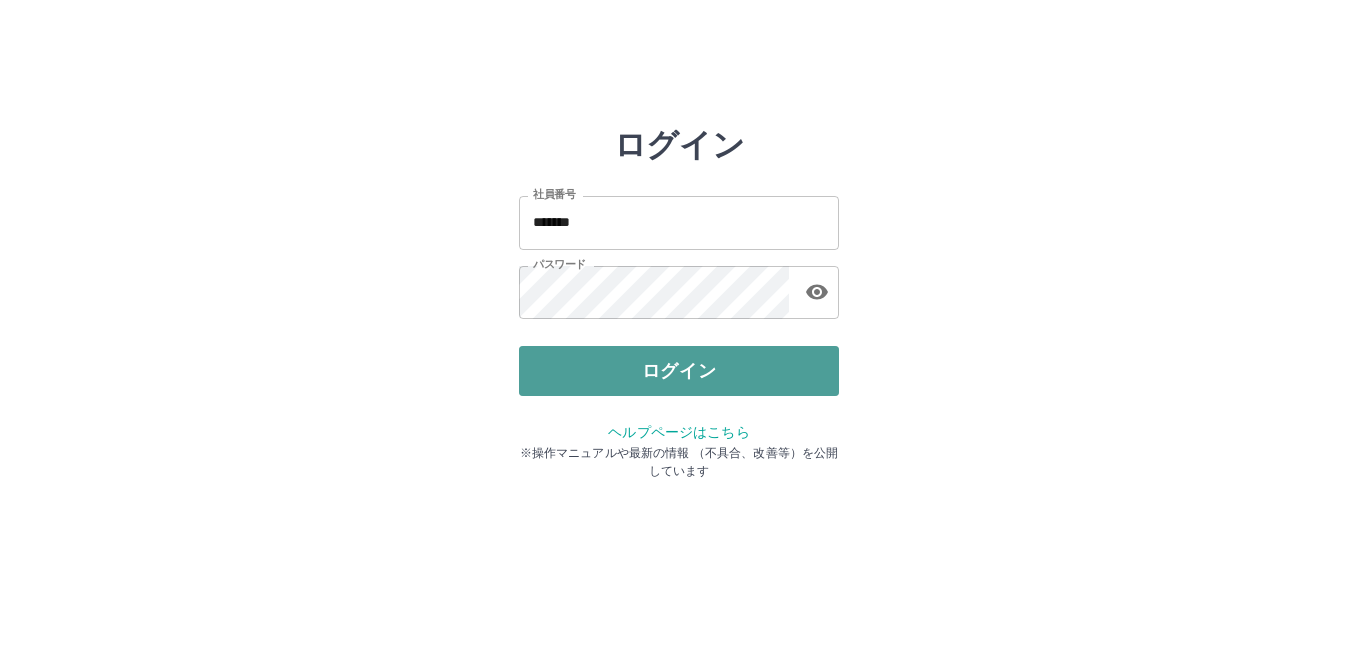 click on "ログイン" at bounding box center (679, 371) 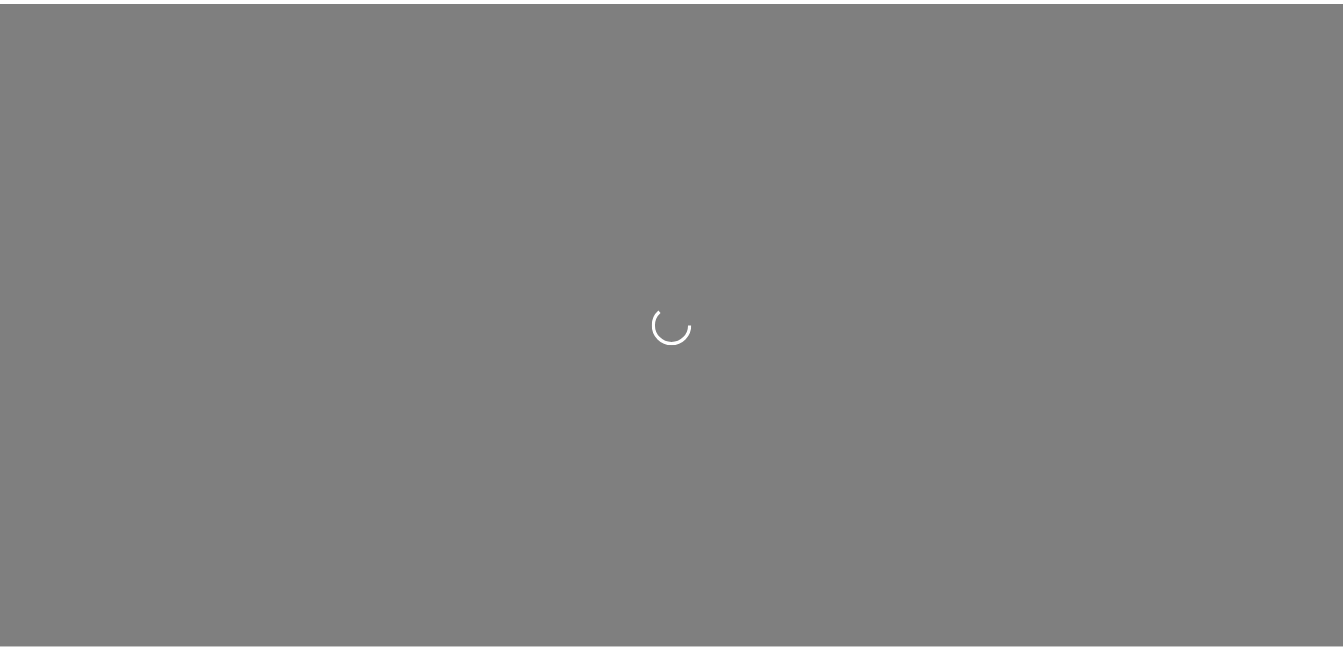 scroll, scrollTop: 0, scrollLeft: 0, axis: both 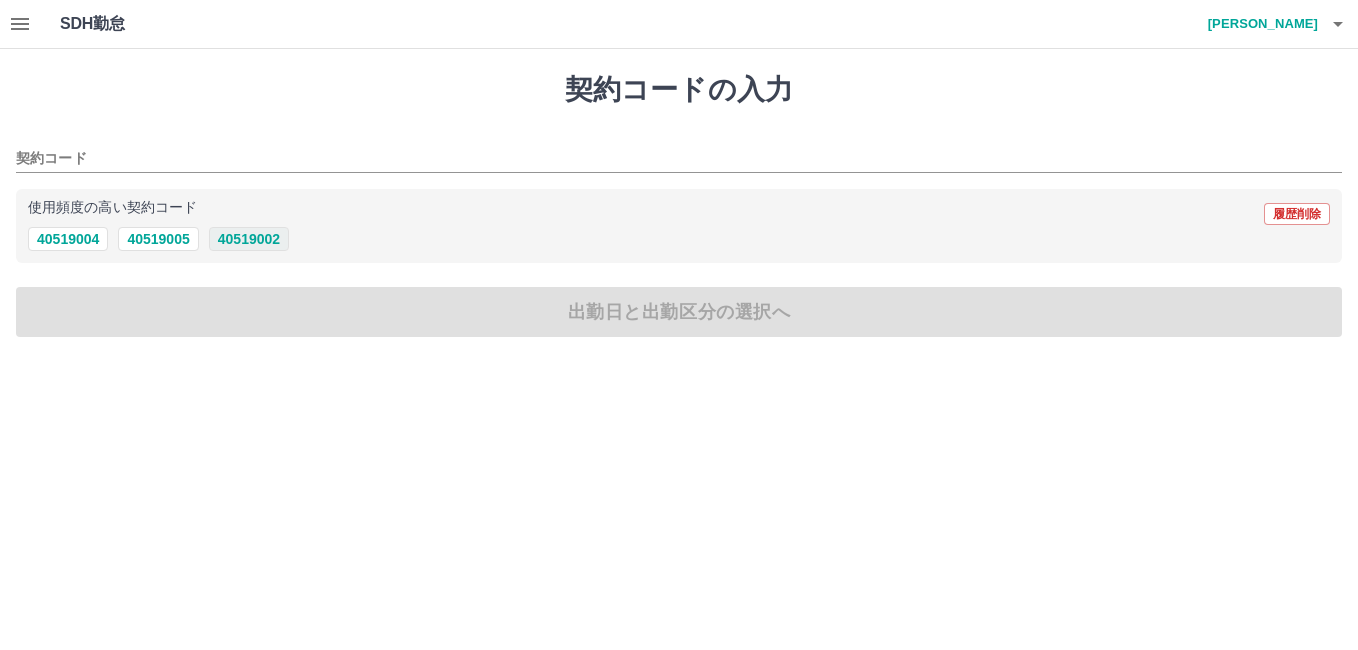 click on "40519002" at bounding box center [249, 239] 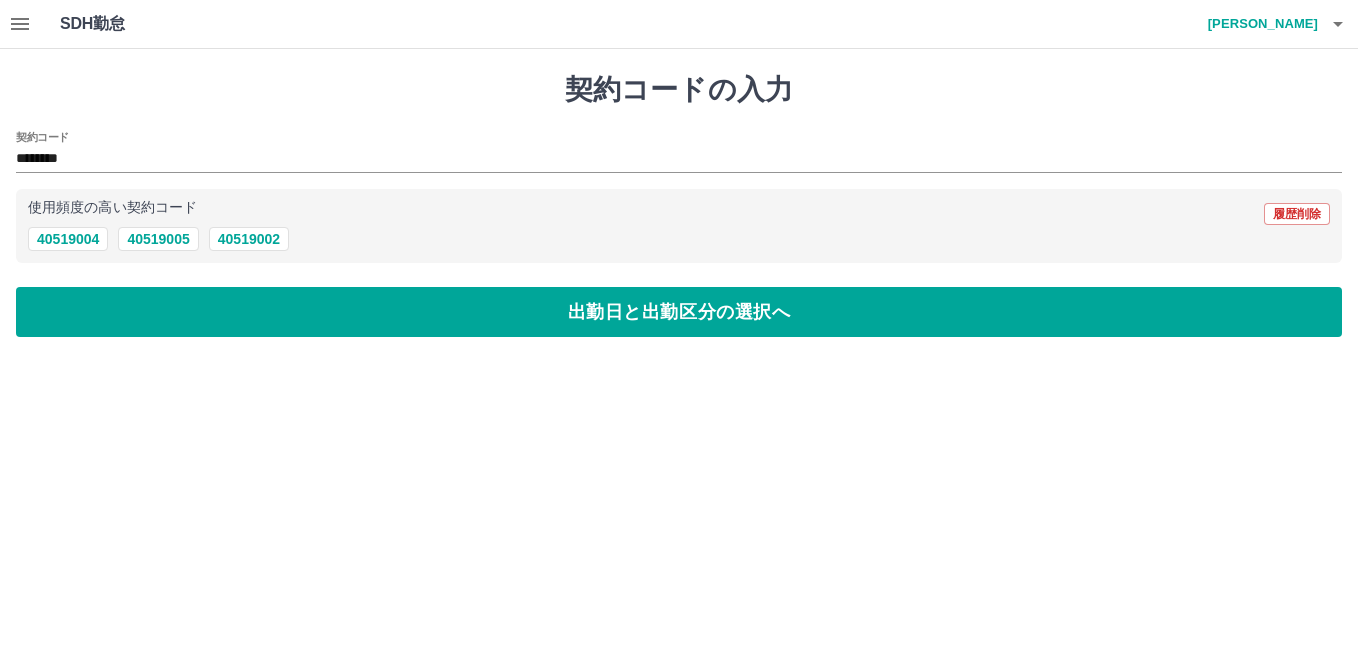 click on "契約コードの入力 契約コード ******** 使用頻度の高い契約コード 履歴削除 40519004 40519005 40519002 出勤日と出勤区分の選択へ" at bounding box center (679, 205) 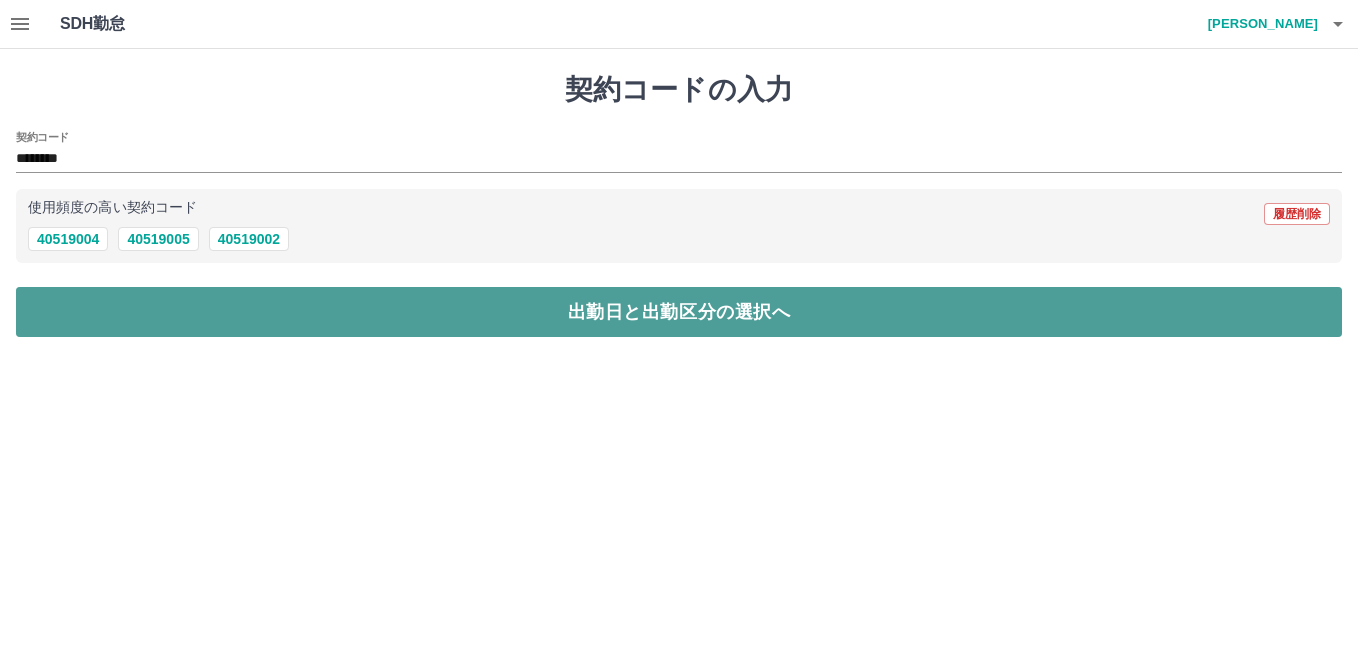 click on "出勤日と出勤区分の選択へ" at bounding box center (679, 312) 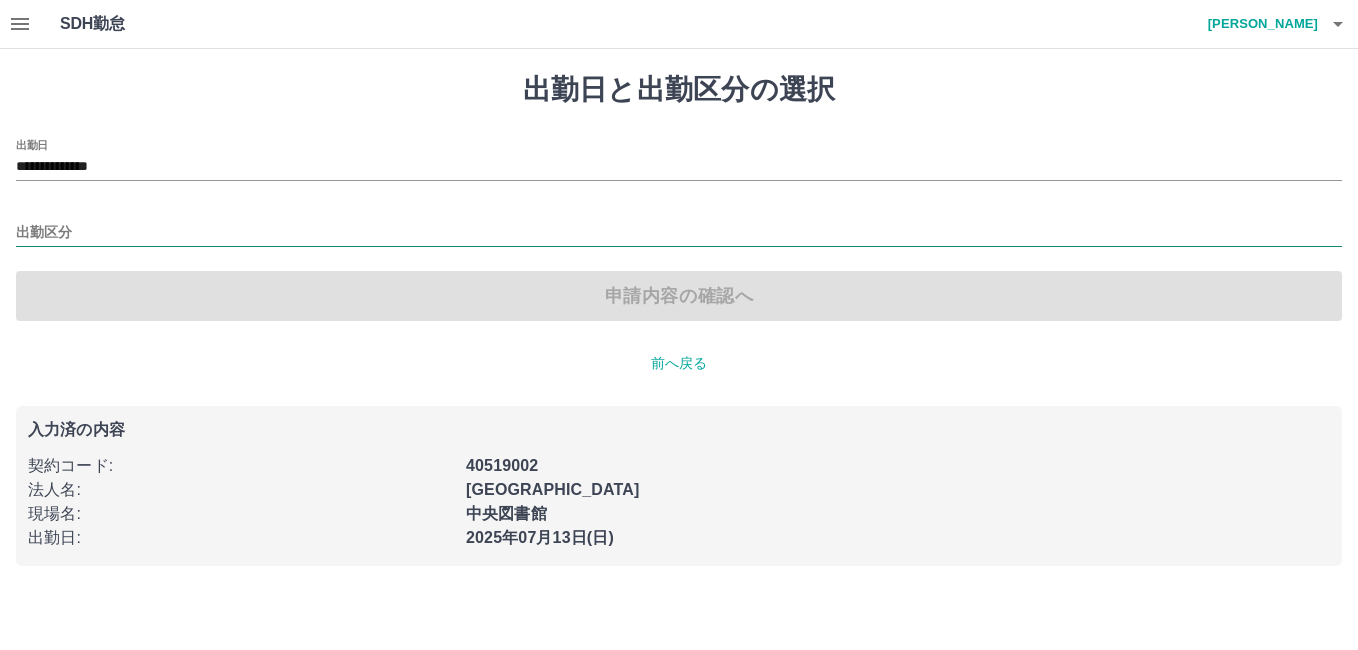 click on "出勤区分" at bounding box center (679, 233) 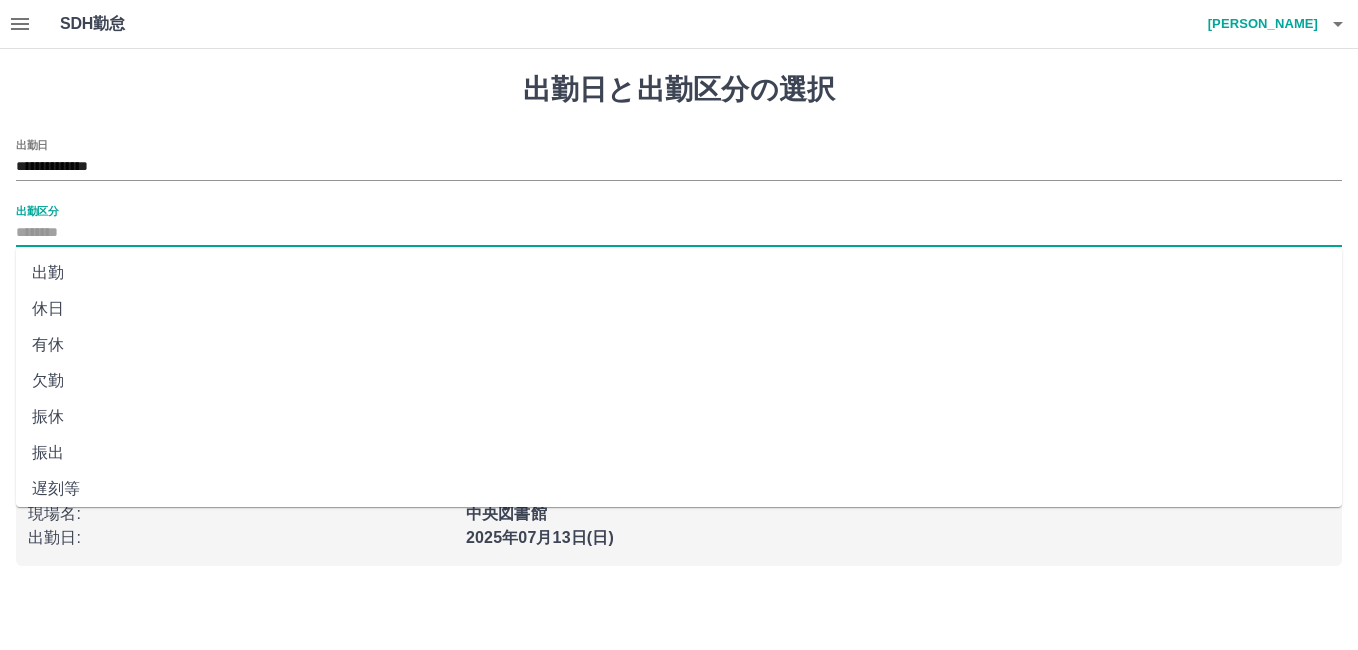 click on "振出" at bounding box center (679, 453) 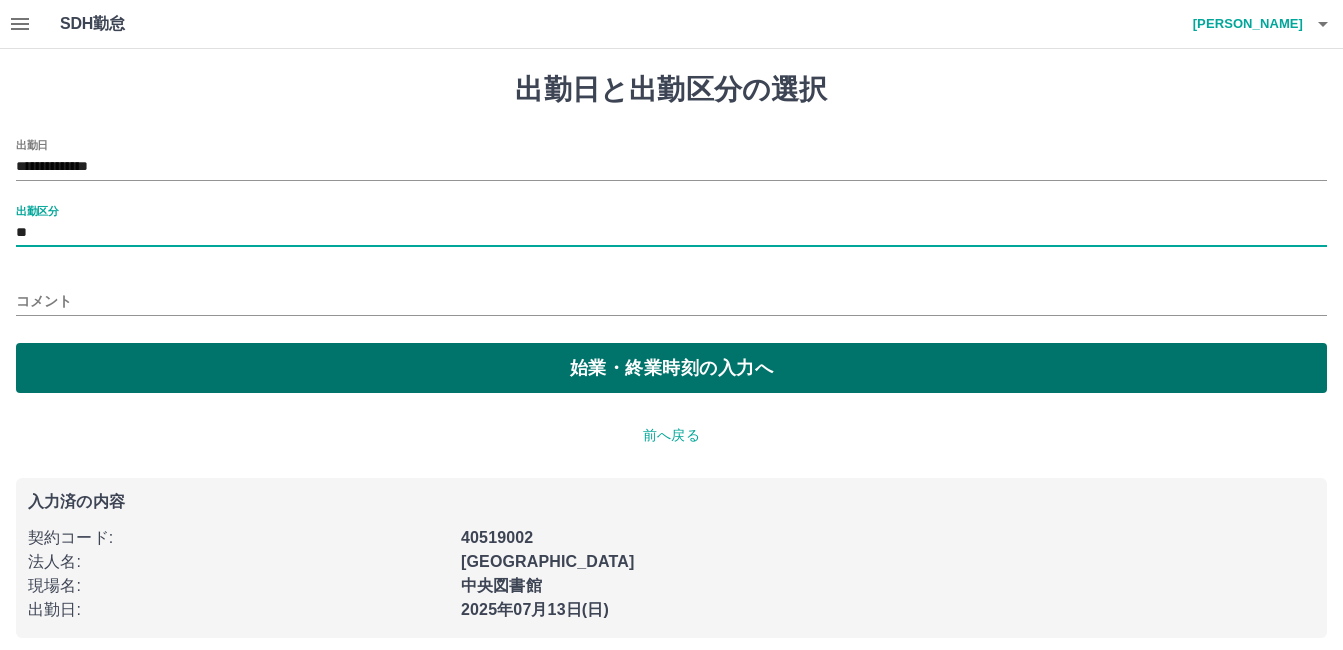 click on "始業・終業時刻の入力へ" at bounding box center [671, 368] 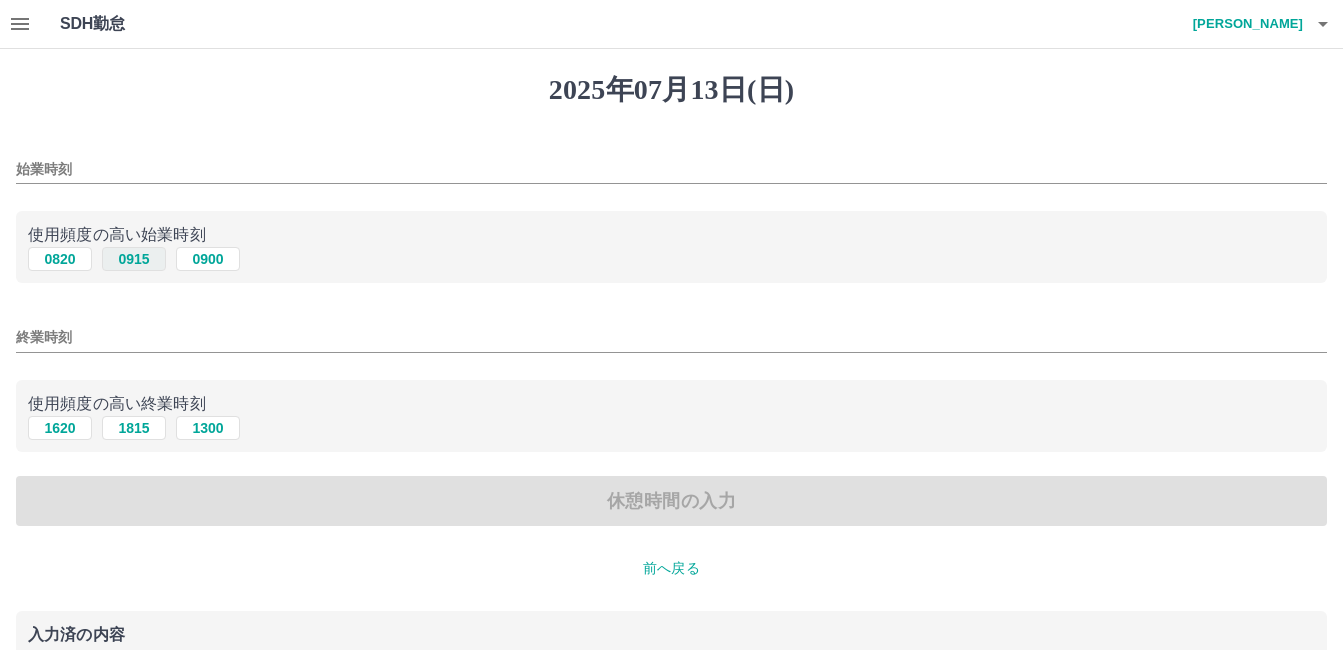 click on "0915" at bounding box center (134, 259) 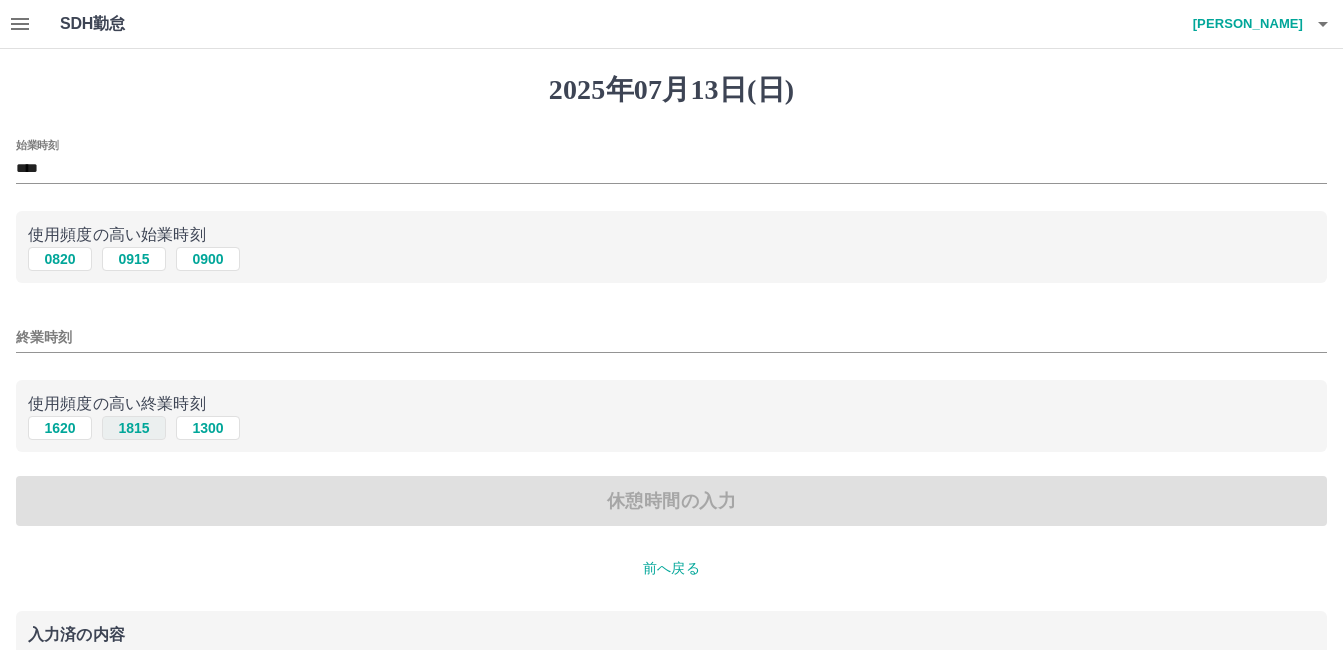 drag, startPoint x: 120, startPoint y: 408, endPoint x: 123, endPoint y: 422, distance: 14.3178215 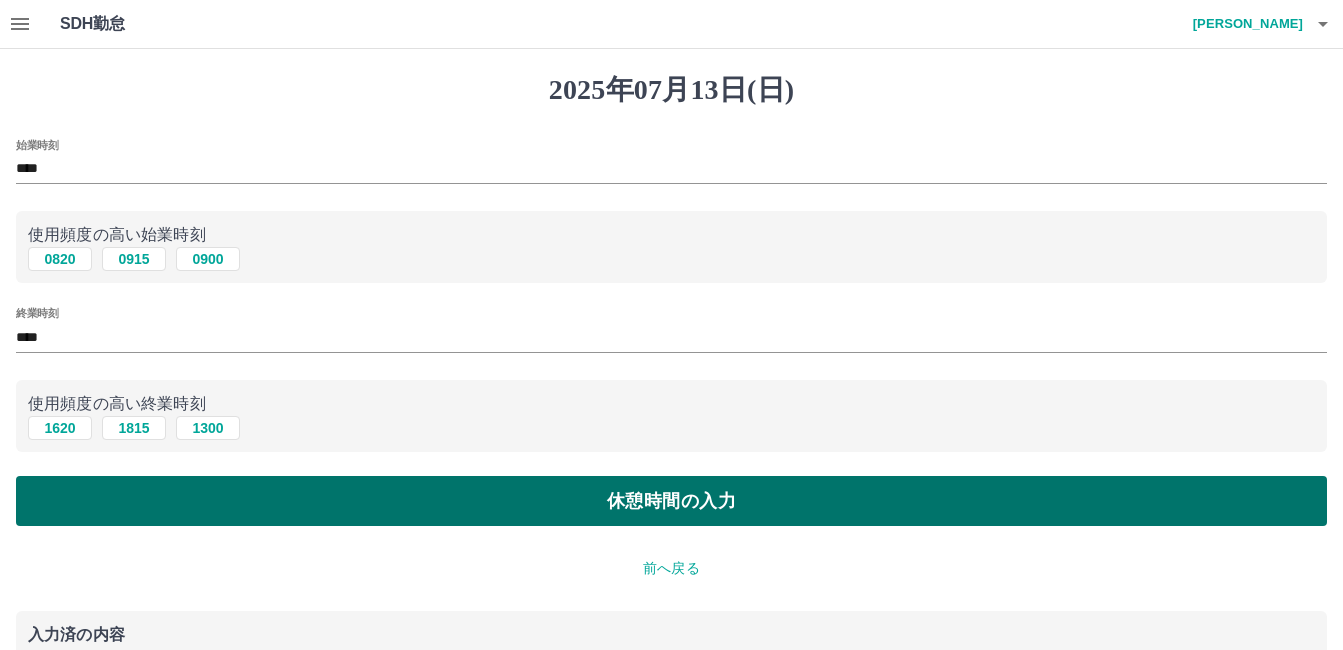 click on "休憩時間の入力" at bounding box center [671, 501] 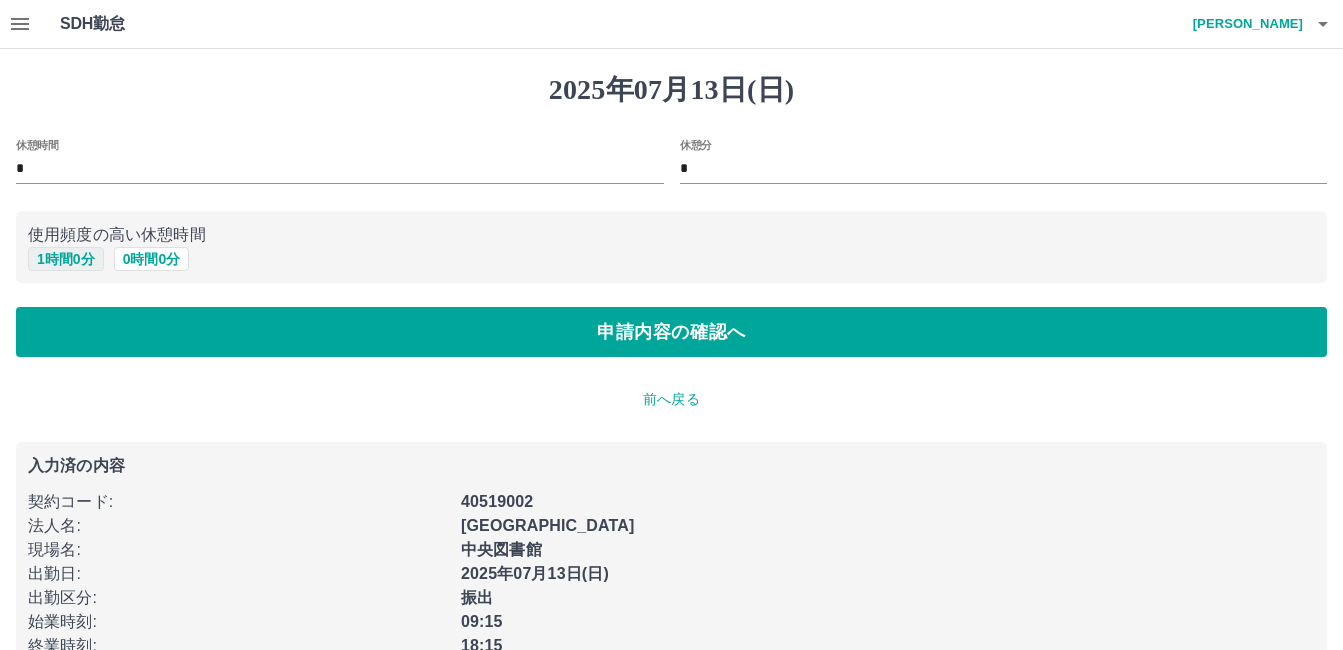click on "1 時間 0 分" at bounding box center [66, 259] 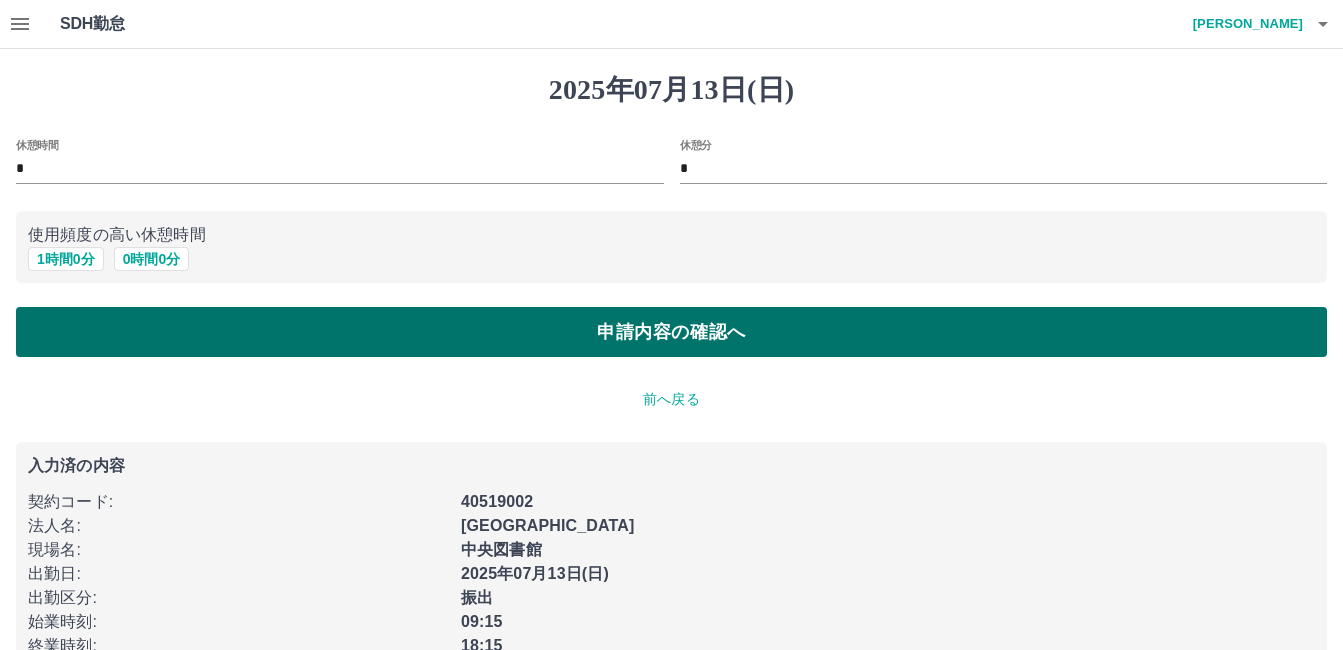 click on "申請内容の確認へ" at bounding box center [671, 332] 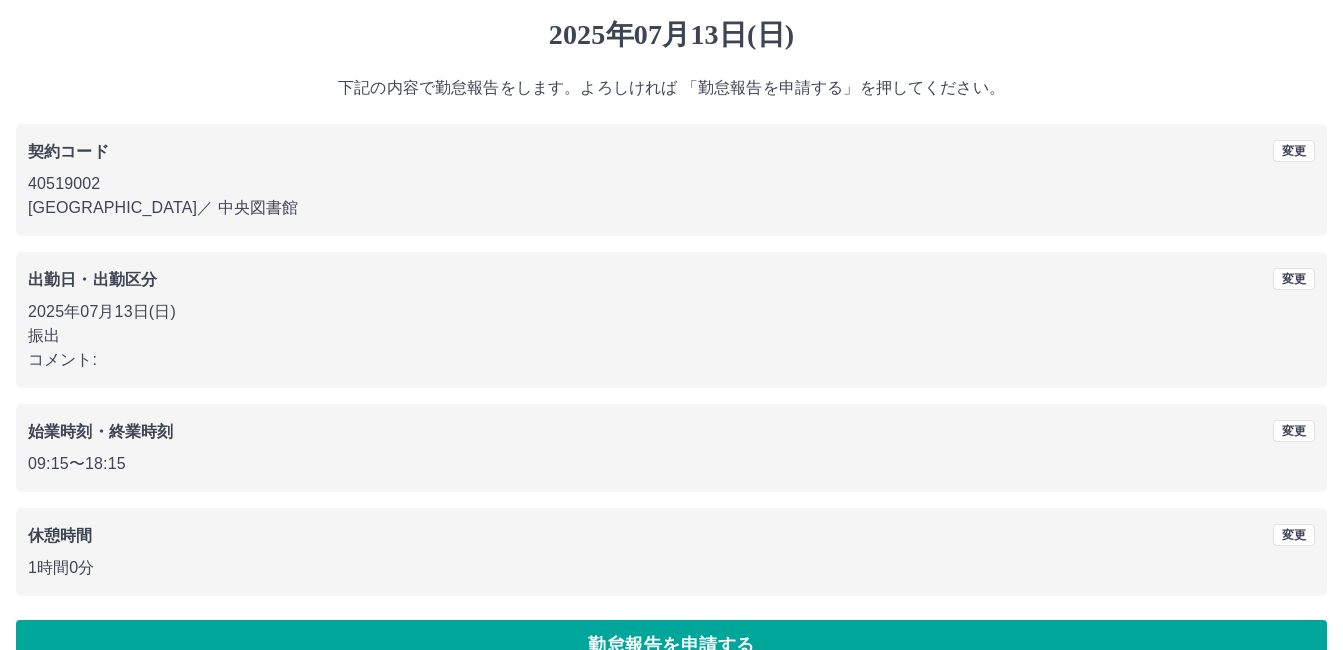 scroll, scrollTop: 99, scrollLeft: 0, axis: vertical 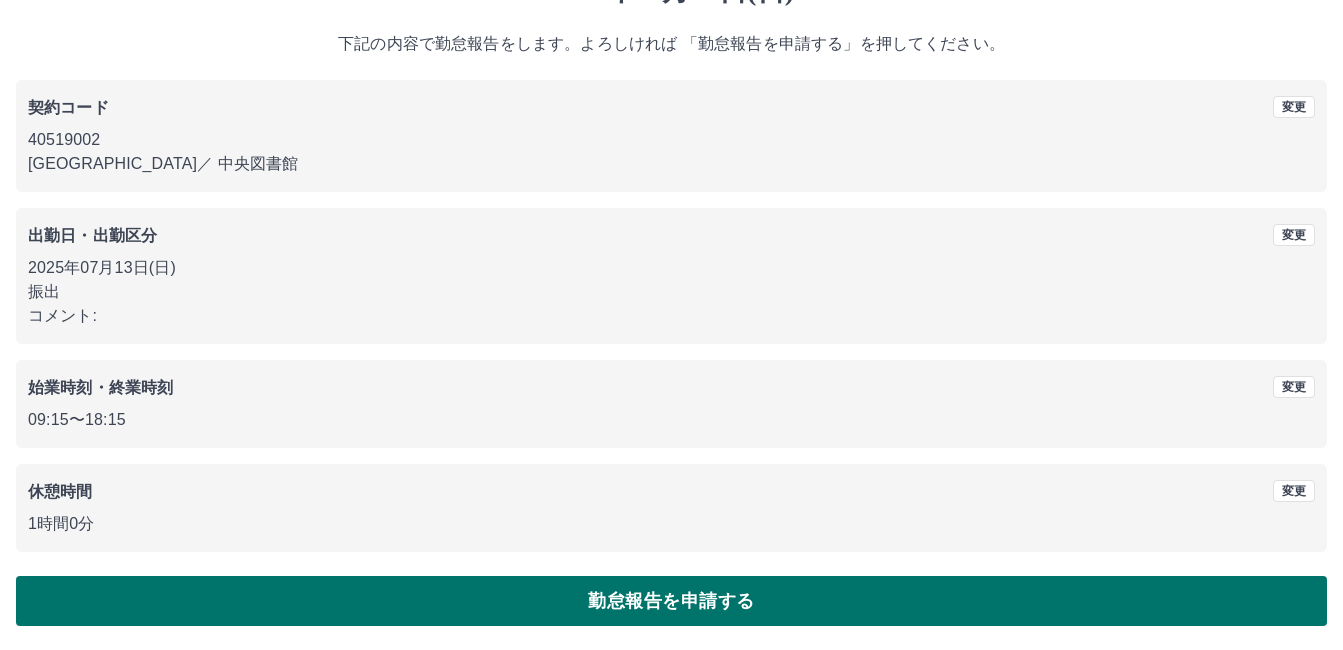 click on "勤怠報告を申請する" at bounding box center [671, 601] 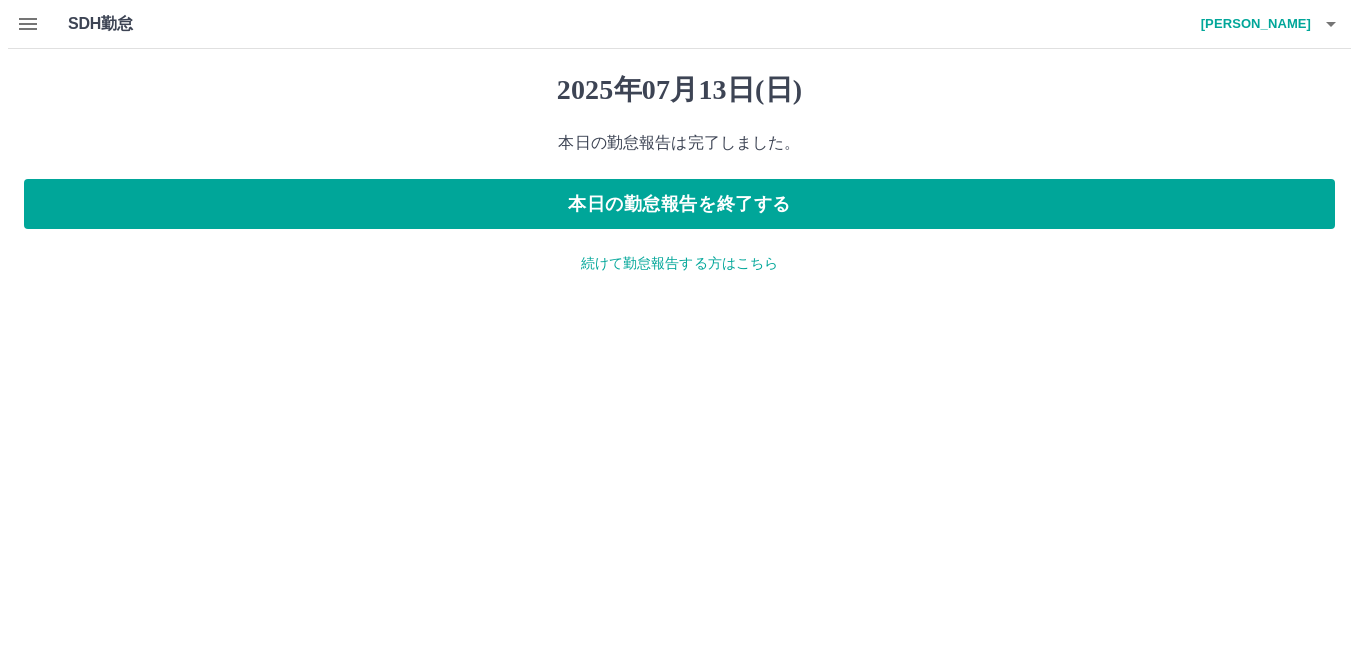 scroll, scrollTop: 0, scrollLeft: 0, axis: both 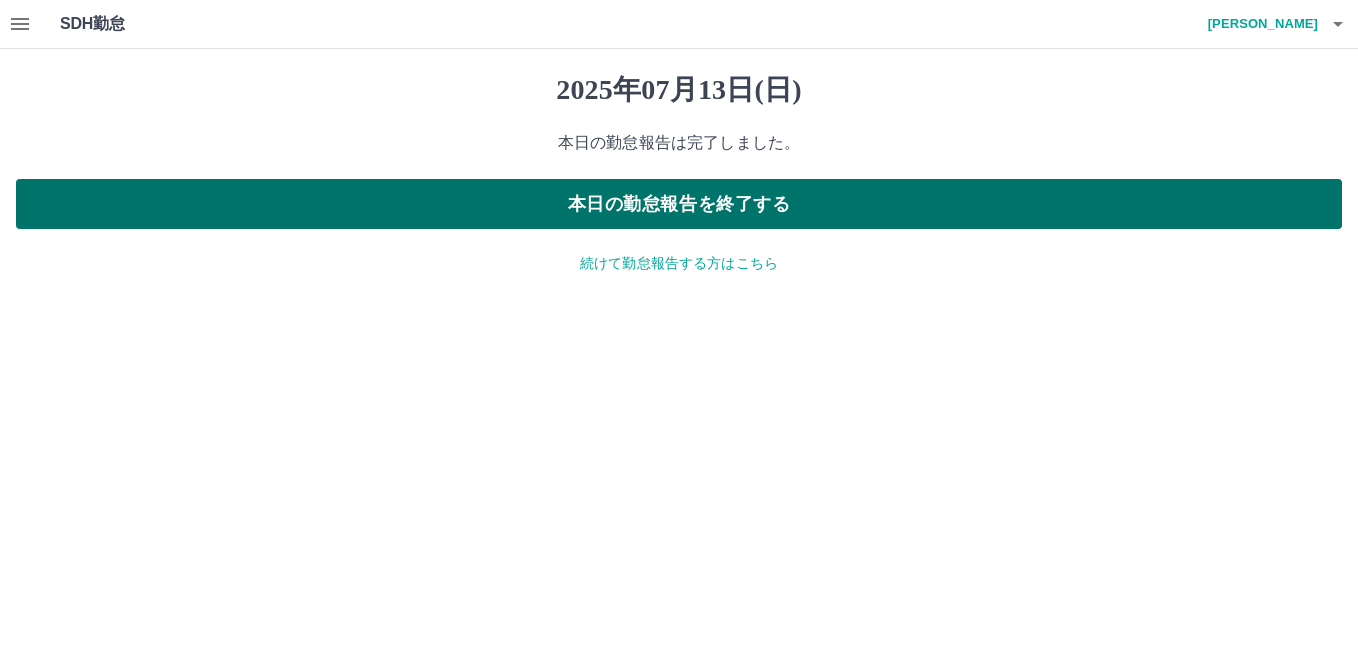 click on "本日の勤怠報告を終了する" at bounding box center (679, 204) 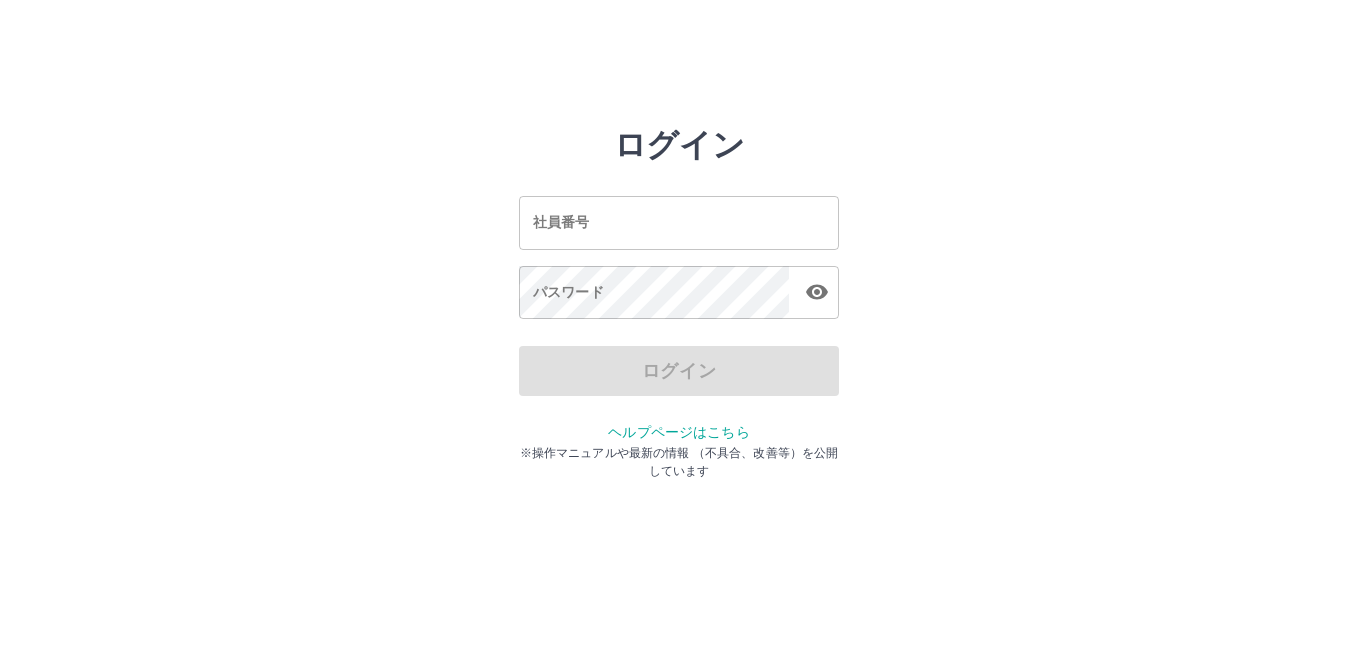 scroll, scrollTop: 0, scrollLeft: 0, axis: both 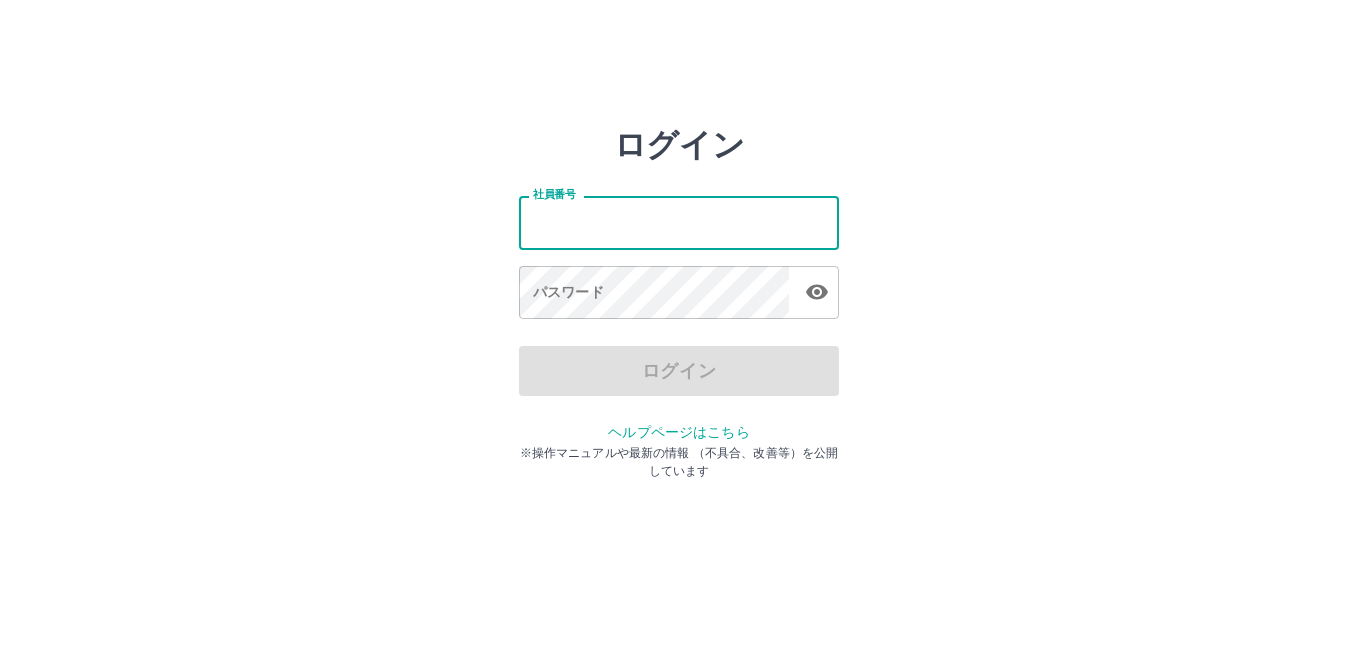 click on "社員番号" at bounding box center [679, 222] 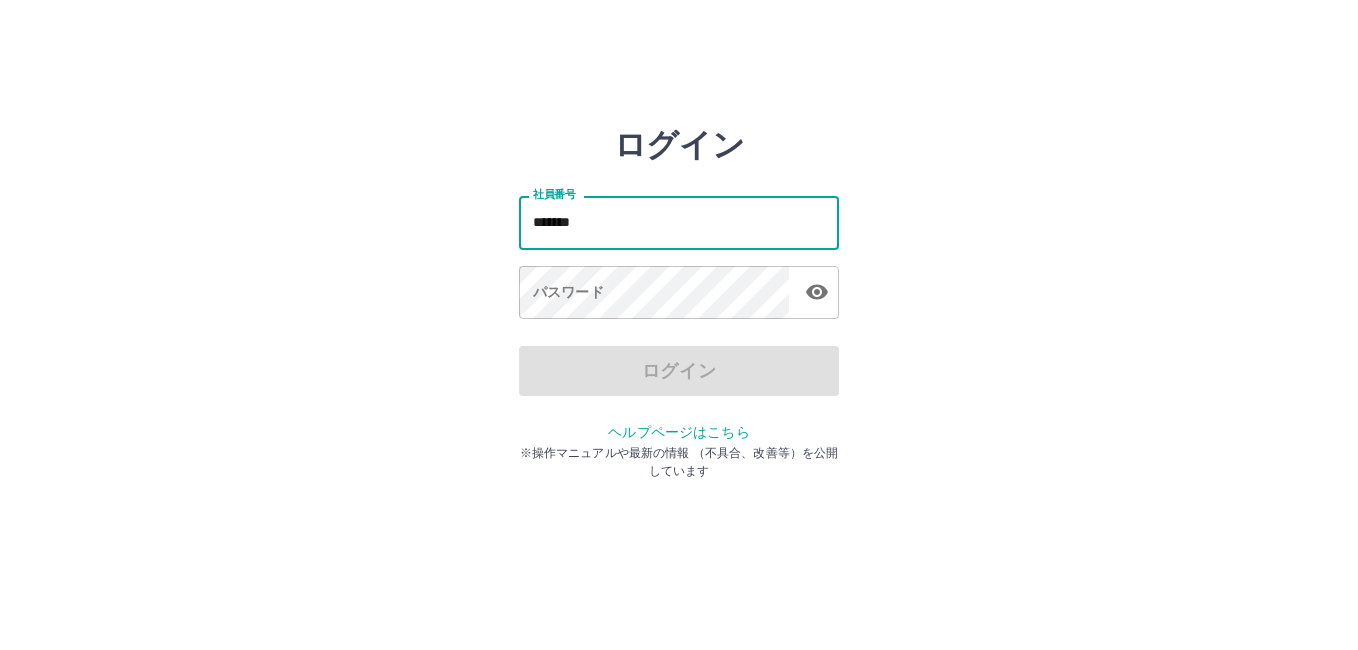 type on "*******" 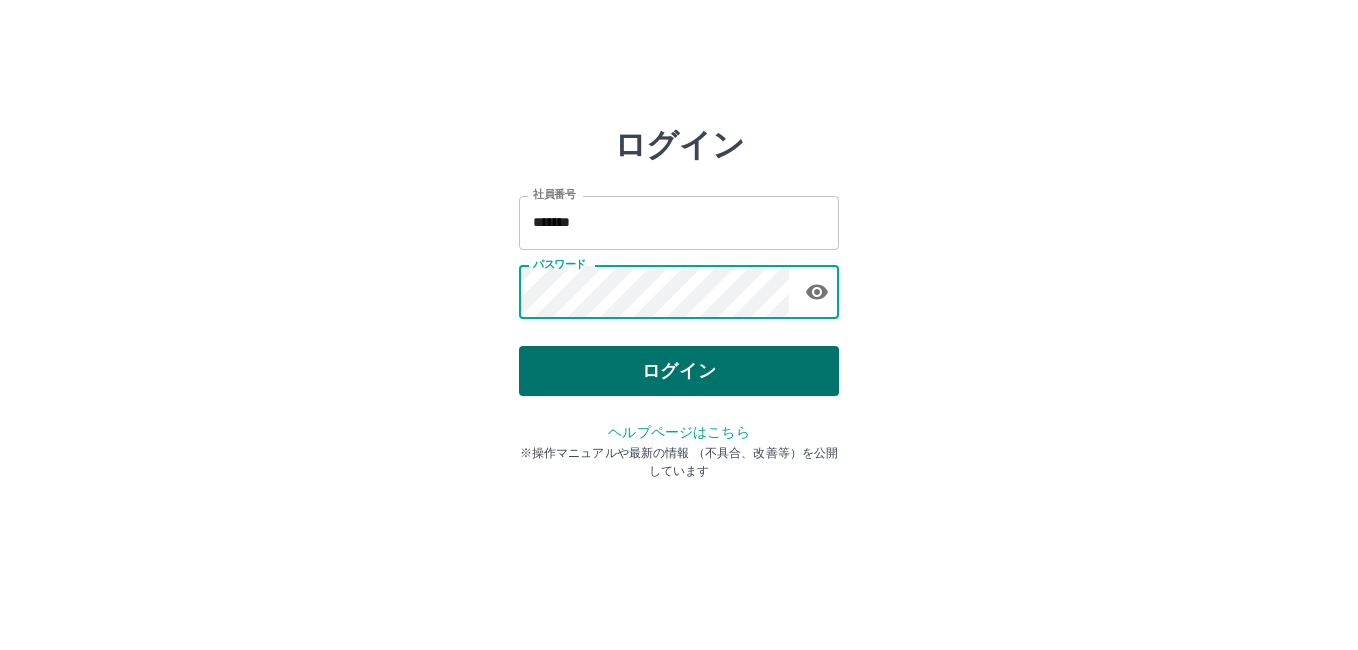 click on "ログイン" at bounding box center [679, 371] 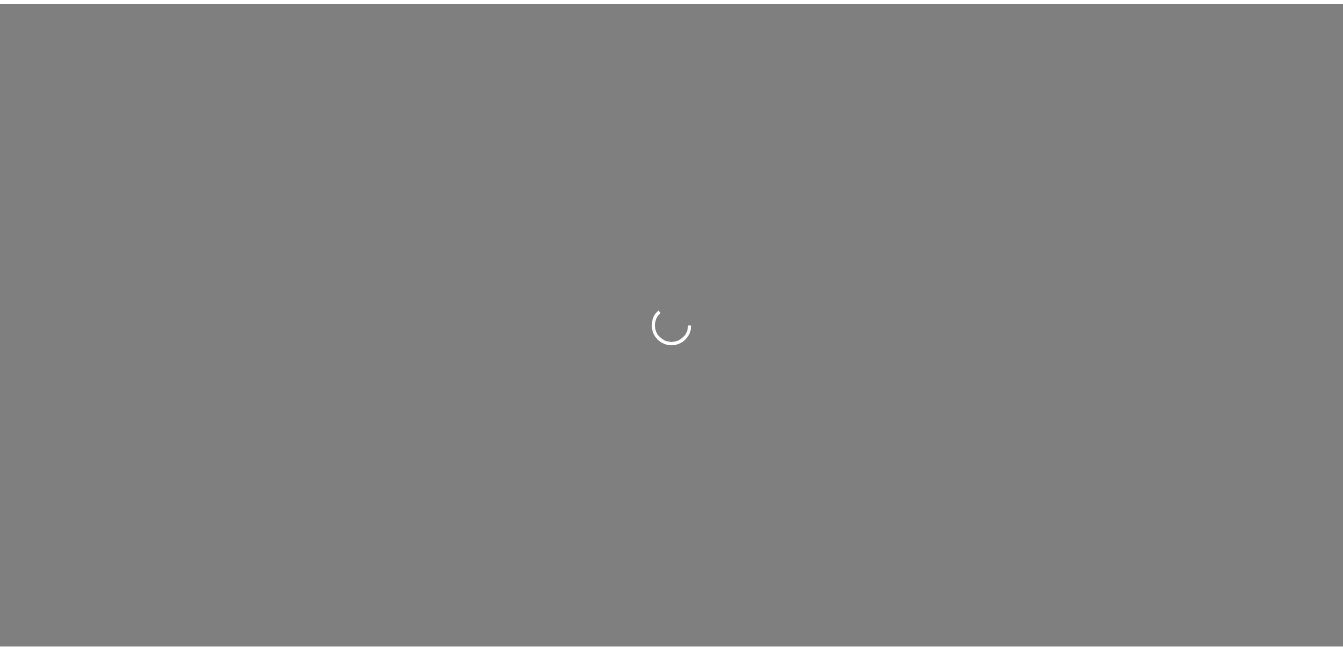 scroll, scrollTop: 0, scrollLeft: 0, axis: both 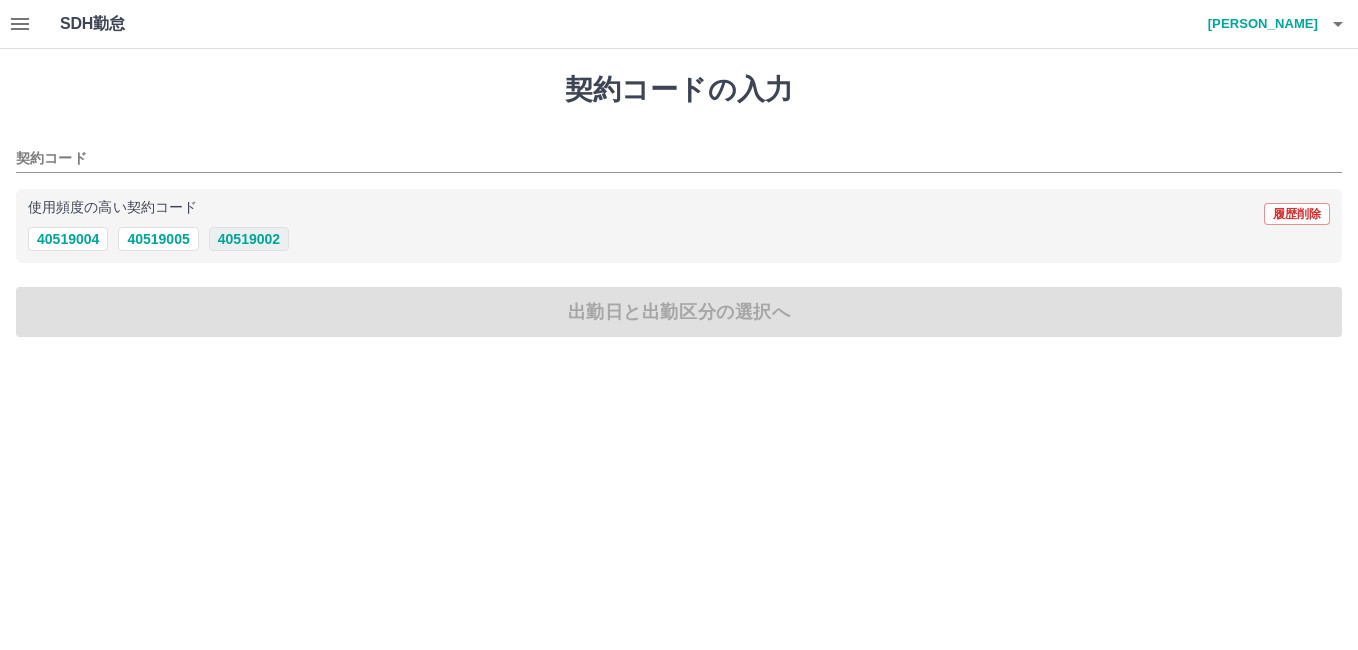 click on "40519002" at bounding box center (249, 239) 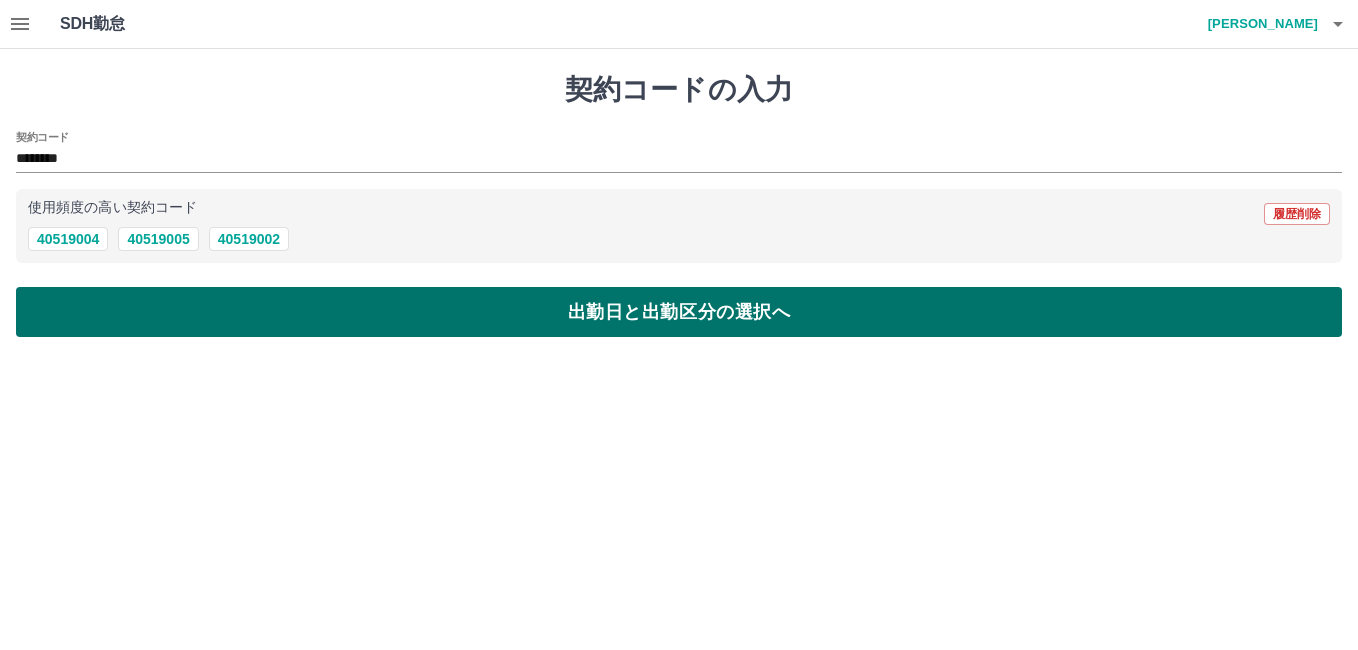 click on "出勤日と出勤区分の選択へ" at bounding box center (679, 312) 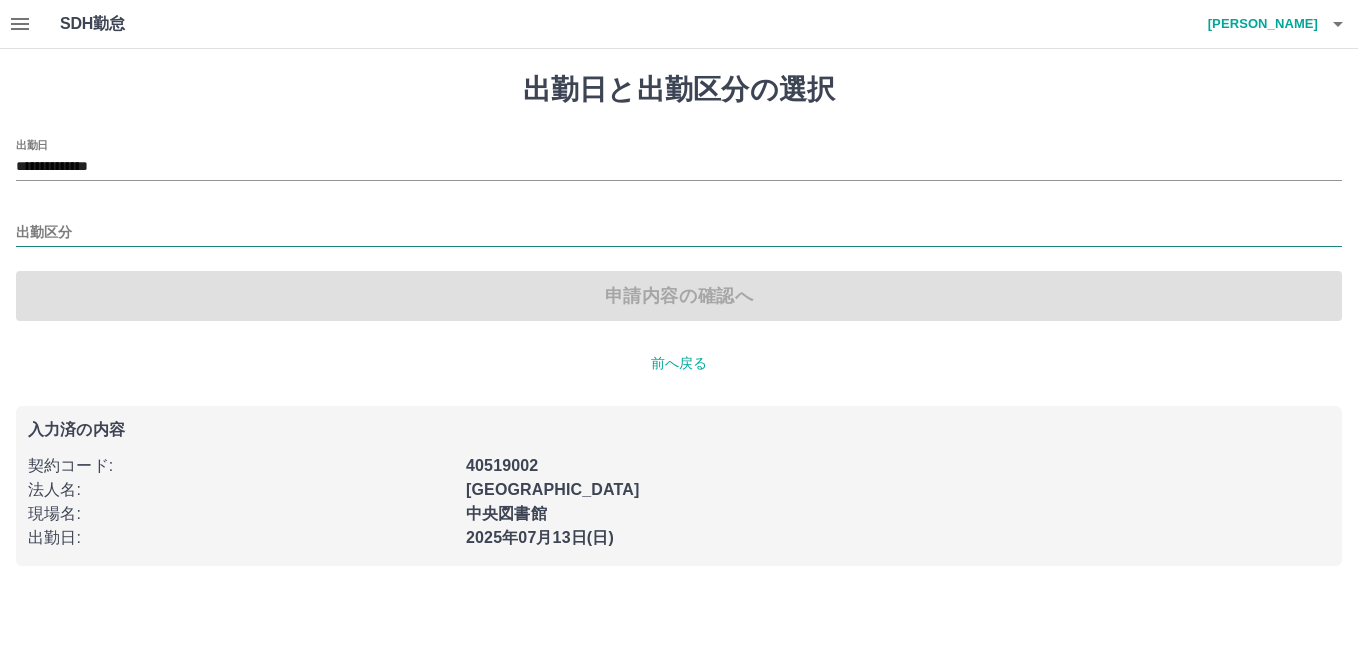 click on "出勤区分" at bounding box center (679, 233) 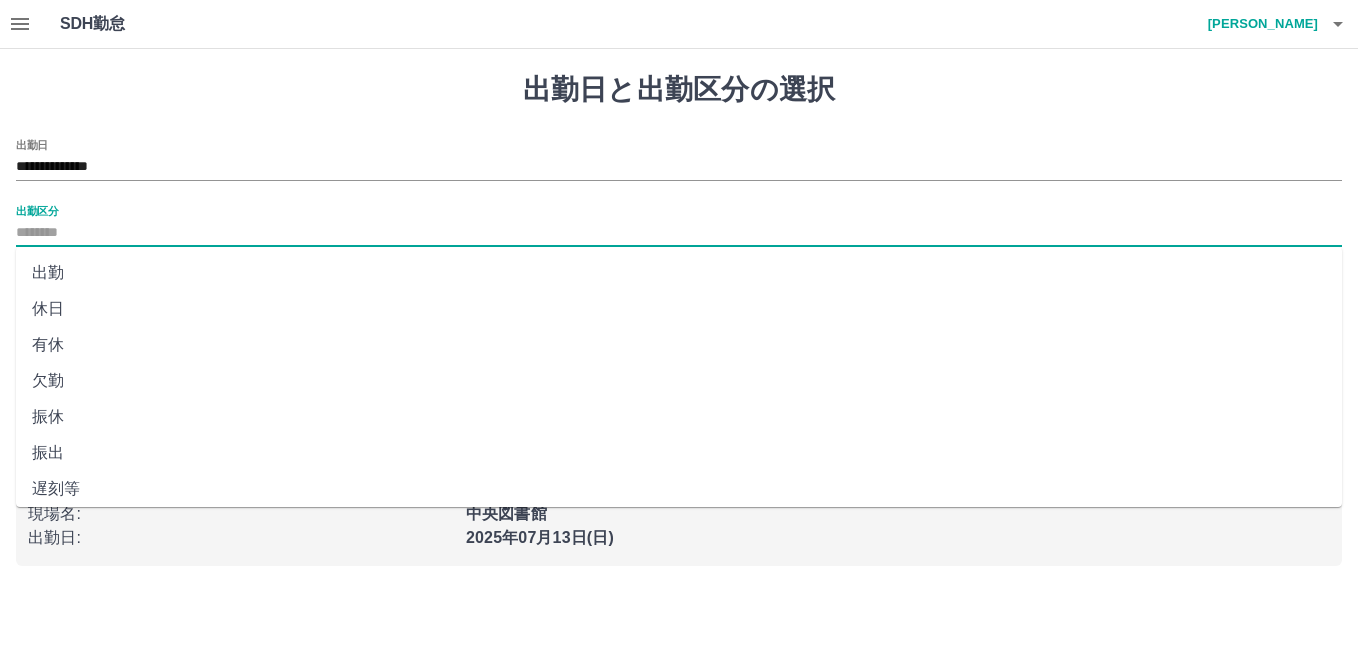 click on "振出" at bounding box center (679, 453) 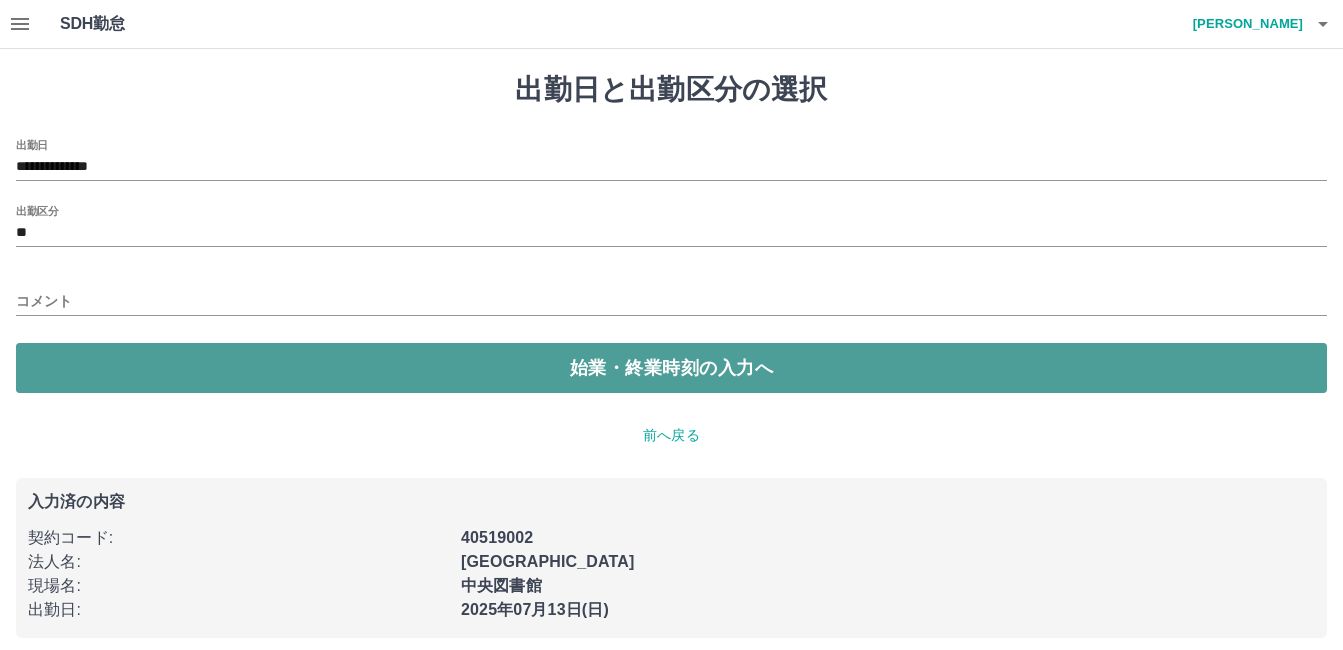 click on "始業・終業時刻の入力へ" at bounding box center [671, 368] 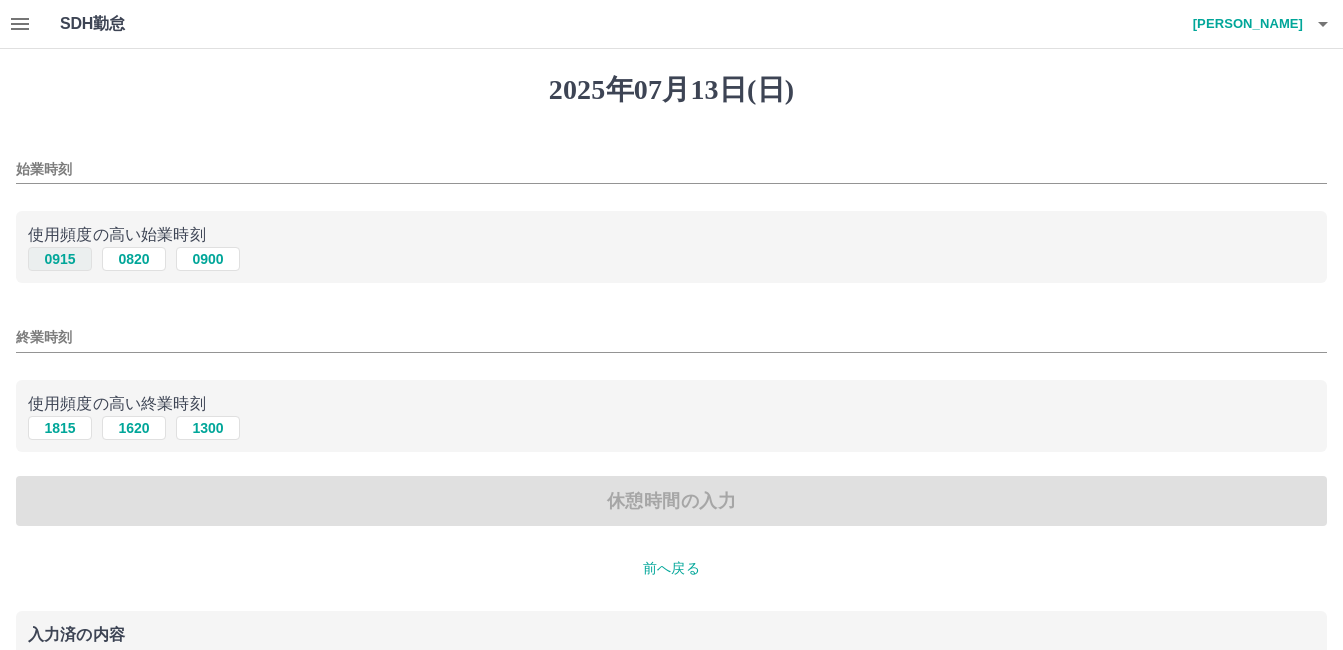click on "0915" at bounding box center [60, 259] 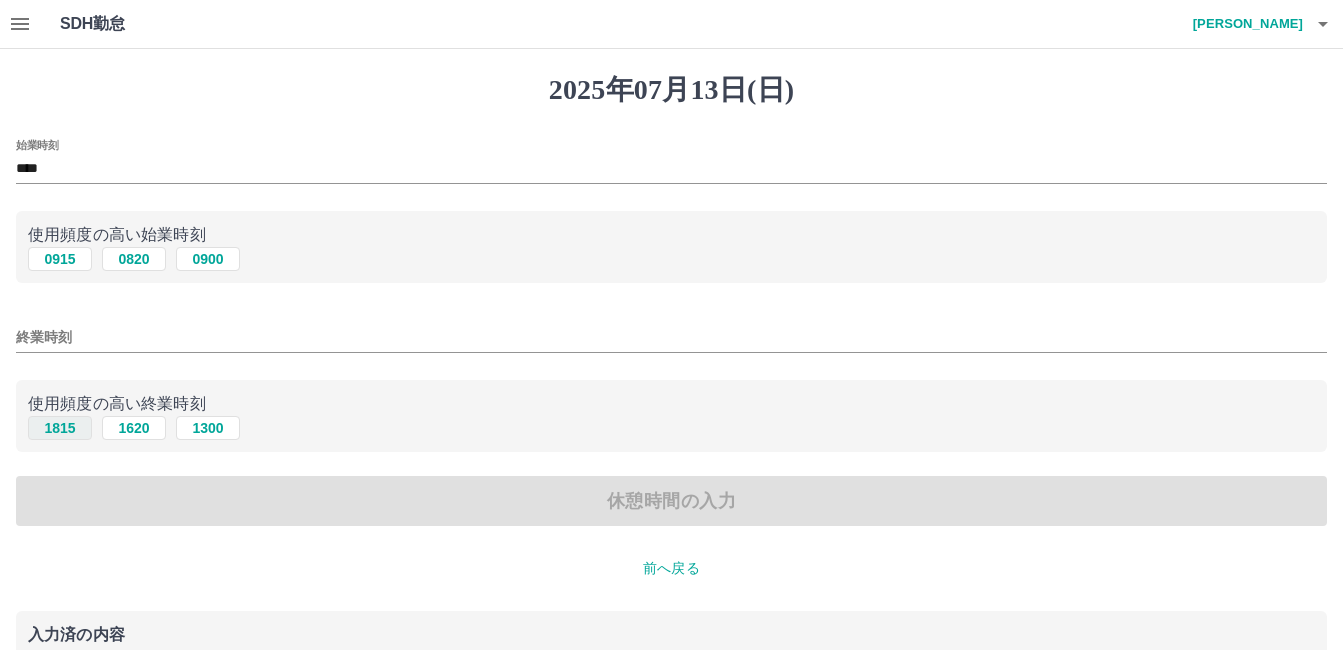 click on "1815" at bounding box center (60, 428) 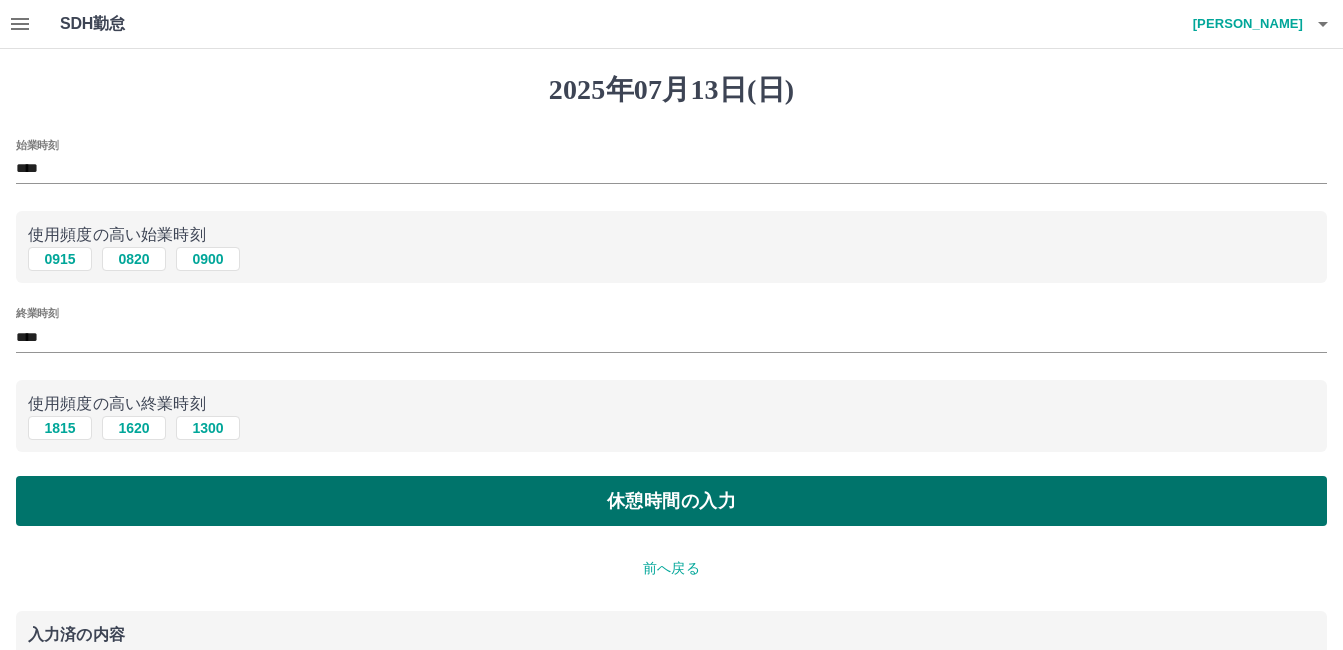 click on "休憩時間の入力" at bounding box center [671, 501] 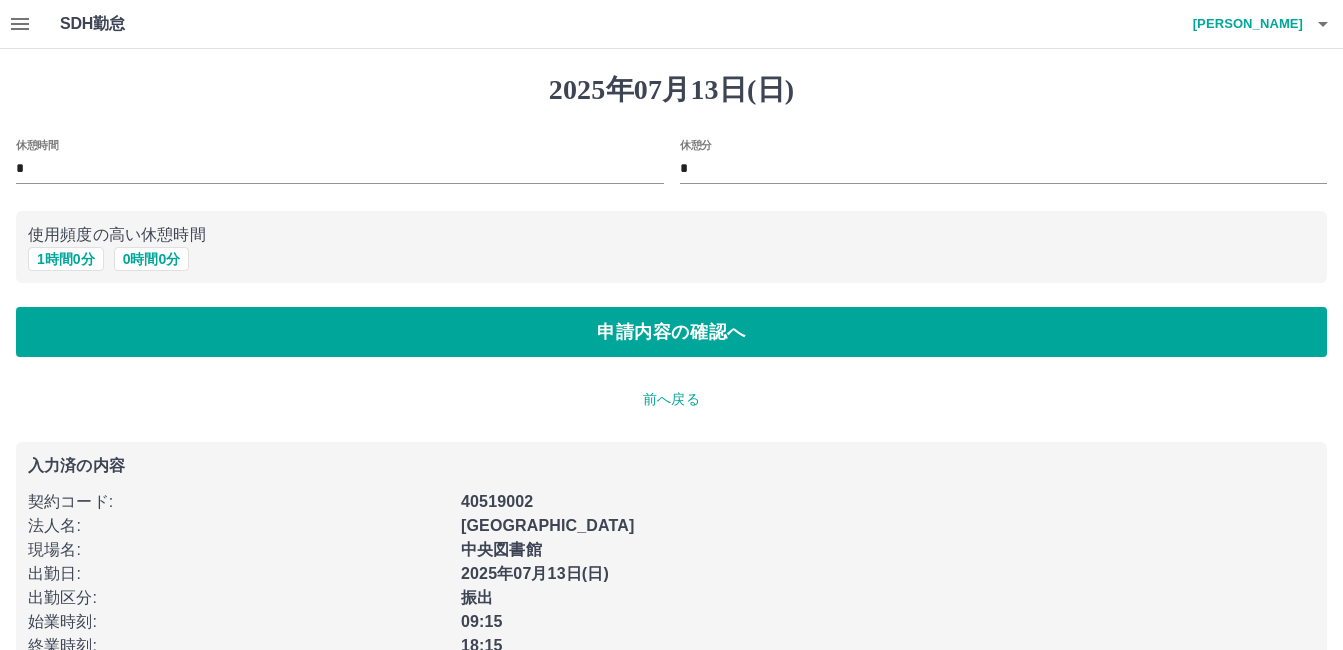 click on "使用頻度の高い休憩時間" at bounding box center (671, 235) 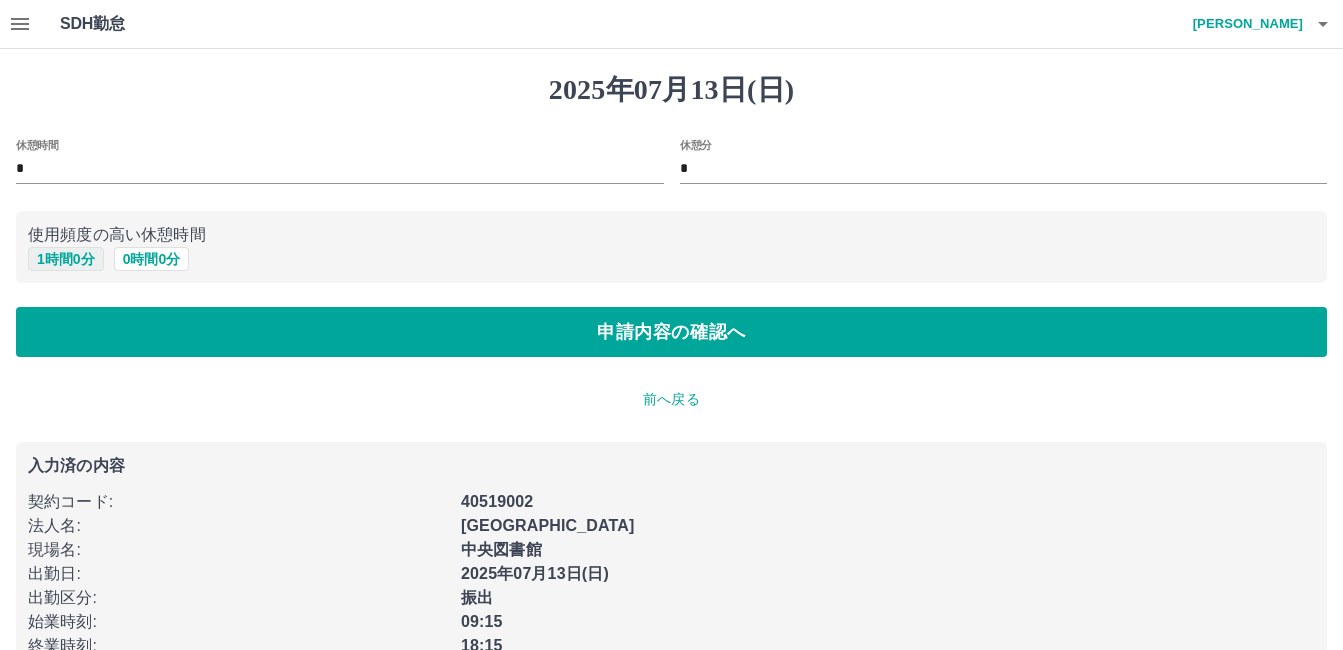 click on "1 時間 0 分" at bounding box center (66, 259) 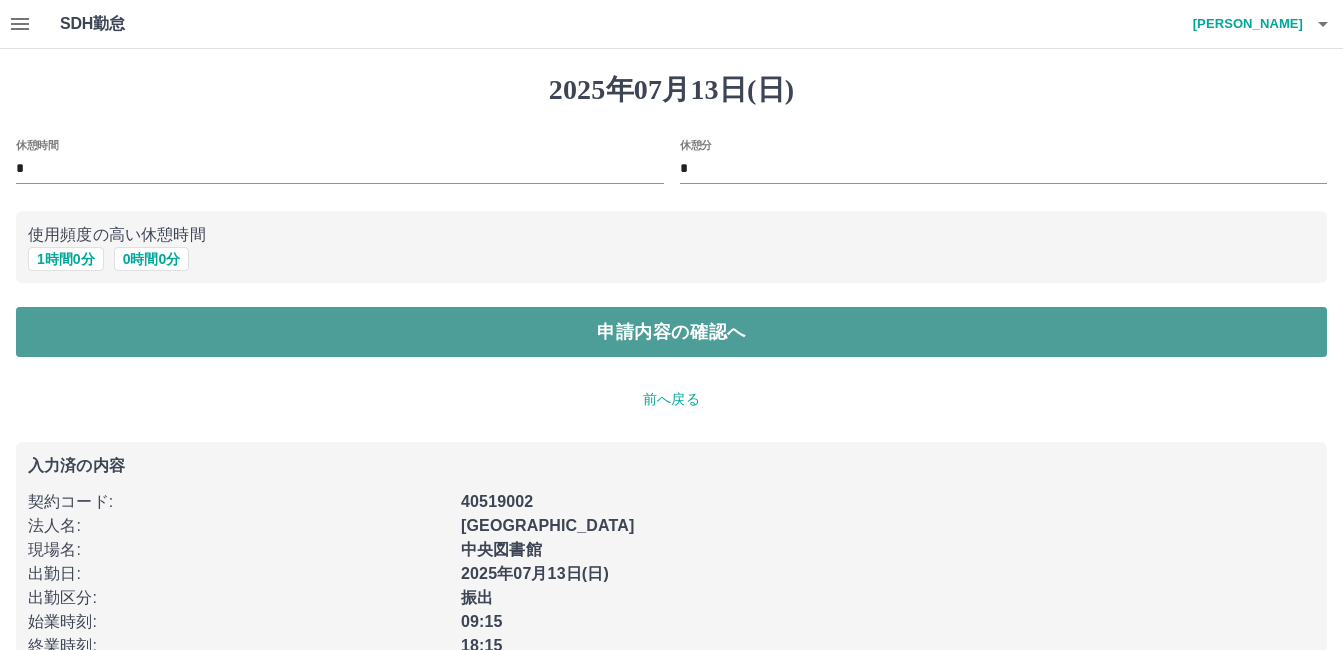 click on "申請内容の確認へ" at bounding box center [671, 332] 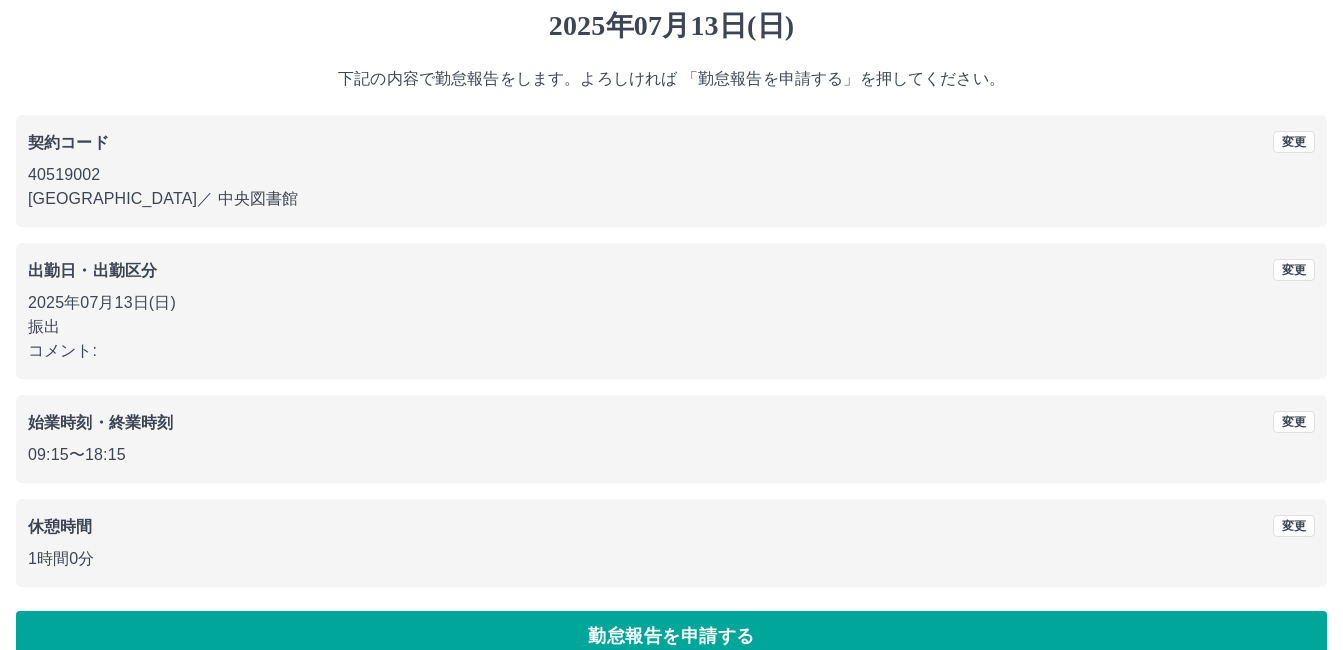 scroll, scrollTop: 99, scrollLeft: 0, axis: vertical 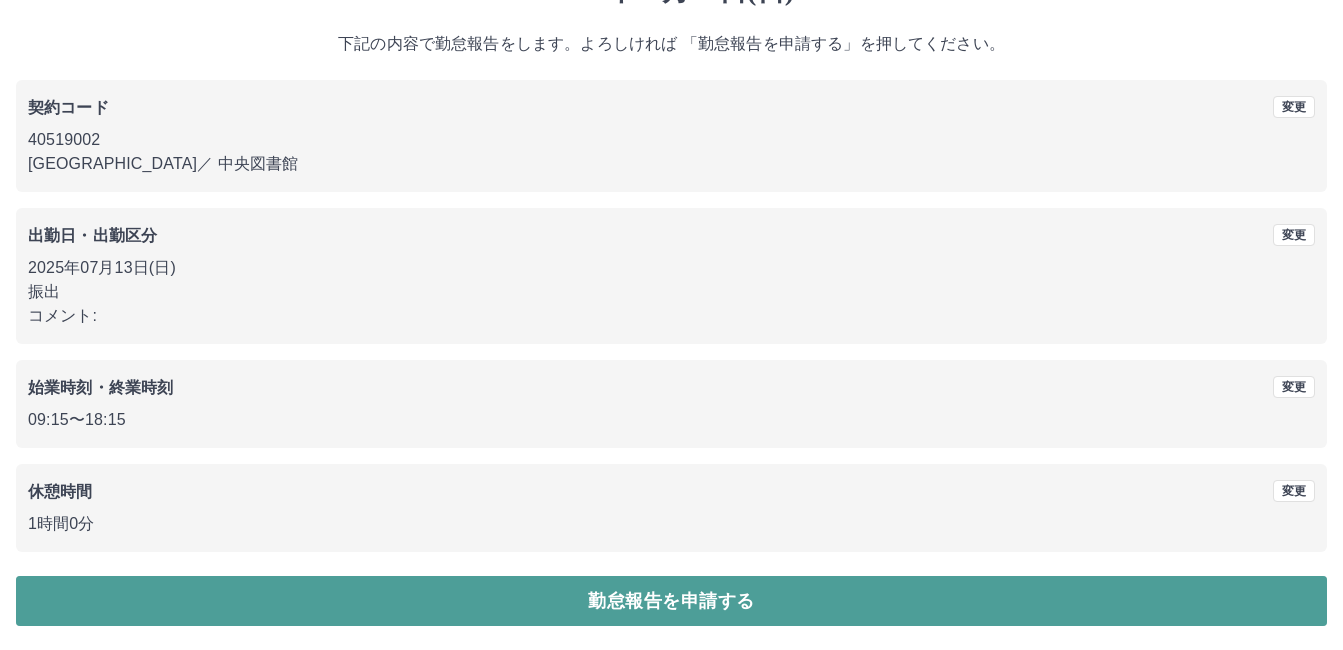 click on "勤怠報告を申請する" at bounding box center (671, 601) 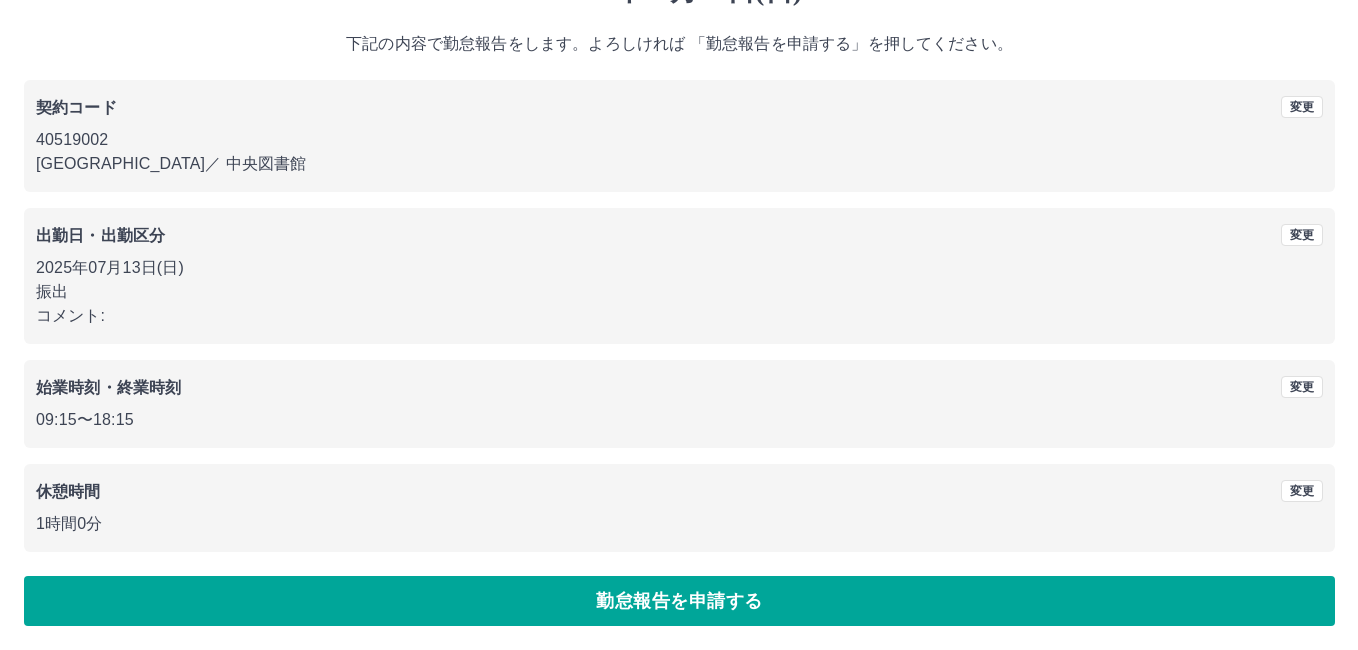 scroll, scrollTop: 0, scrollLeft: 0, axis: both 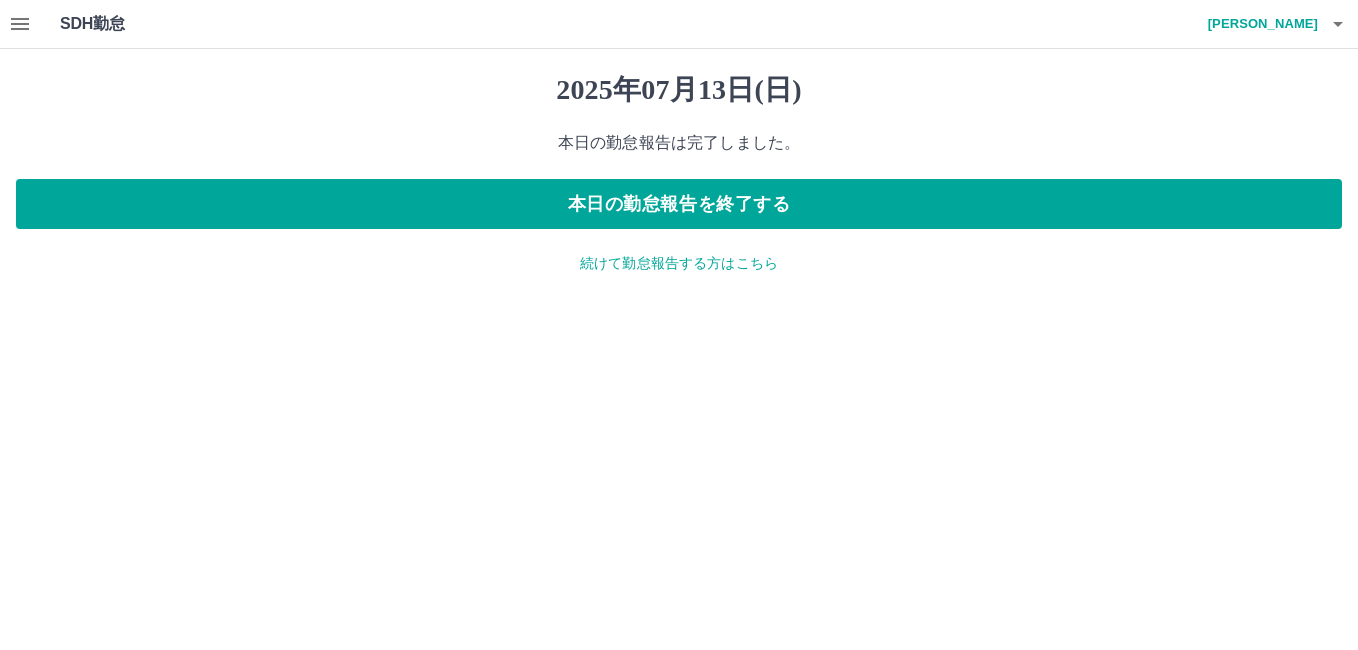 click on "続けて勤怠報告する方はこちら" at bounding box center (679, 263) 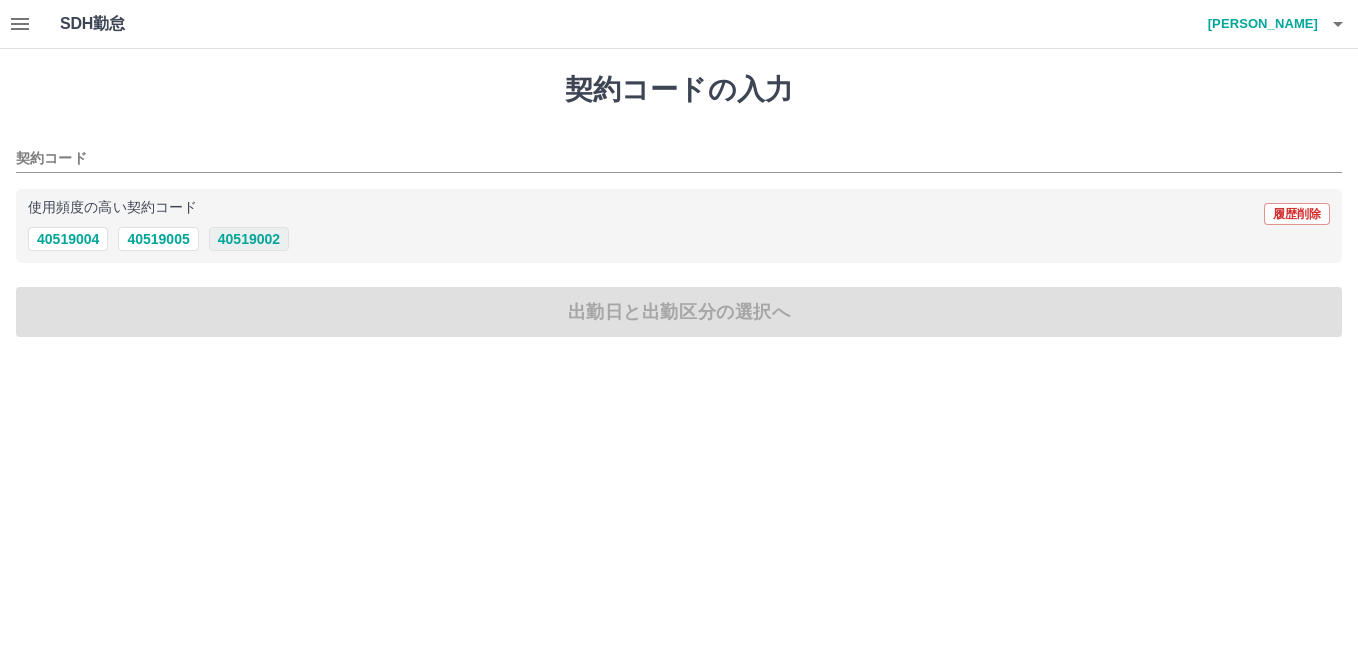 click on "40519002" at bounding box center (249, 239) 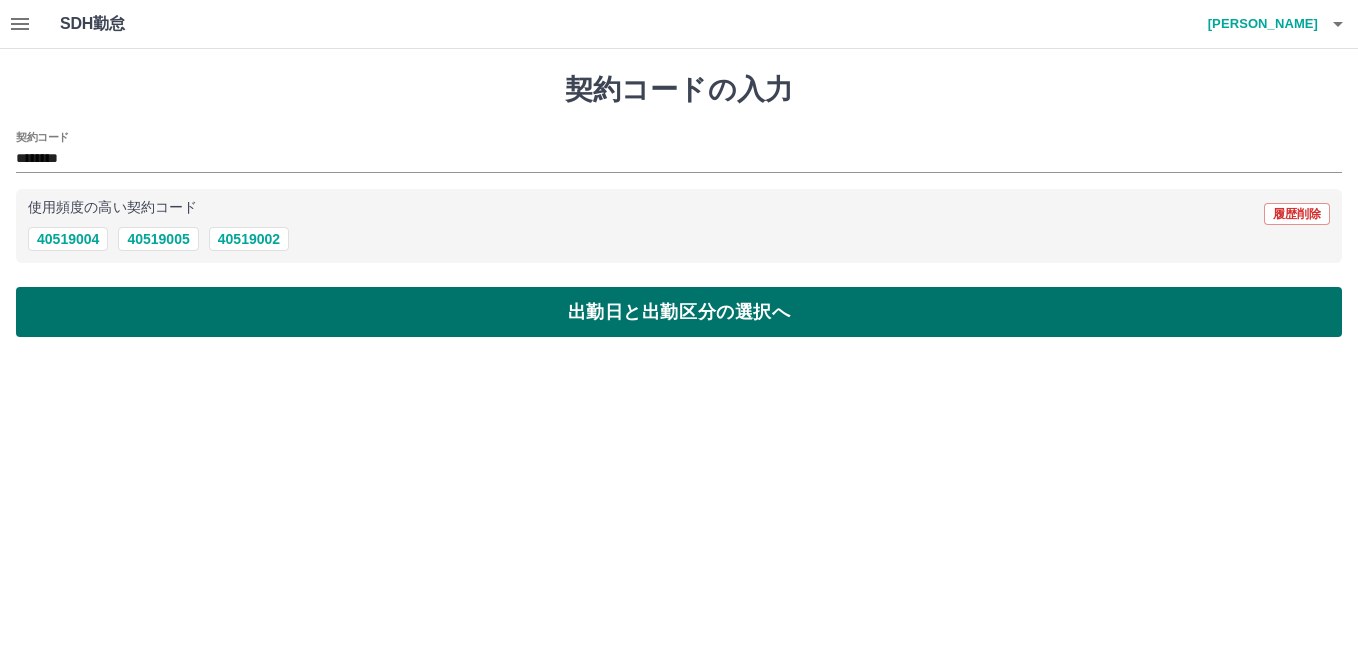 click on "出勤日と出勤区分の選択へ" at bounding box center [679, 312] 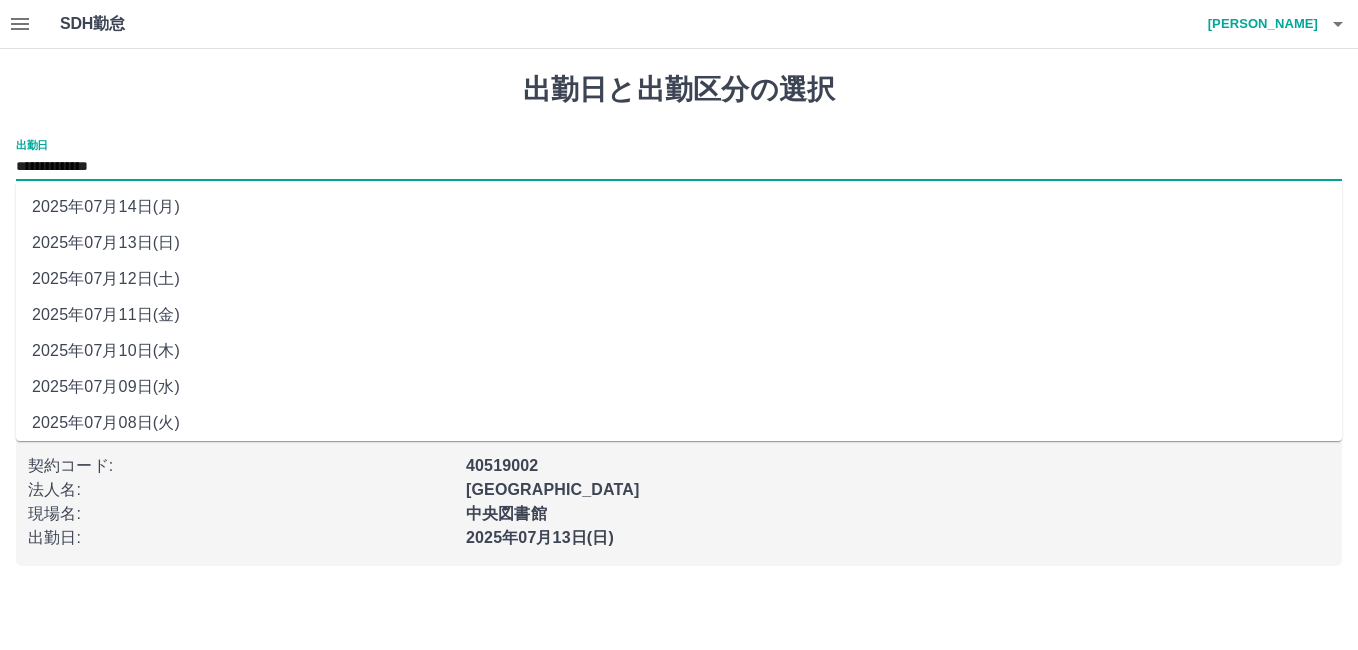 click on "**********" at bounding box center (679, 167) 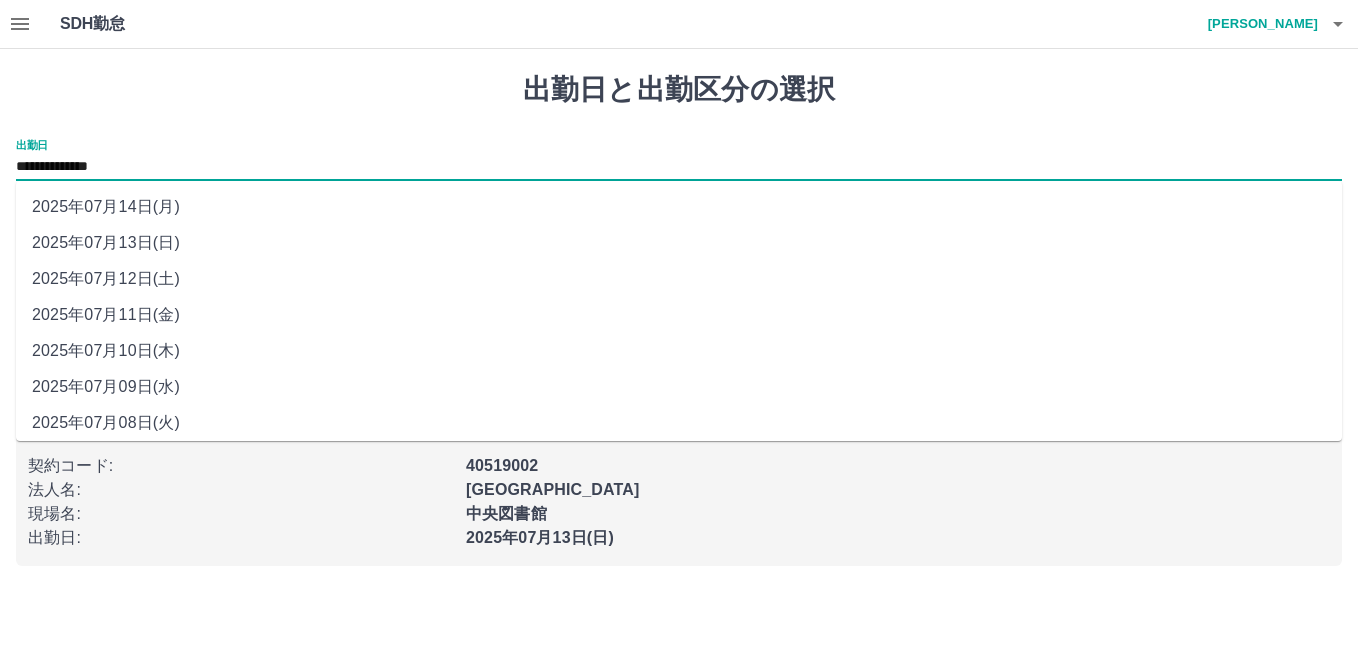 drag, startPoint x: 147, startPoint y: 173, endPoint x: 164, endPoint y: 200, distance: 31.906113 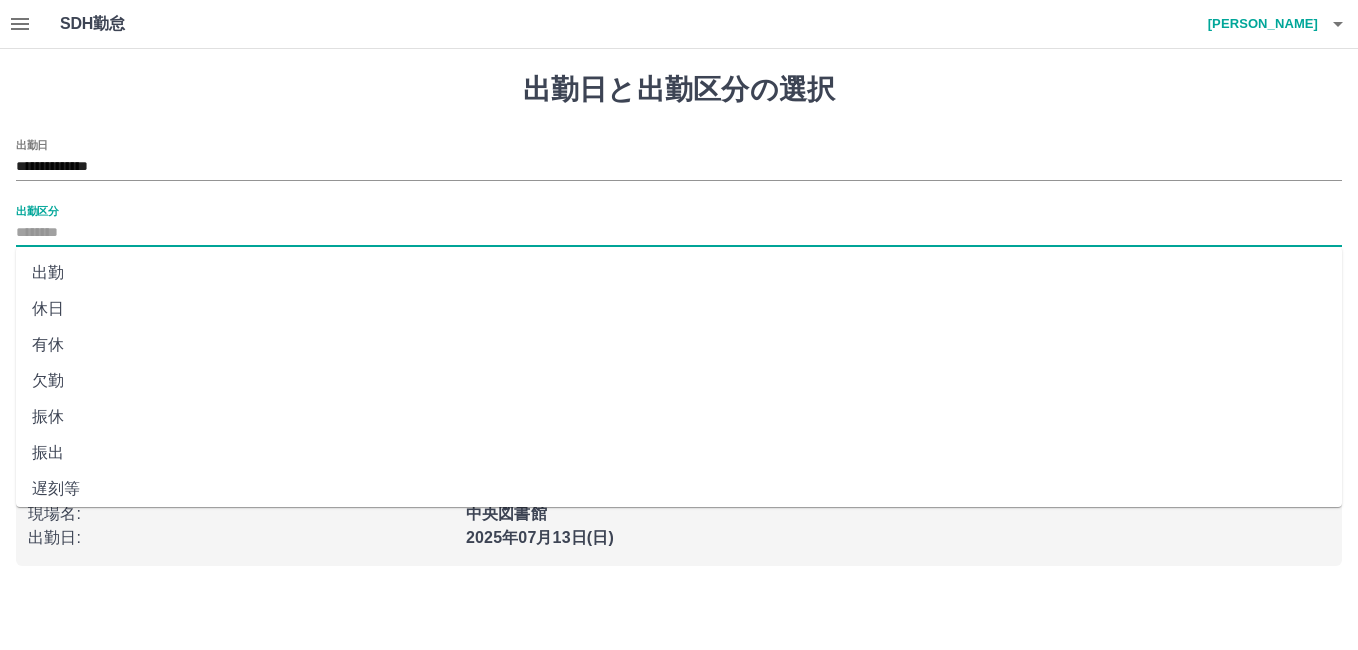 click on "出勤区分" at bounding box center (679, 233) 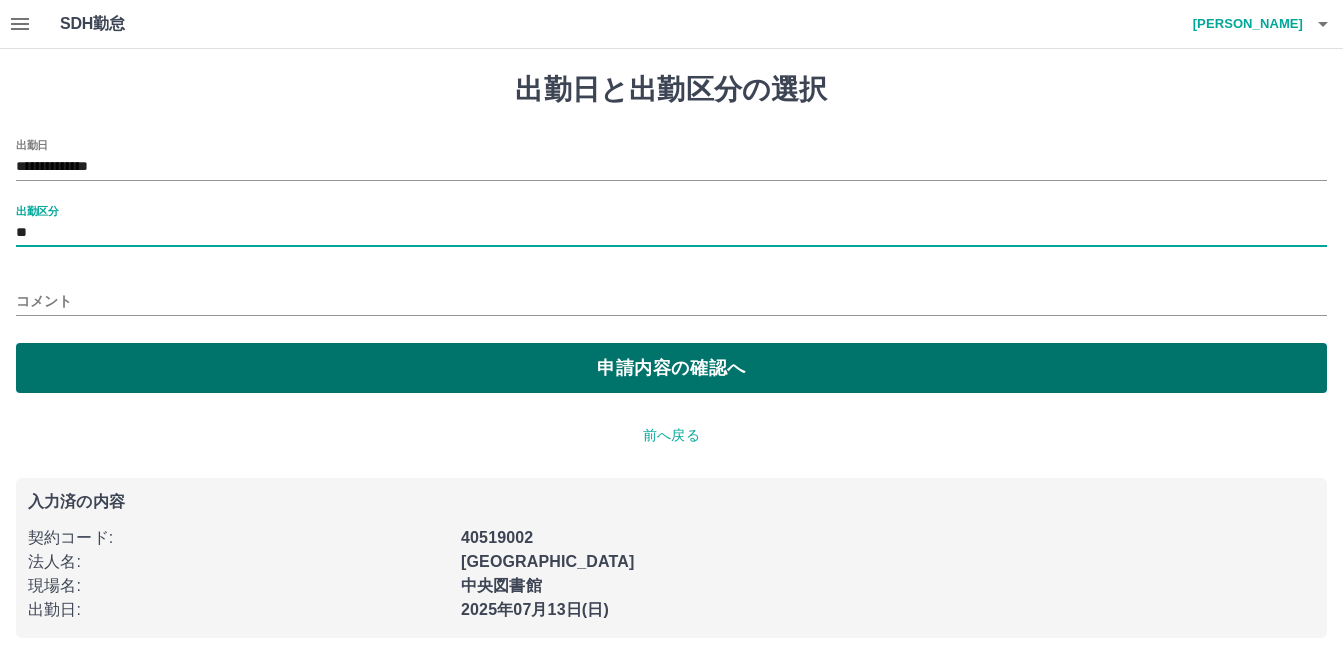 click on "申請内容の確認へ" at bounding box center [671, 368] 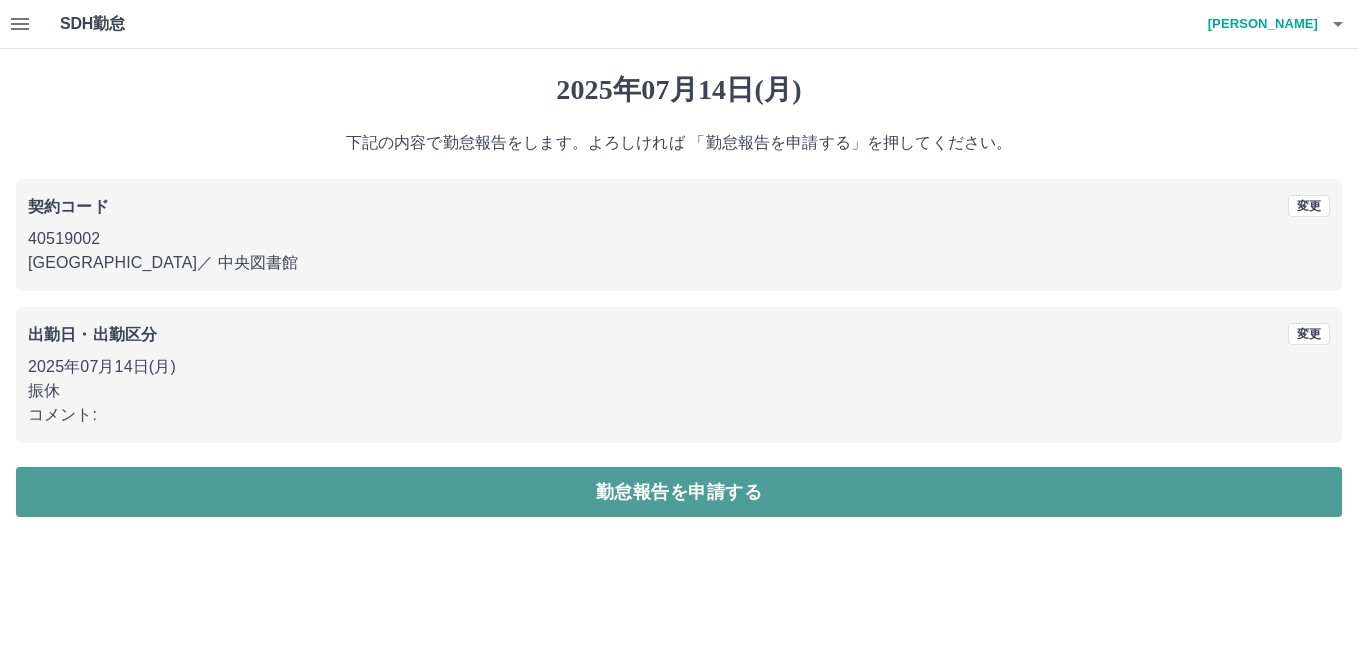 click on "勤怠報告を申請する" at bounding box center [679, 492] 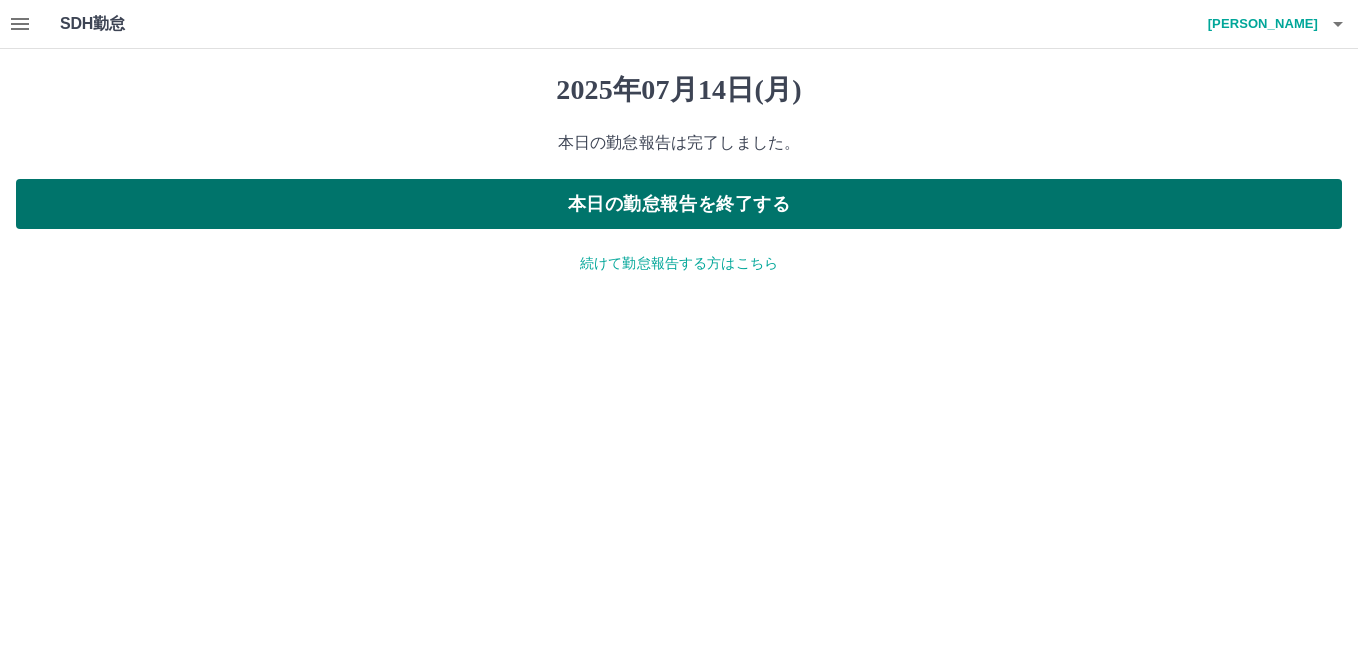 click on "本日の勤怠報告を終了する" at bounding box center (679, 204) 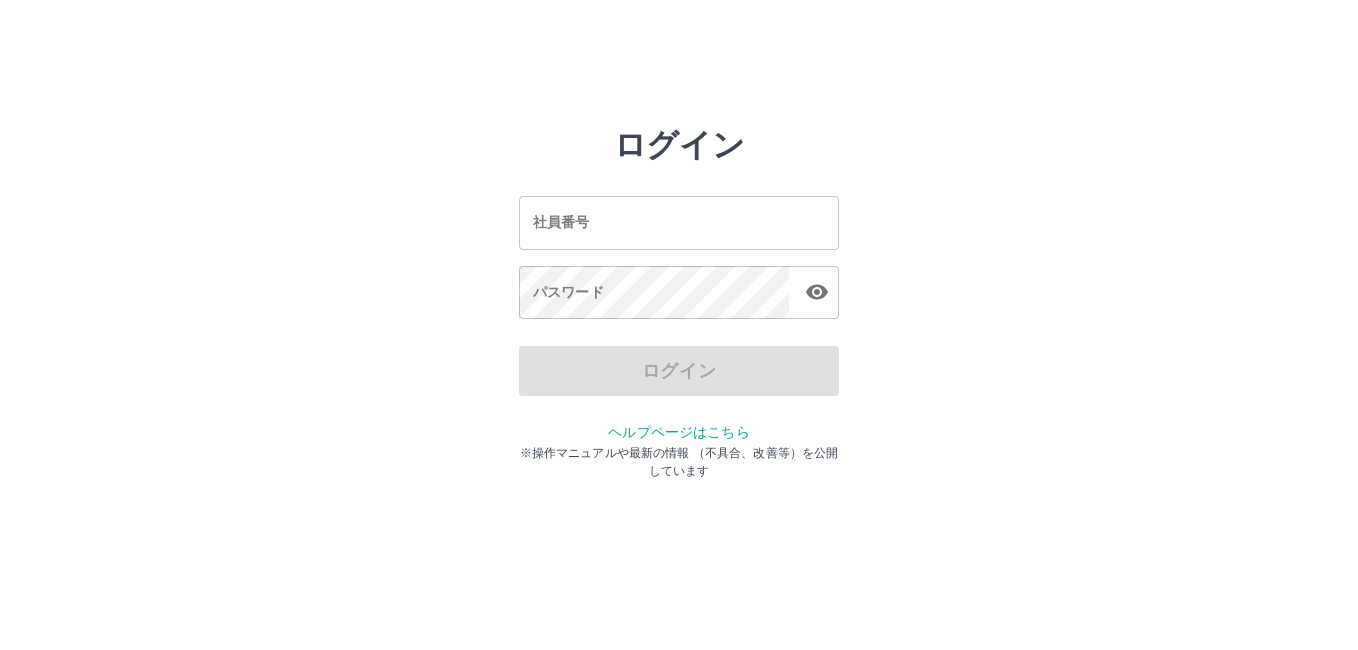 scroll, scrollTop: 0, scrollLeft: 0, axis: both 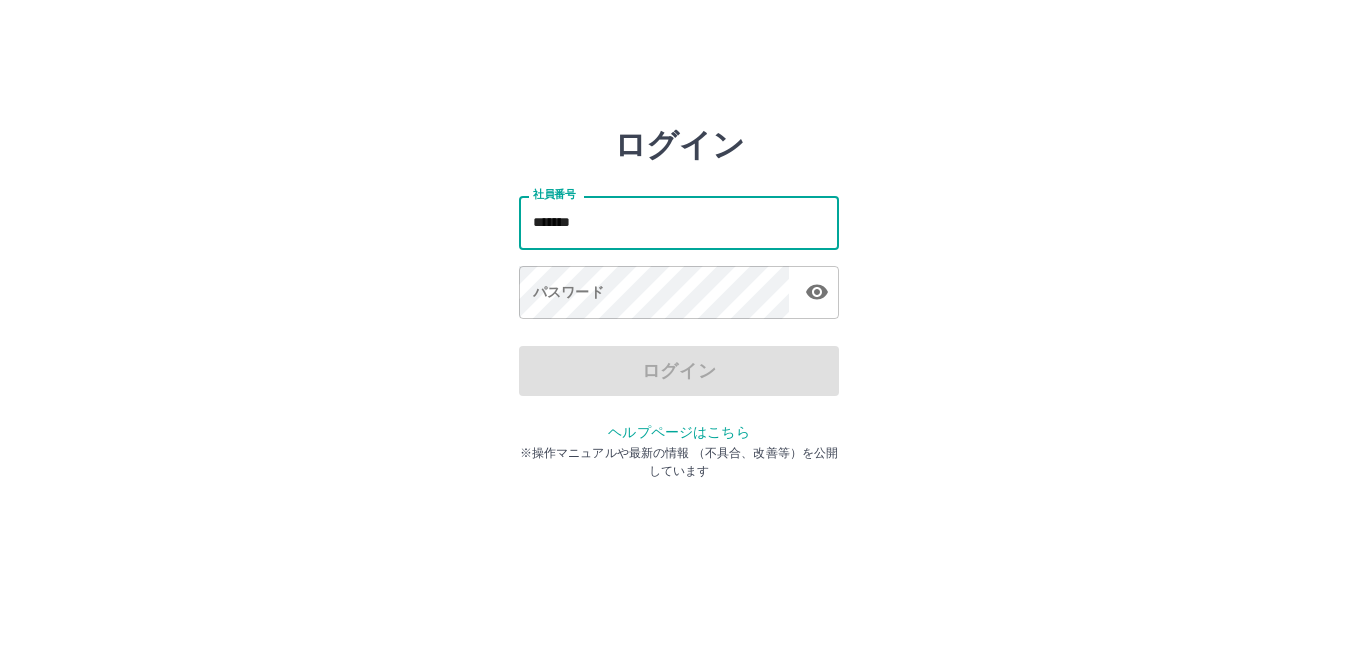 type on "*******" 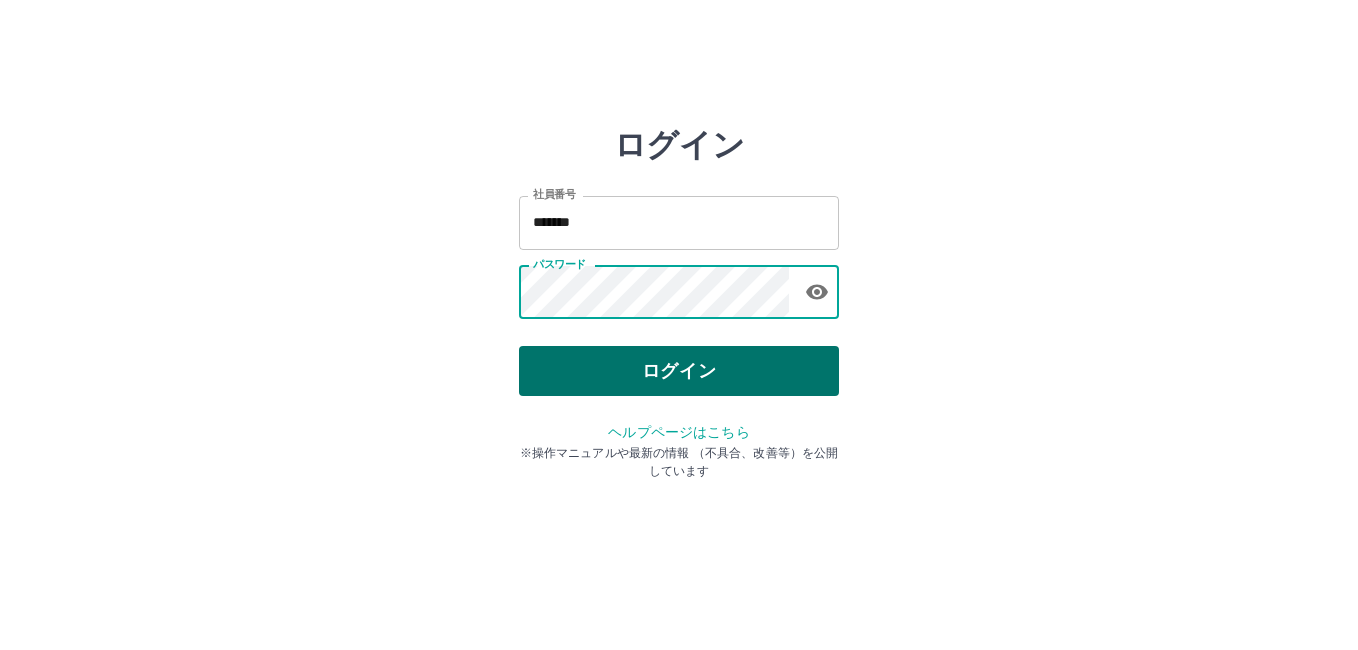 click on "ログイン" at bounding box center (679, 371) 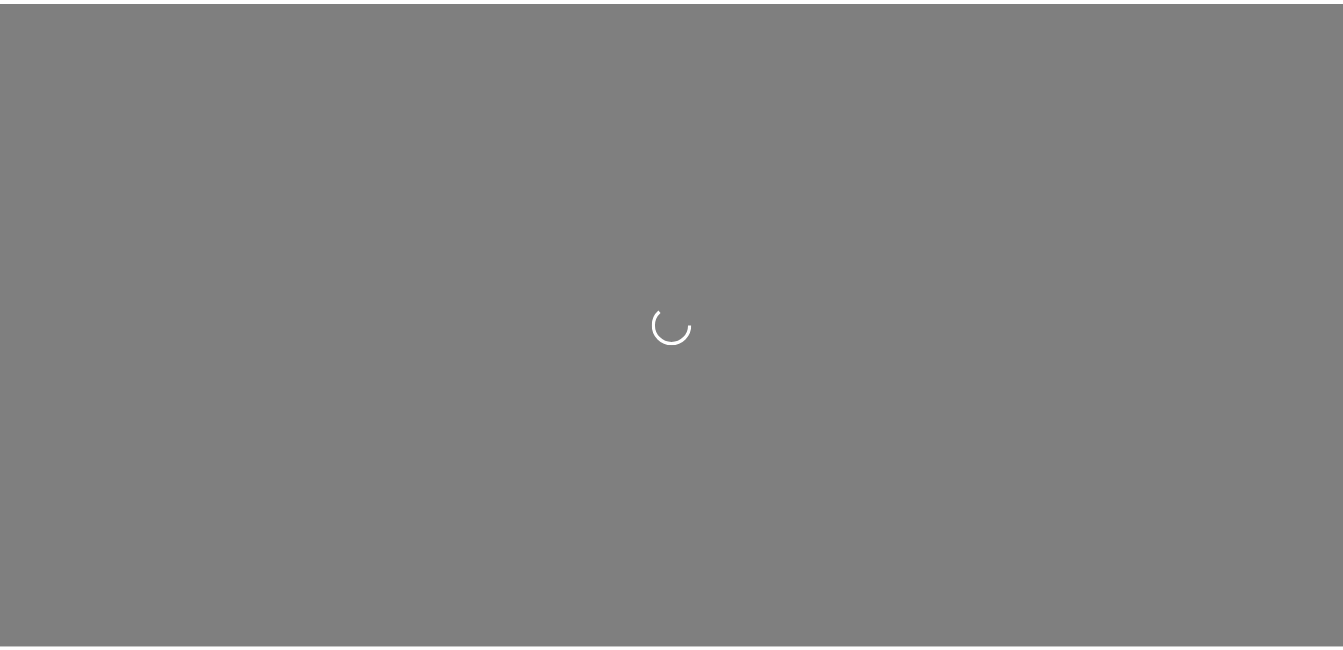 scroll, scrollTop: 0, scrollLeft: 0, axis: both 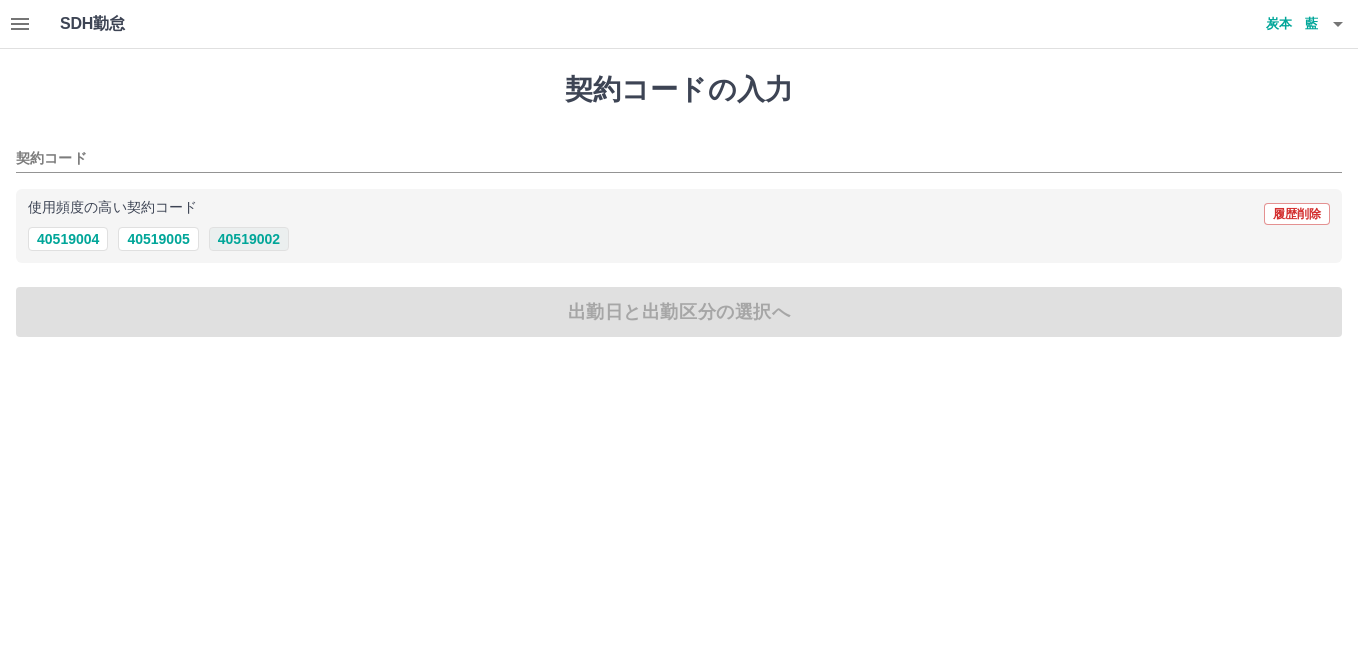 click on "40519002" at bounding box center (249, 239) 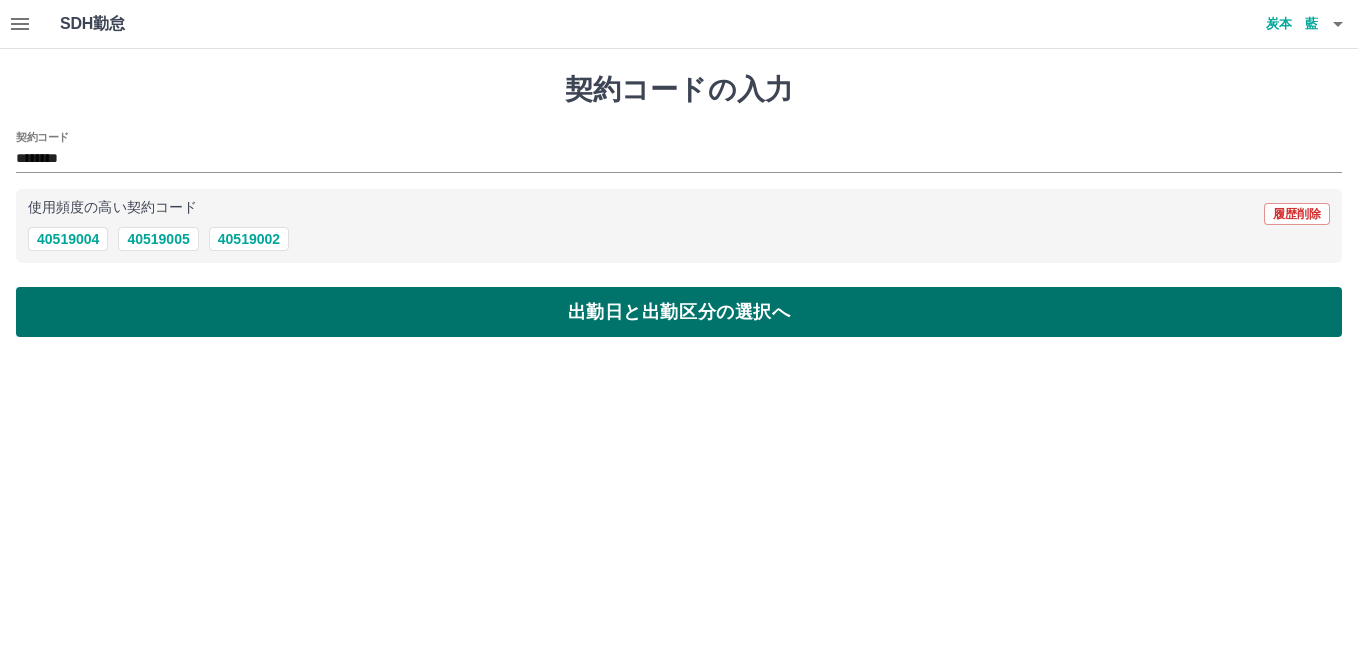click on "出勤日と出勤区分の選択へ" at bounding box center [679, 312] 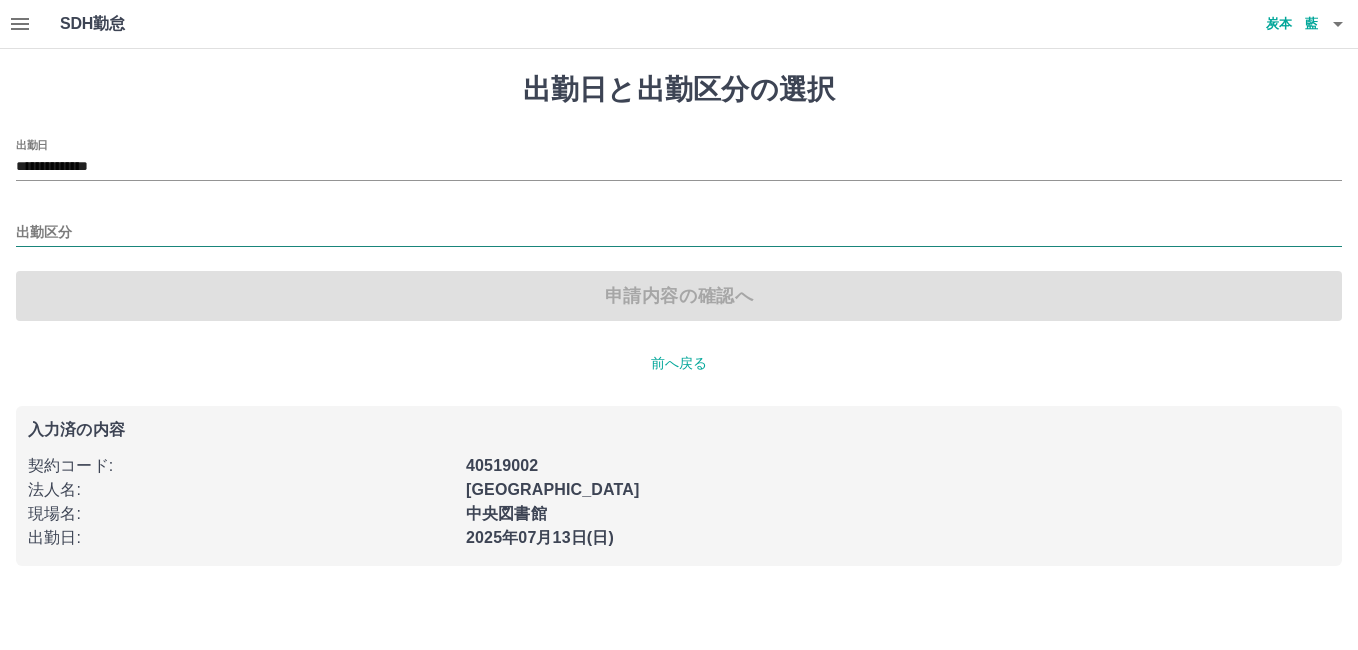 click on "出勤区分" at bounding box center (679, 233) 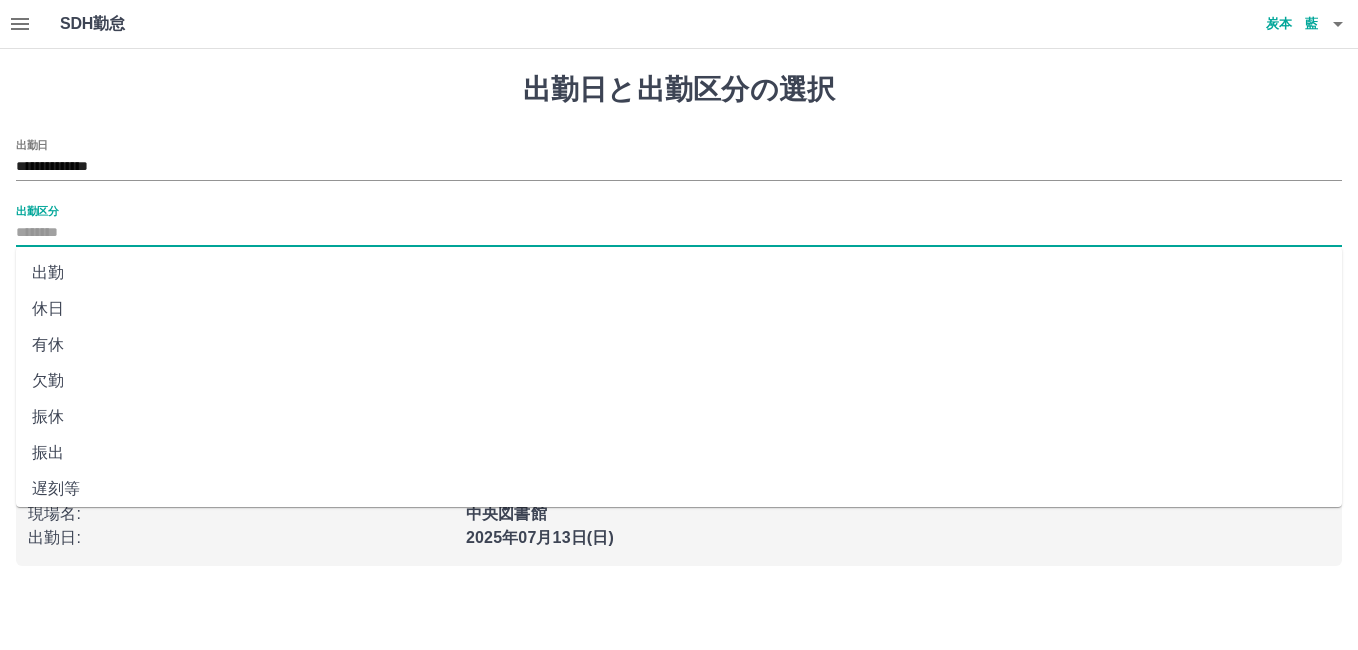 click on "振出" at bounding box center [679, 453] 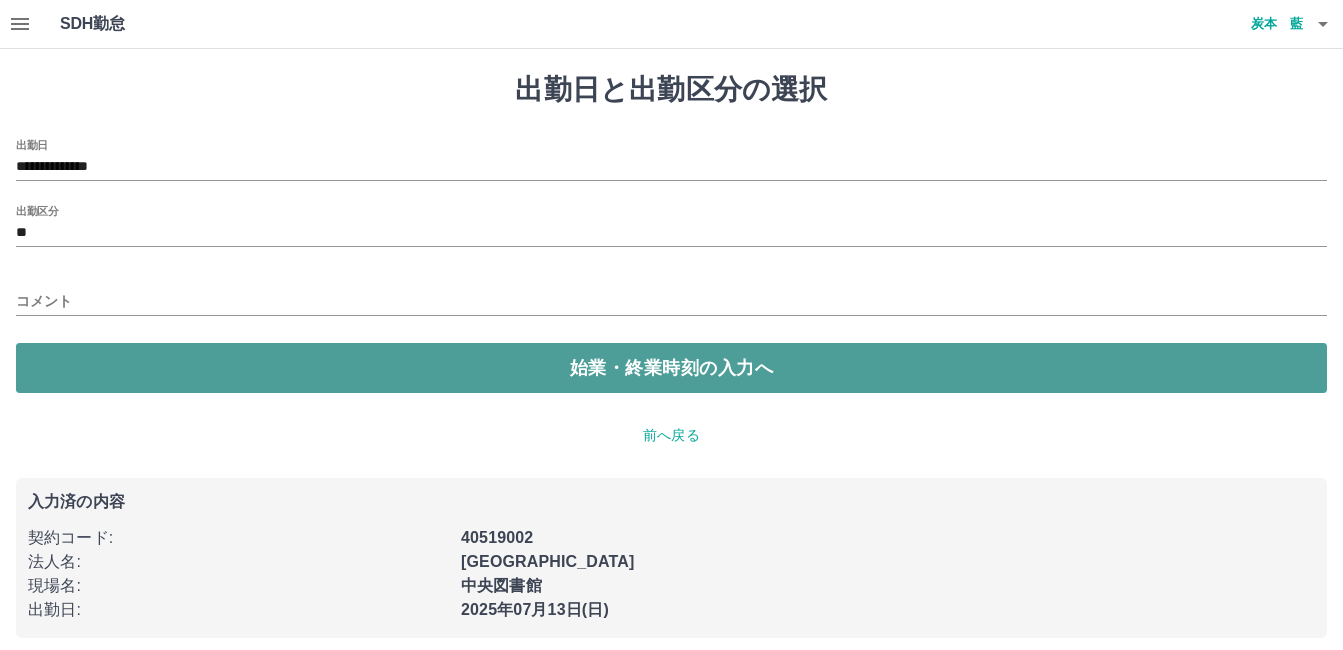 click on "始業・終業時刻の入力へ" at bounding box center (671, 368) 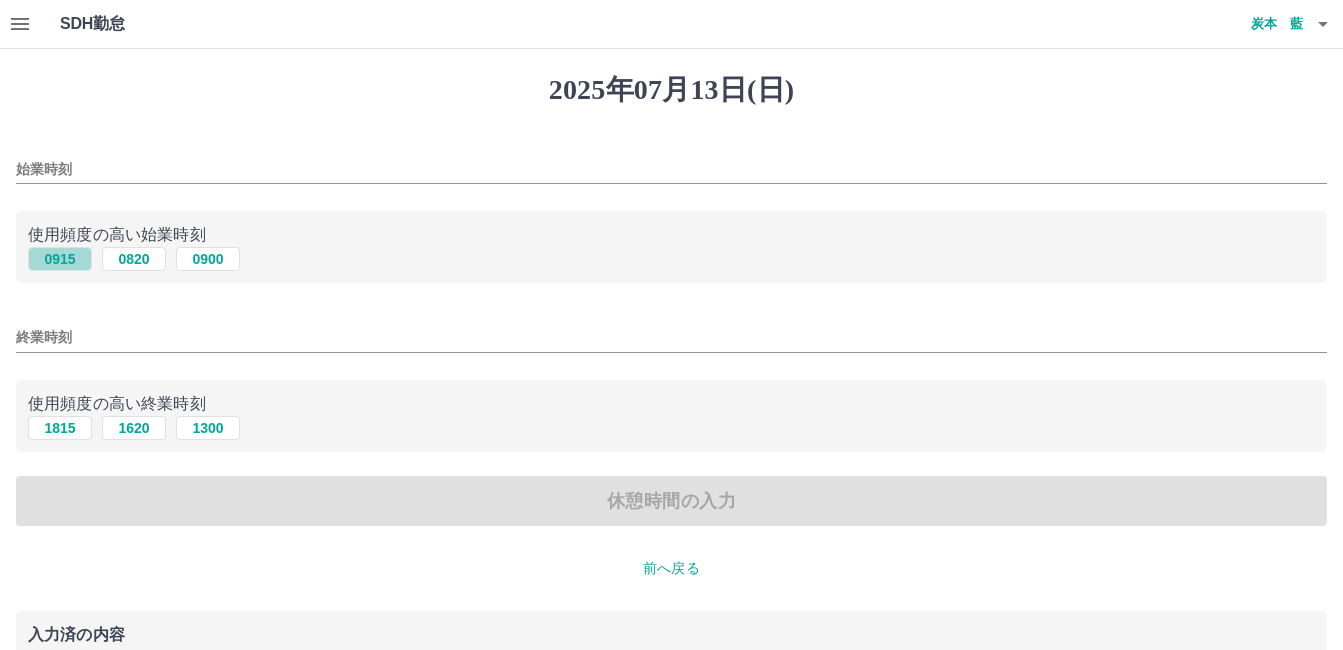 click on "0915" at bounding box center [60, 259] 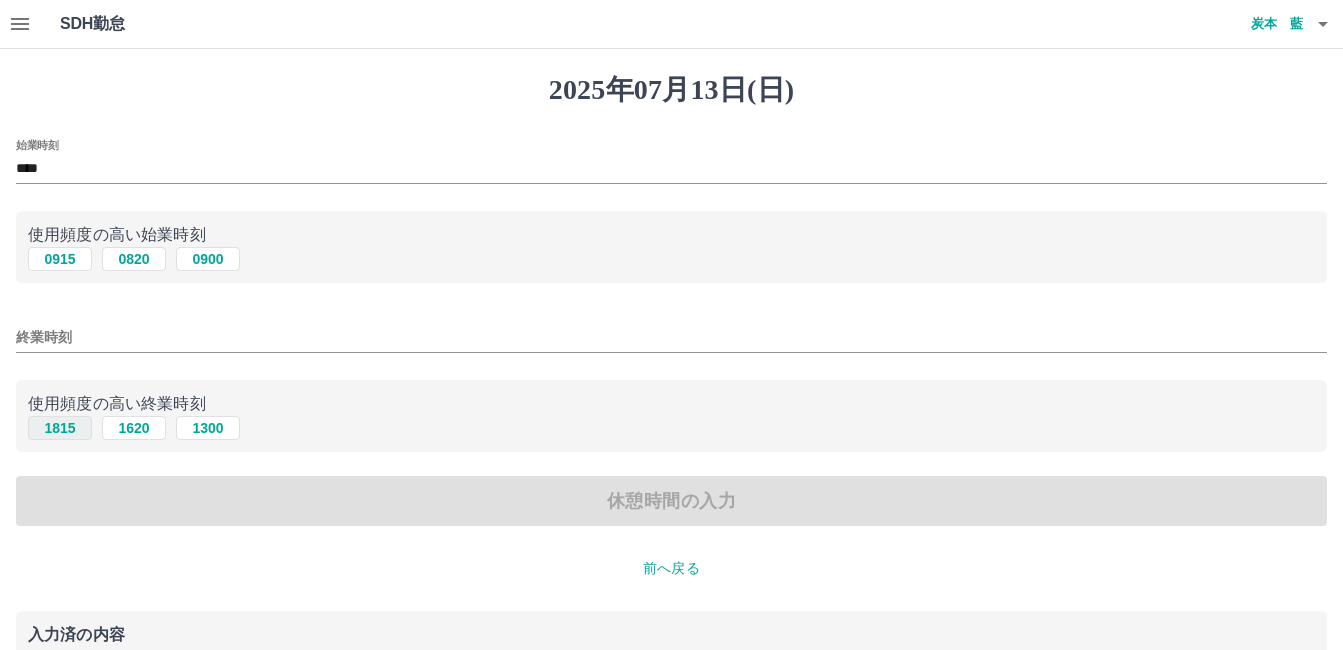 click on "1815" at bounding box center (60, 428) 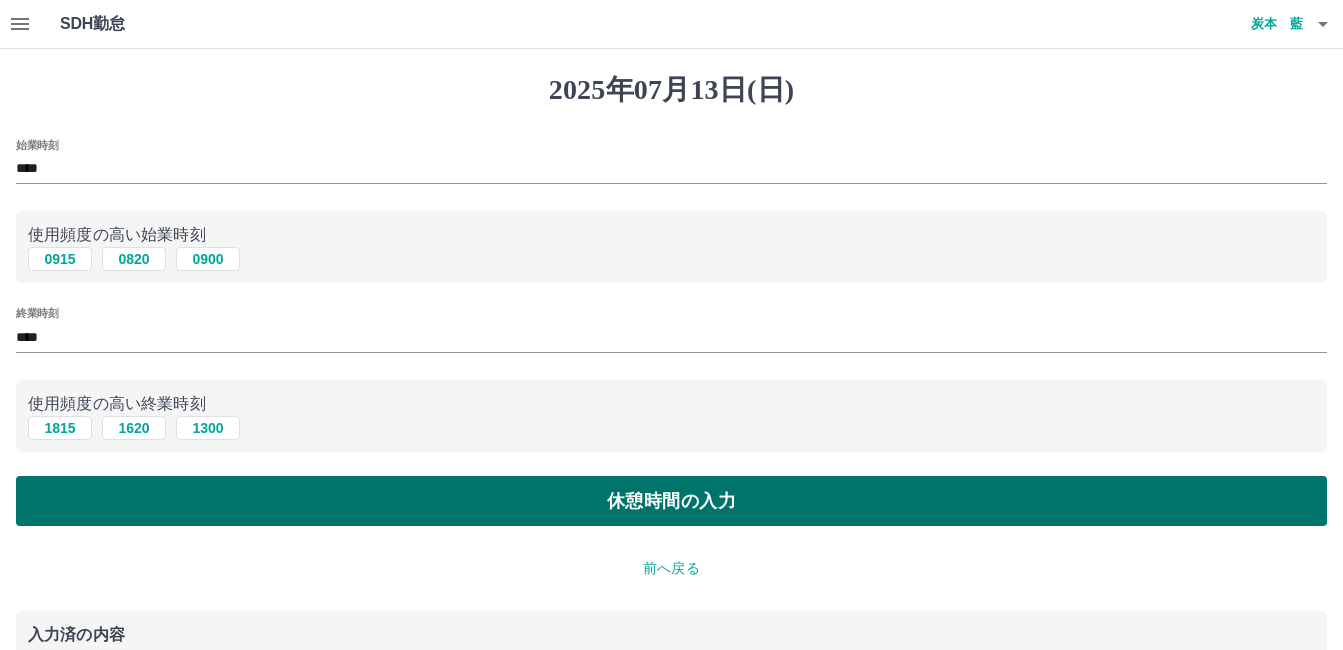 click on "休憩時間の入力" at bounding box center (671, 501) 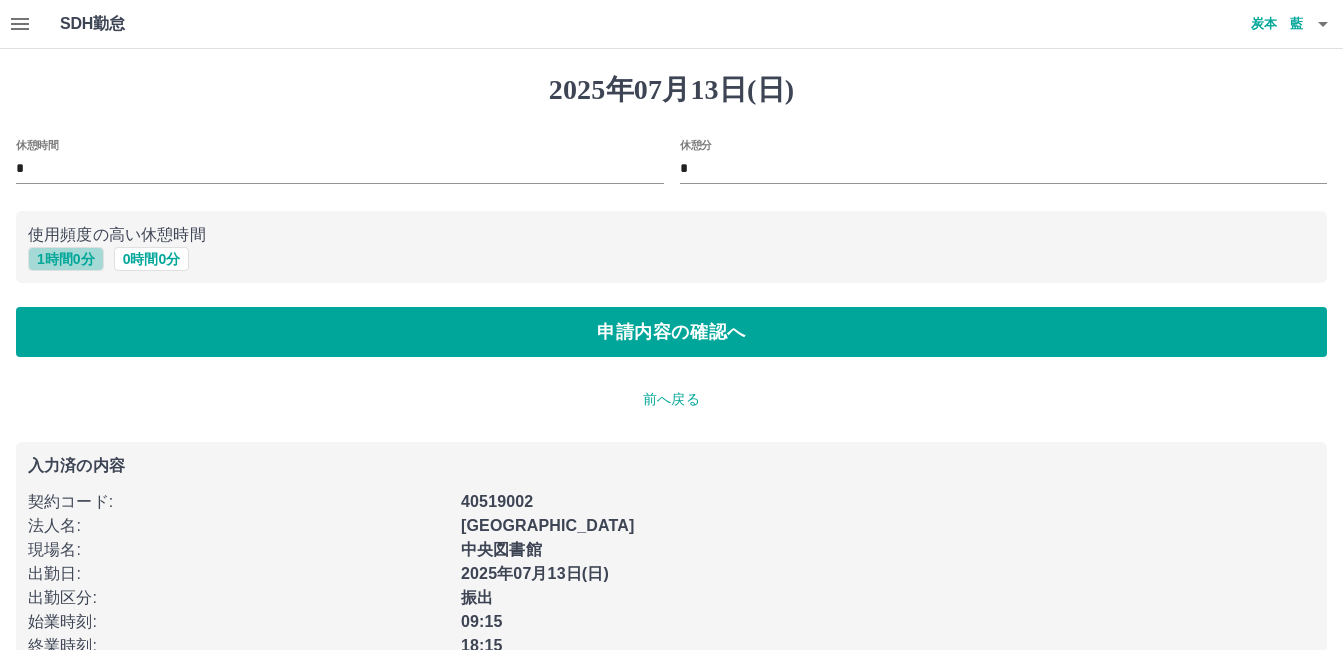 click on "1 時間 0 分" at bounding box center (66, 259) 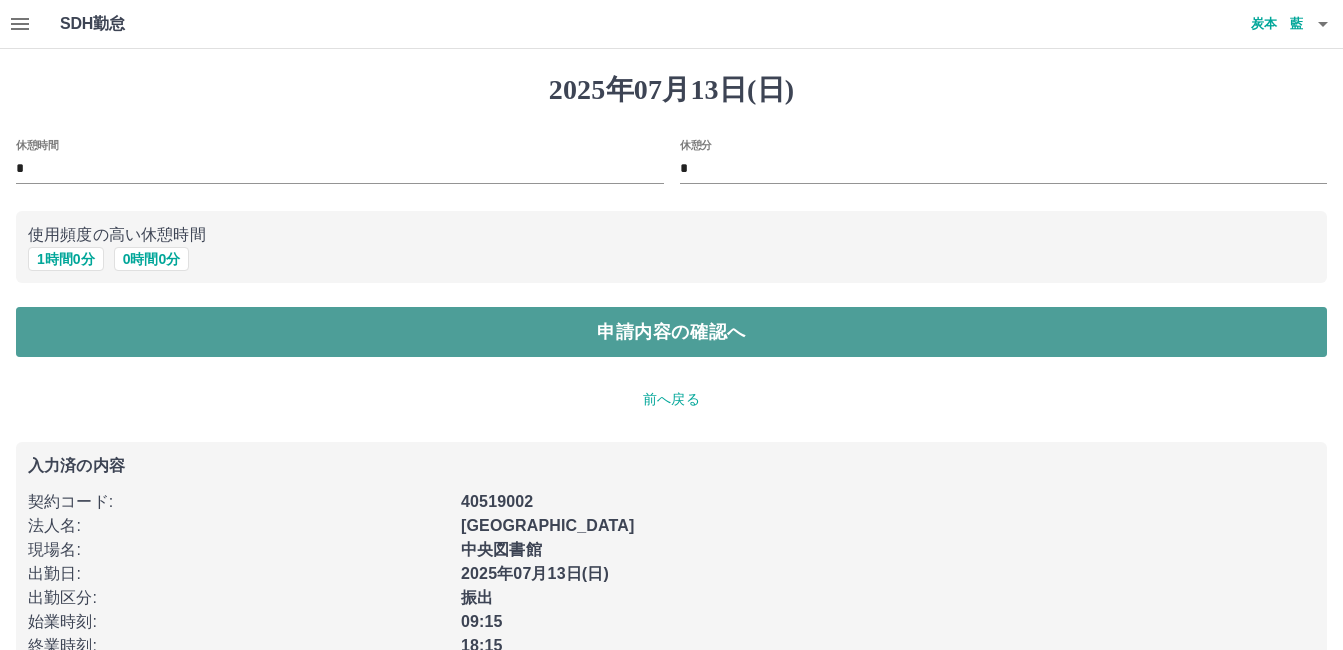 click on "申請内容の確認へ" at bounding box center [671, 332] 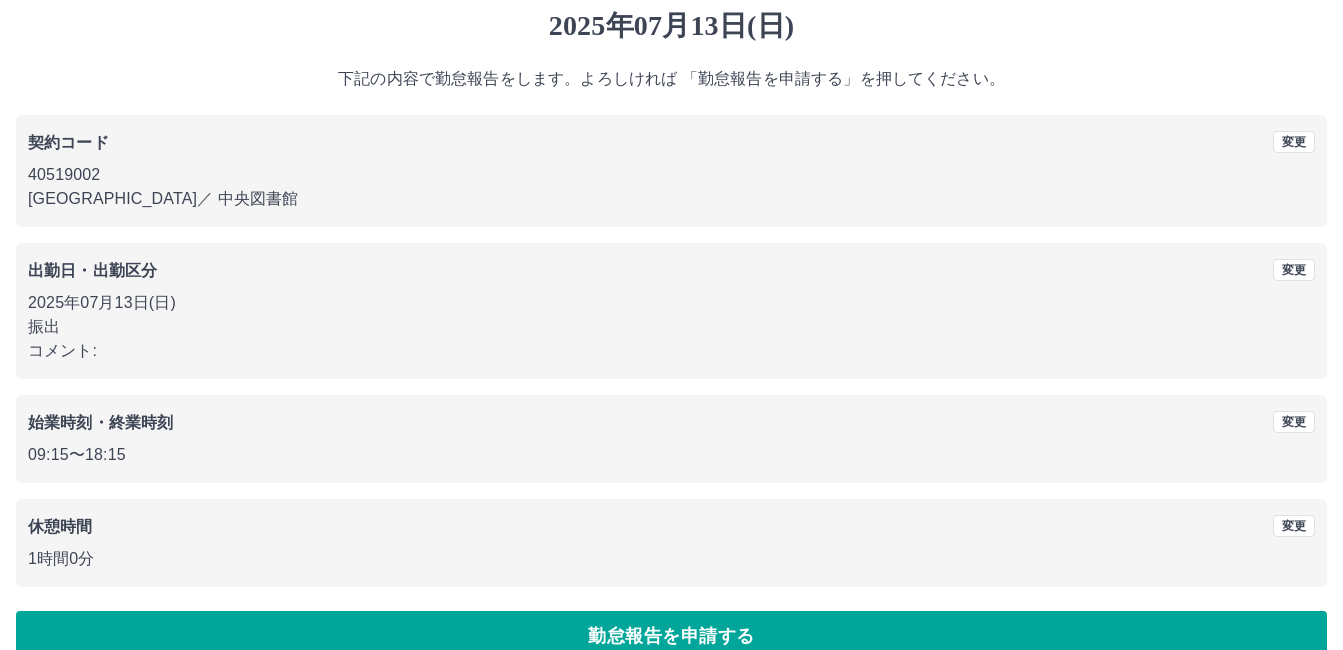 scroll, scrollTop: 99, scrollLeft: 0, axis: vertical 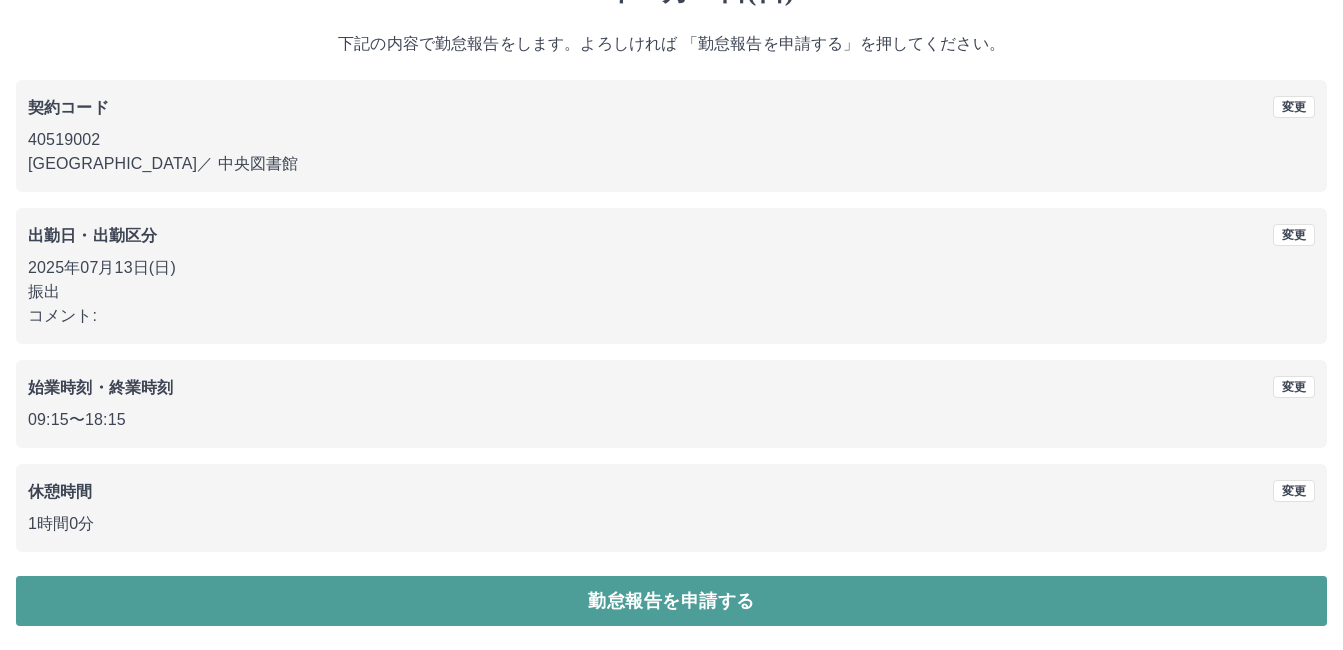 click on "勤怠報告を申請する" at bounding box center [671, 601] 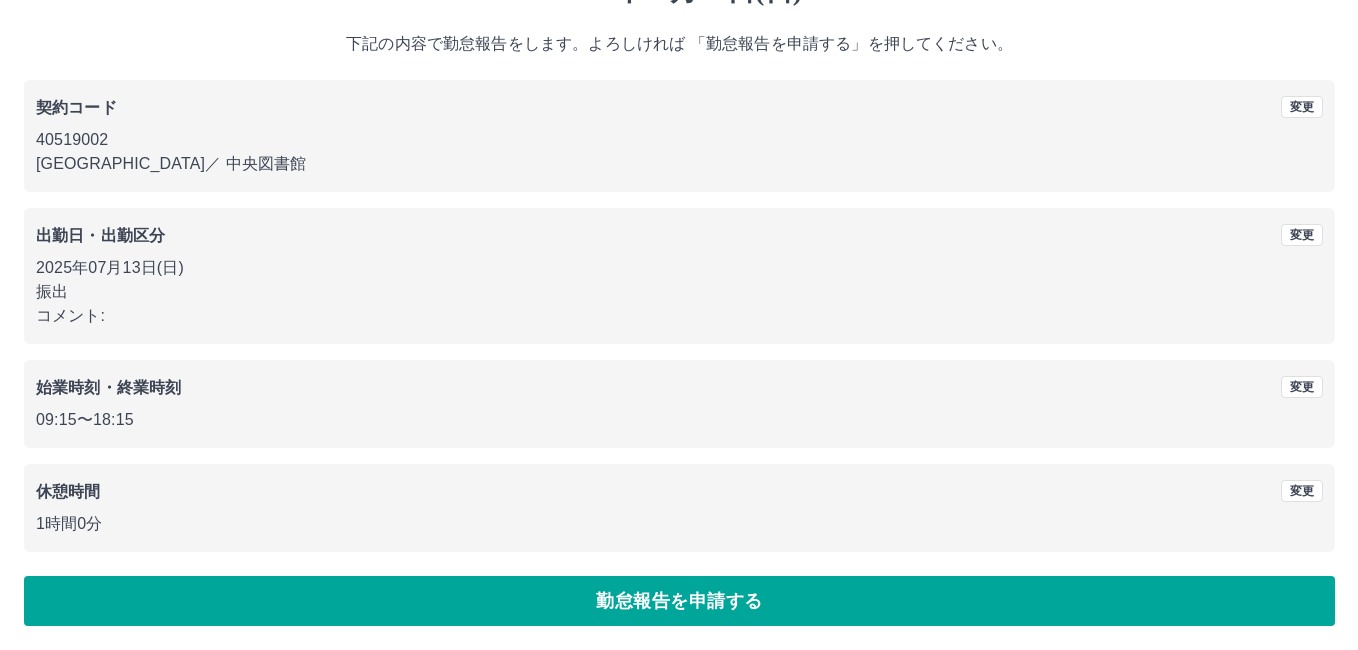 scroll, scrollTop: 0, scrollLeft: 0, axis: both 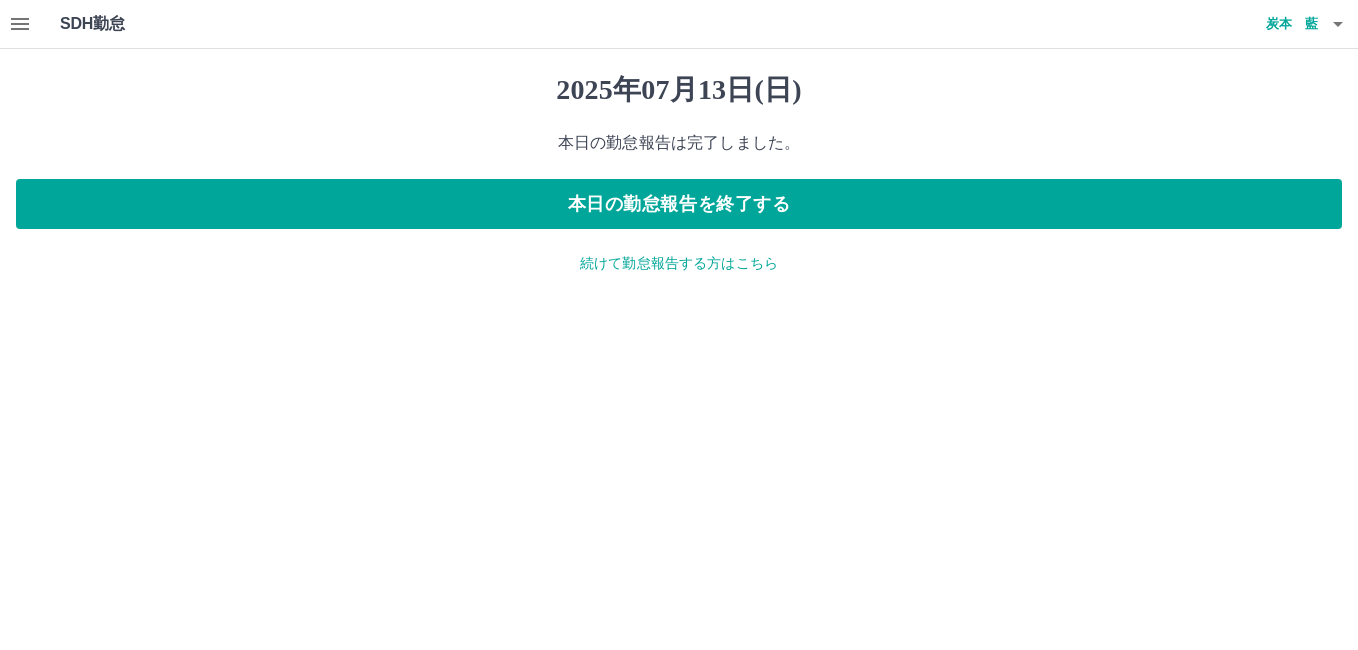 click on "続けて勤怠報告する方はこちら" at bounding box center (679, 263) 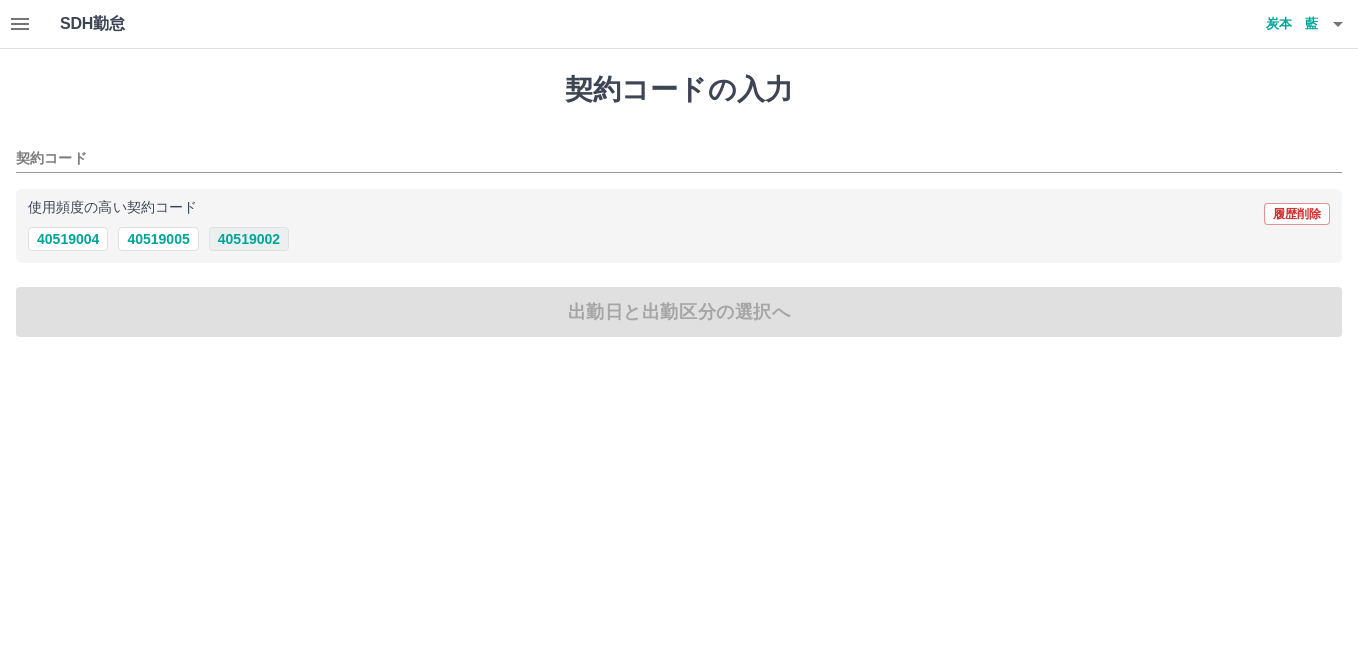 click on "40519002" at bounding box center [249, 239] 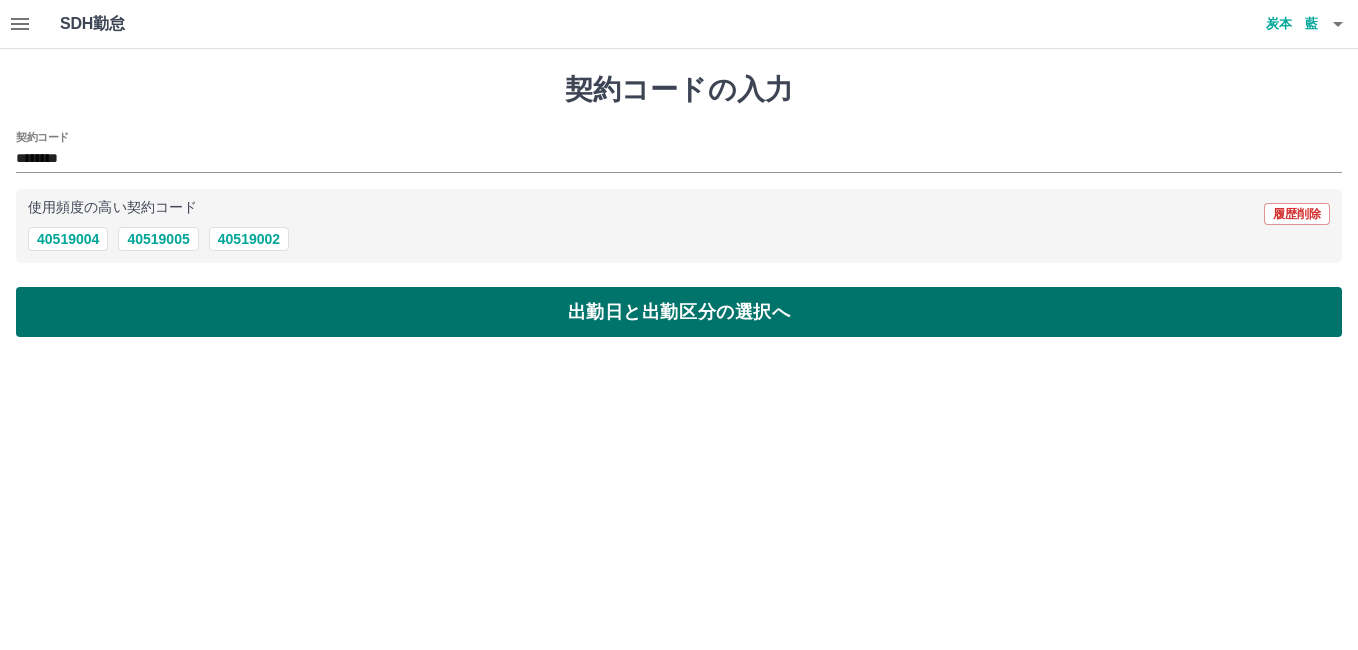 click on "出勤日と出勤区分の選択へ" at bounding box center [679, 312] 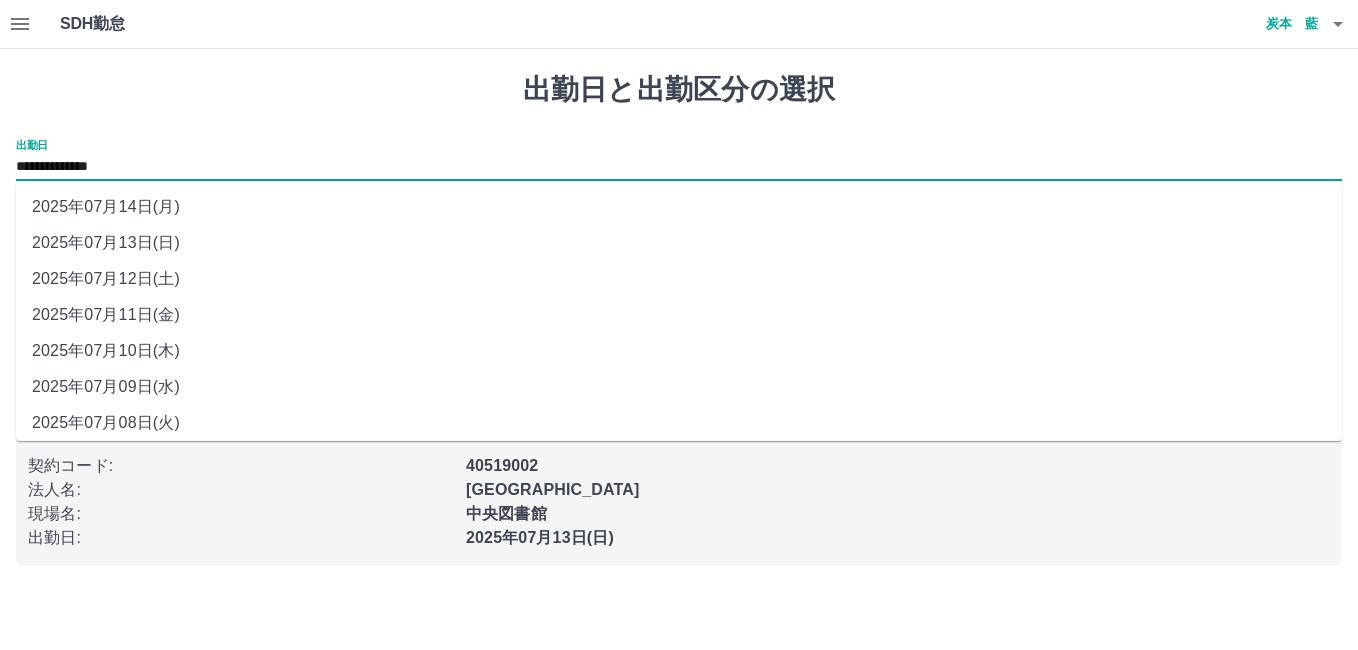 click on "**********" at bounding box center [679, 167] 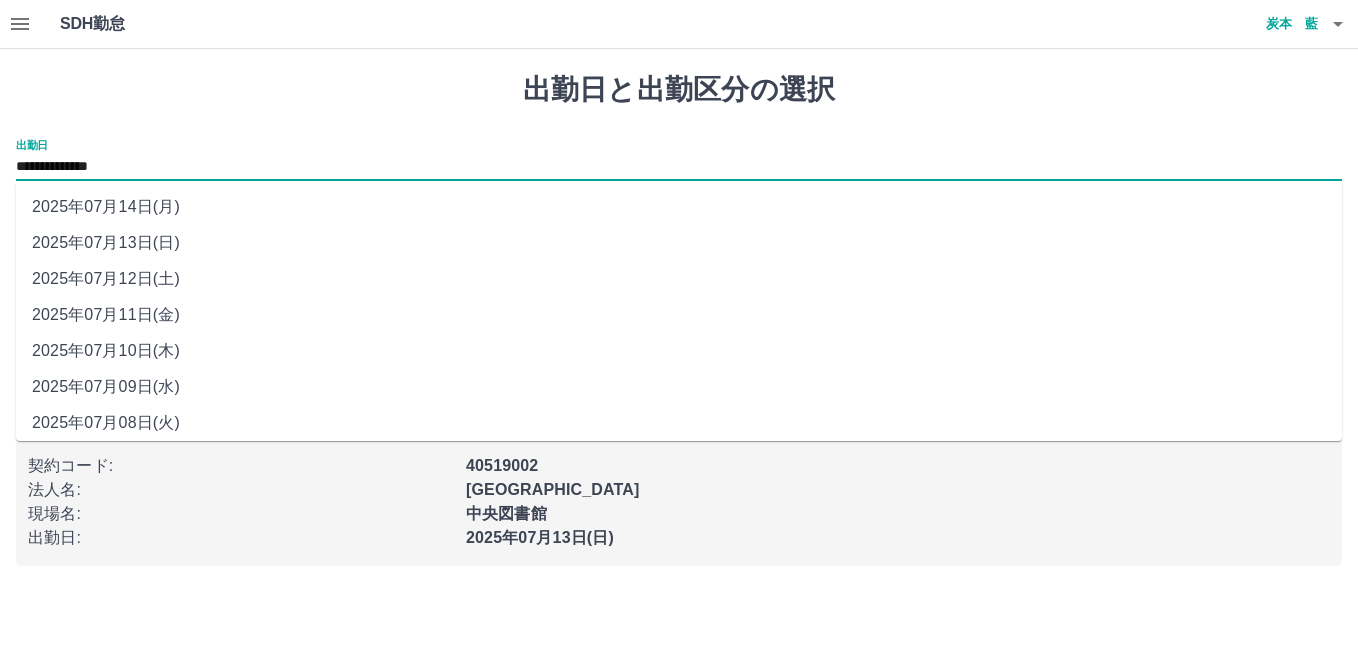 drag, startPoint x: 172, startPoint y: 168, endPoint x: 174, endPoint y: 213, distance: 45.044422 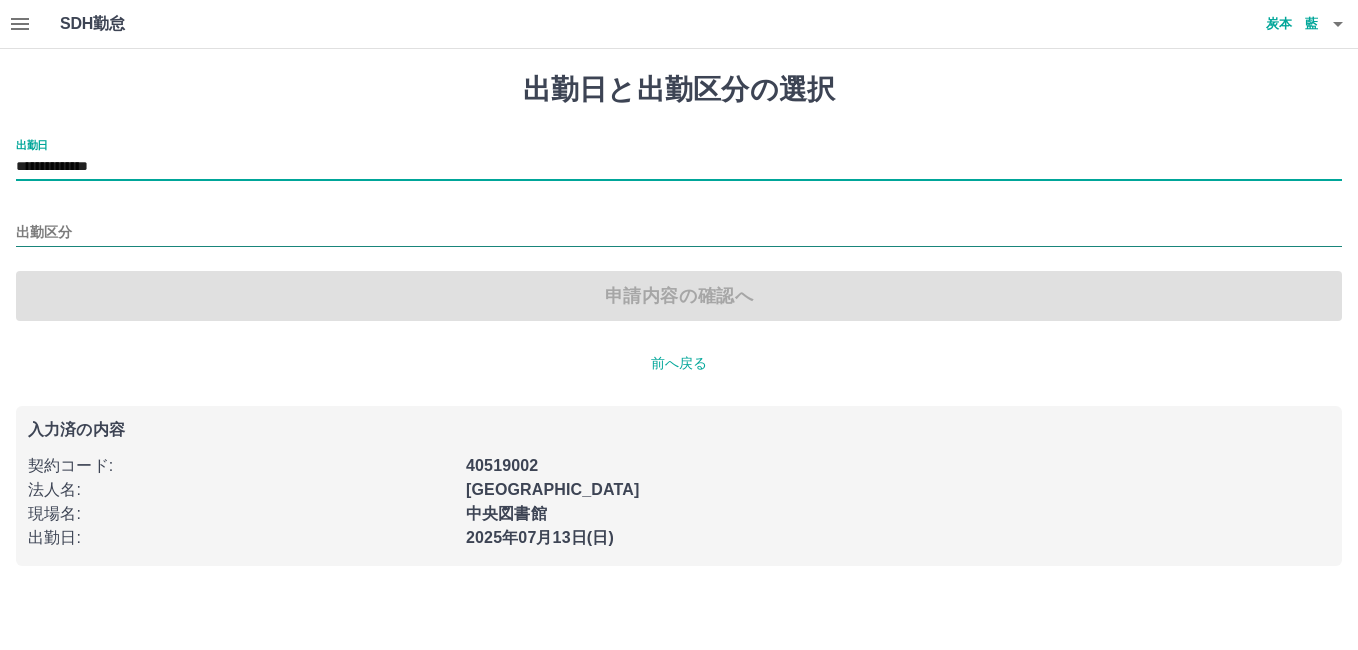 click on "出勤区分" at bounding box center (679, 233) 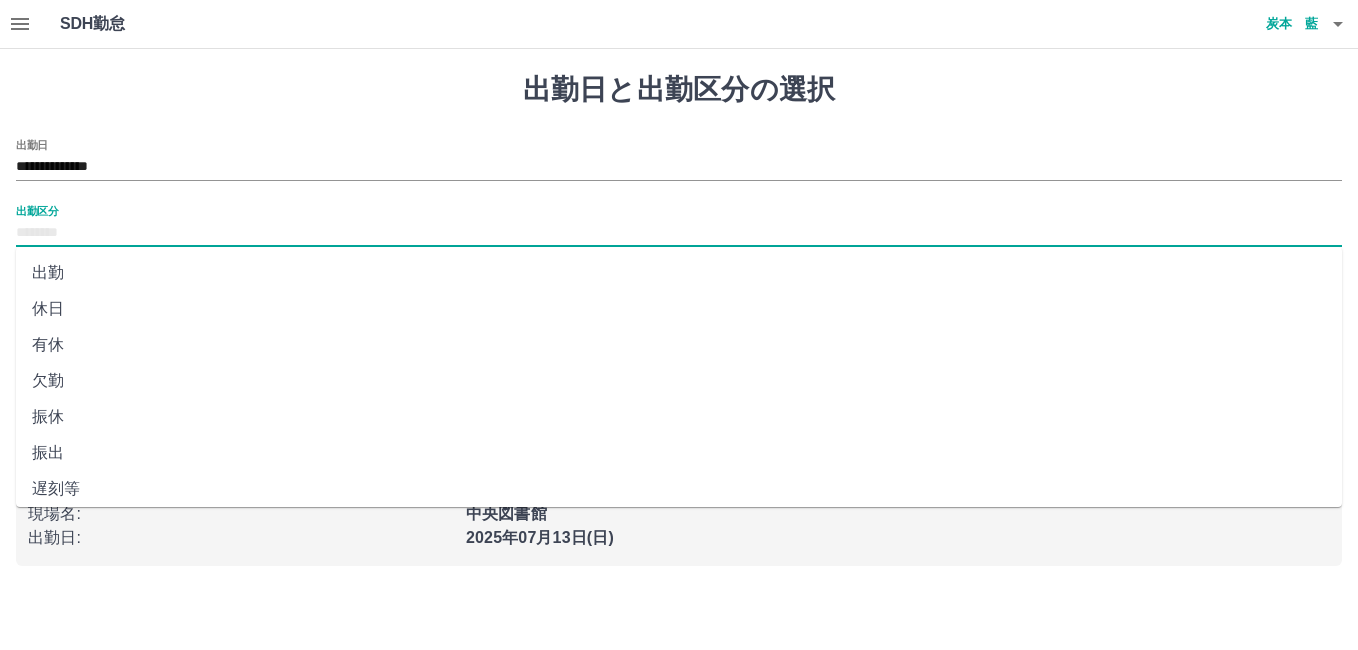 click on "振休" at bounding box center [679, 417] 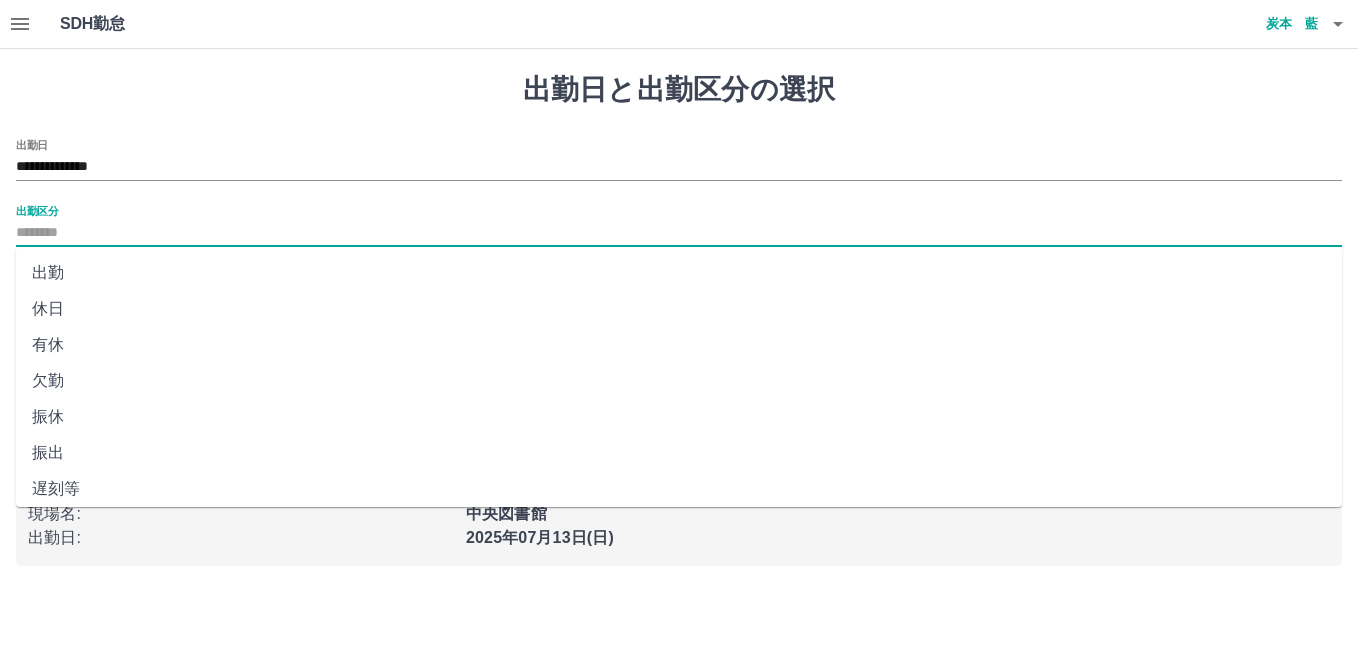 type on "**" 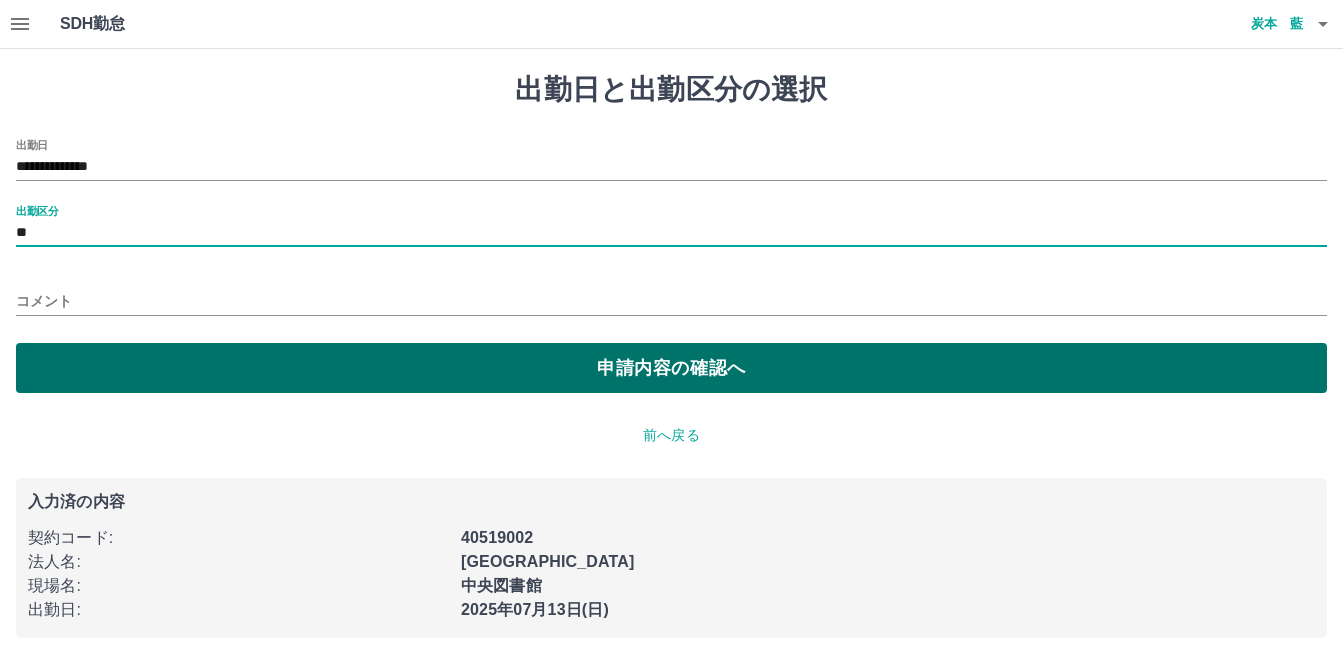 click on "申請内容の確認へ" at bounding box center (671, 368) 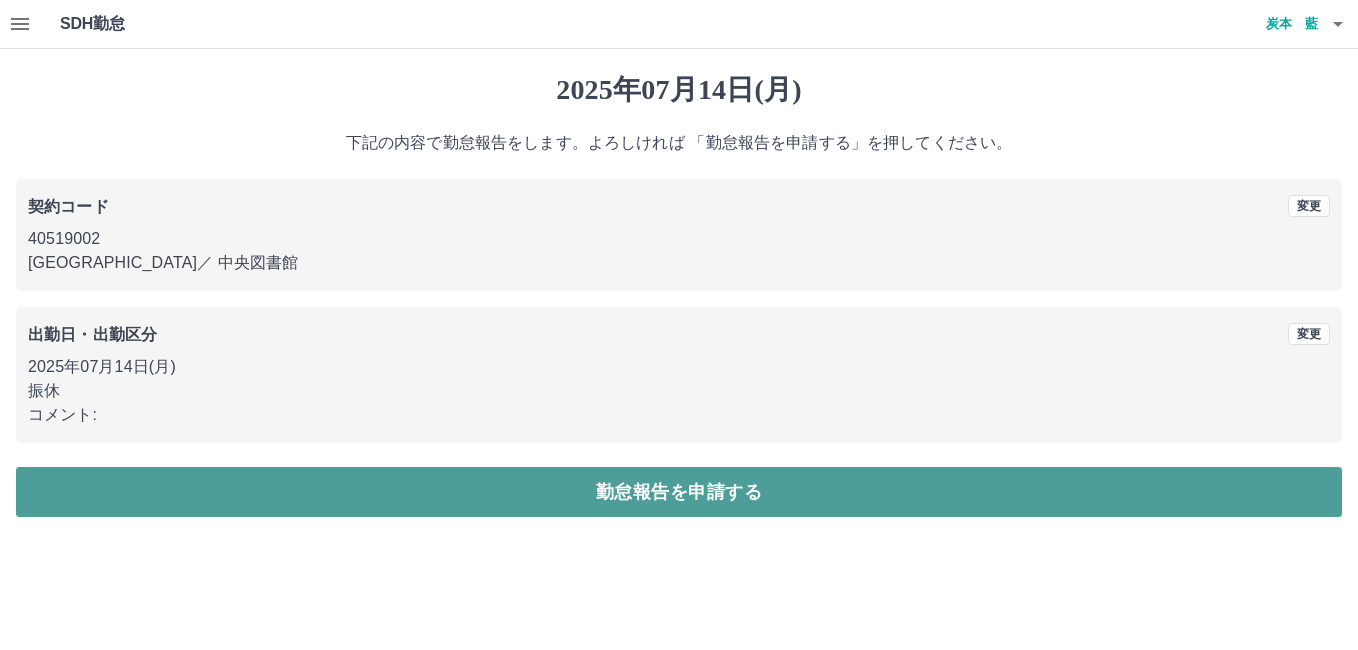 click on "勤怠報告を申請する" at bounding box center [679, 492] 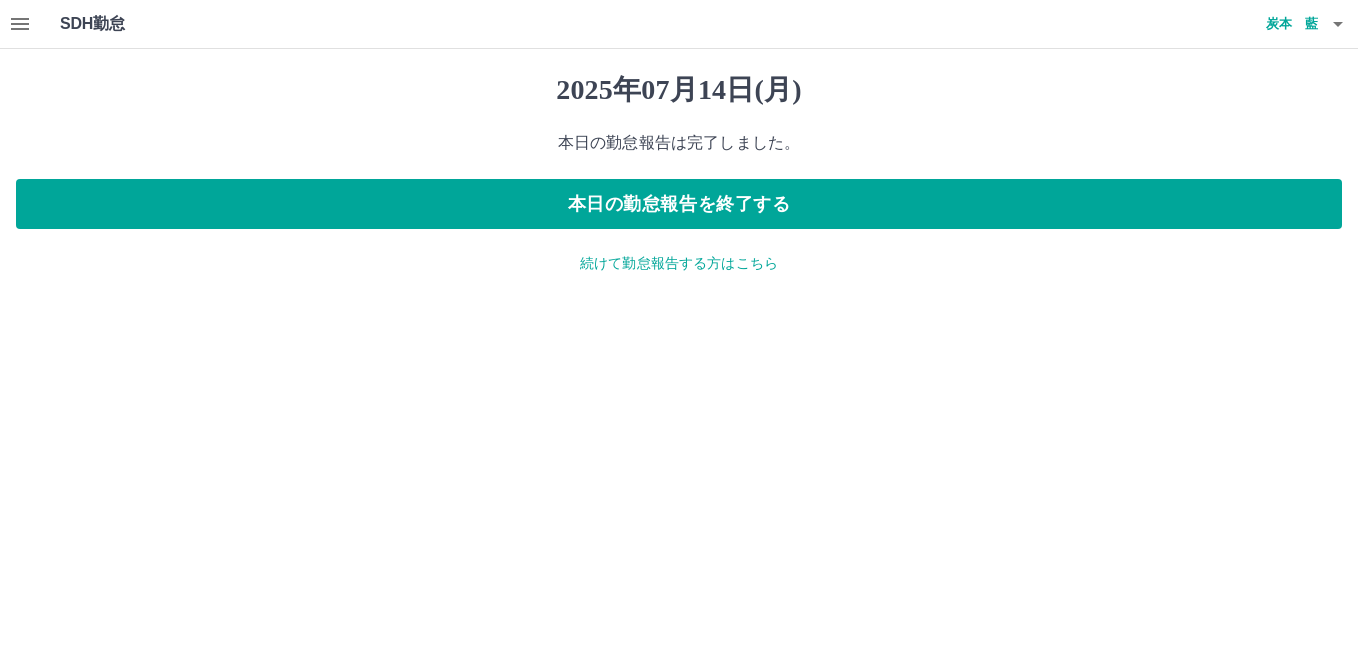 click on "炭本　藍" at bounding box center [1258, 24] 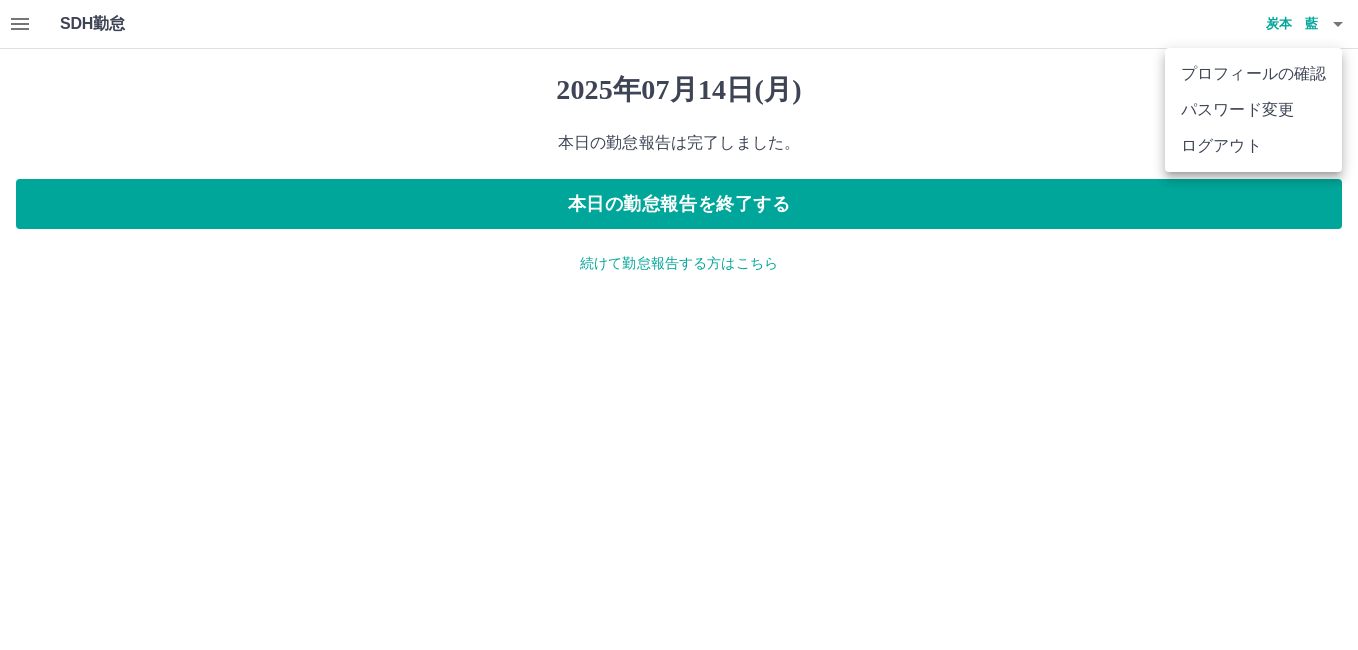 click on "ログアウト" at bounding box center (1253, 146) 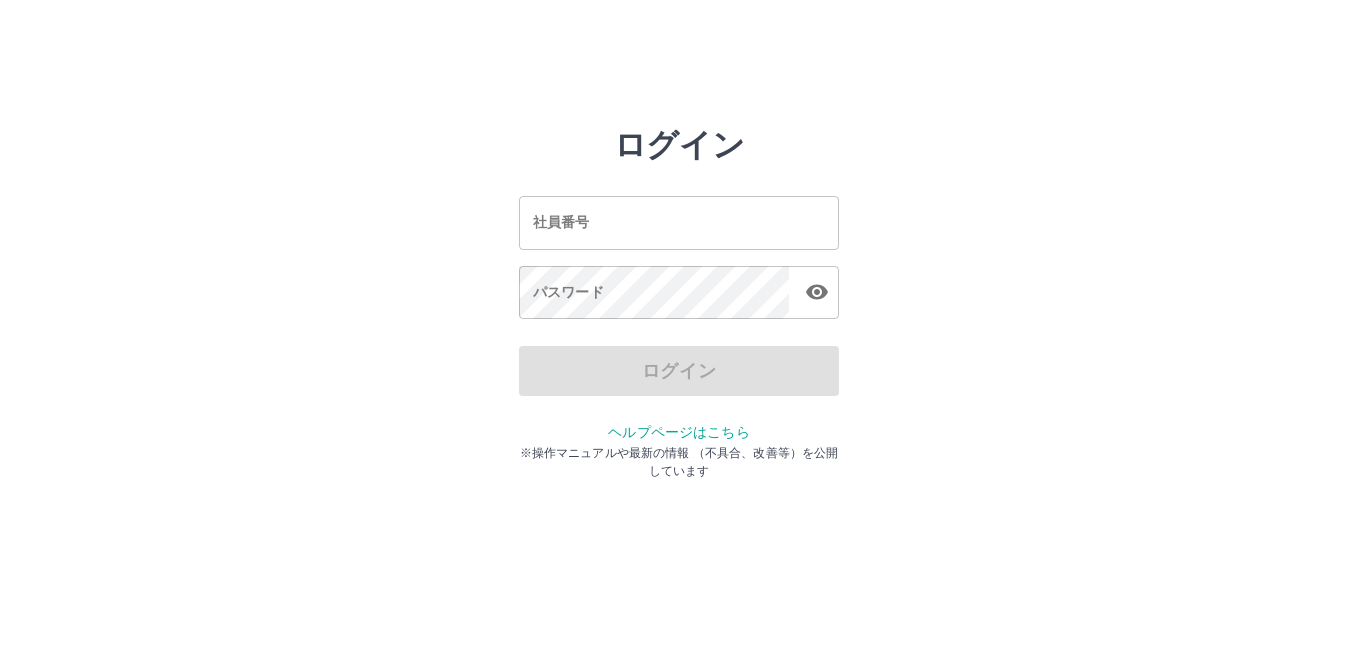 scroll, scrollTop: 0, scrollLeft: 0, axis: both 